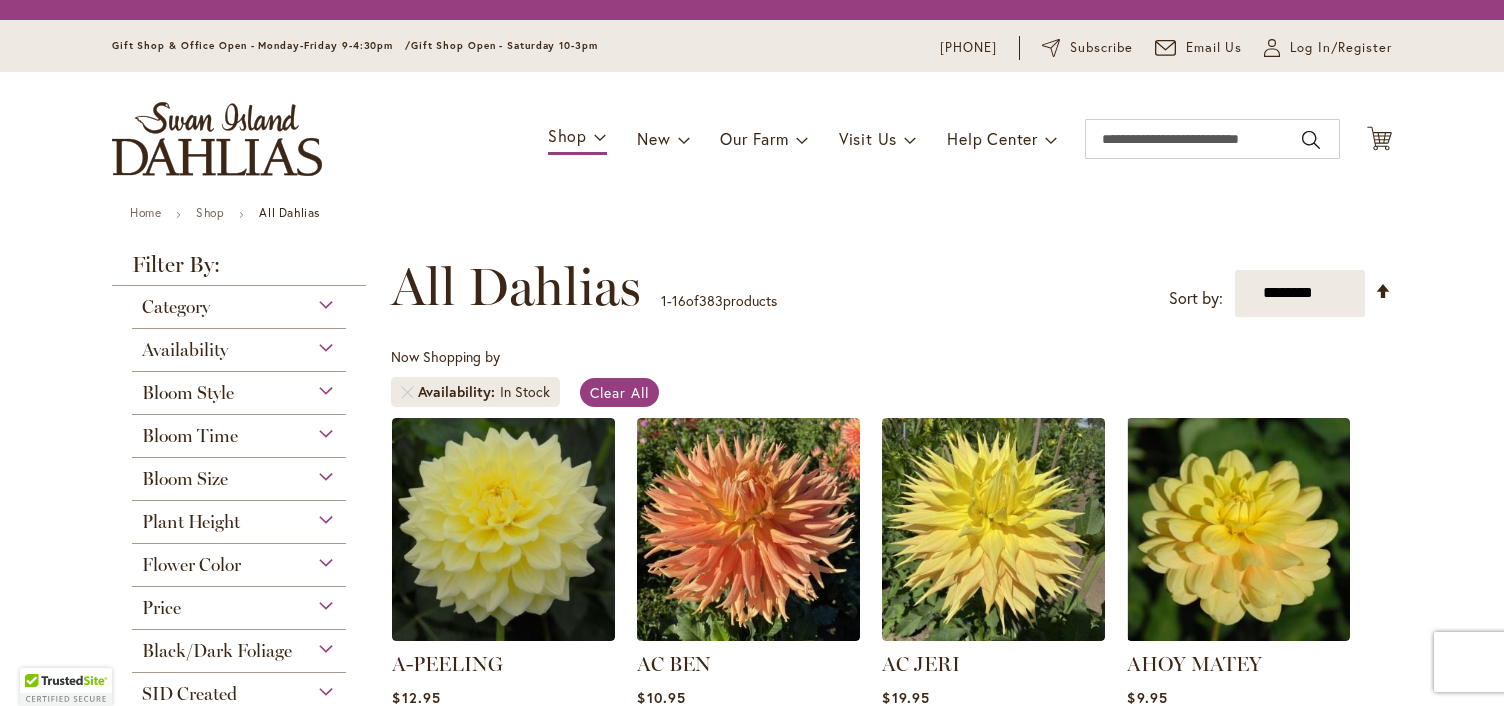 scroll, scrollTop: 0, scrollLeft: 0, axis: both 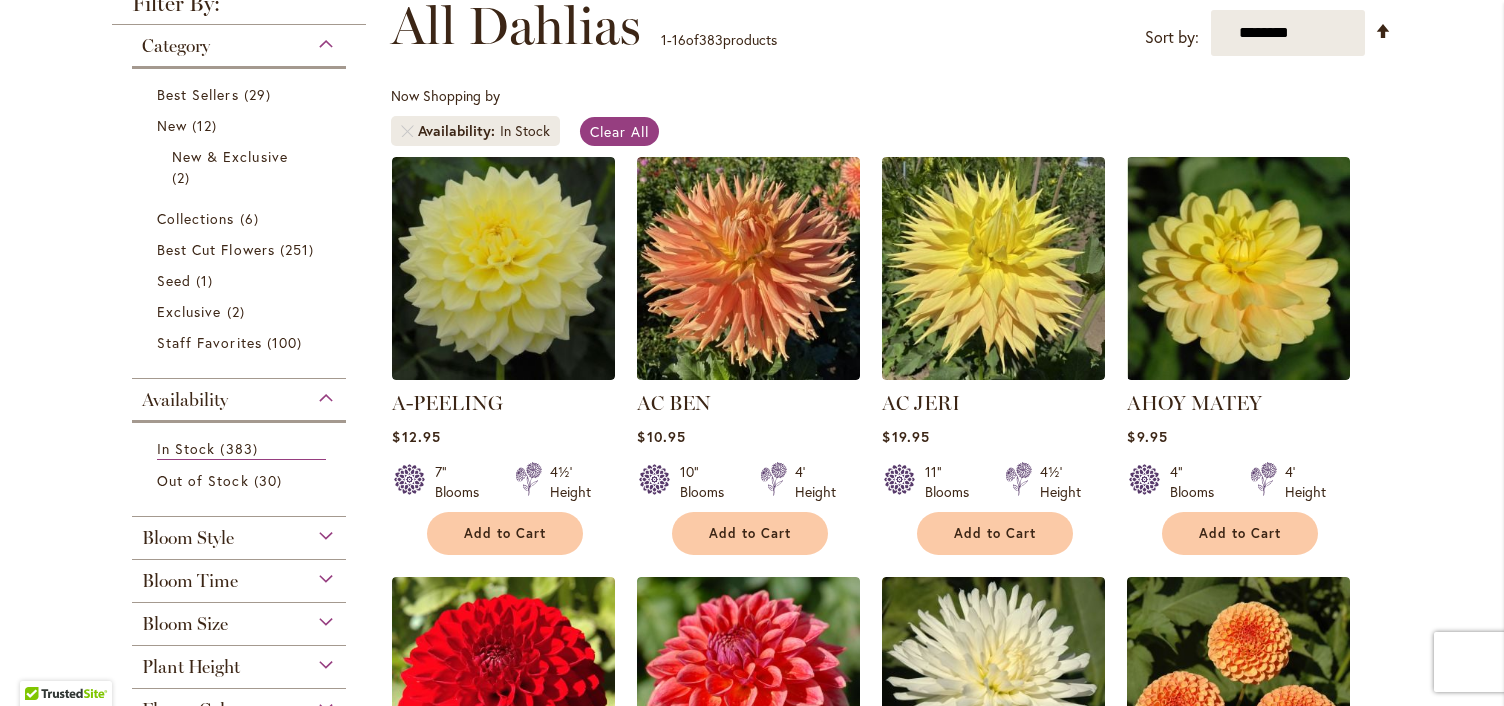 click on "Skip to Content
Gift Shop & Office Open - Monday-Friday 9-4:30pm   /    Gift Shop Open - Saturday 10-3pm
1-866-254-1047
Subscribe
Email Us
My Account
Log In/Register
Toggle Nav
Shop
Dahlia Tubers
Collections
Fresh Cut Dahlias" at bounding box center (752, 1320) 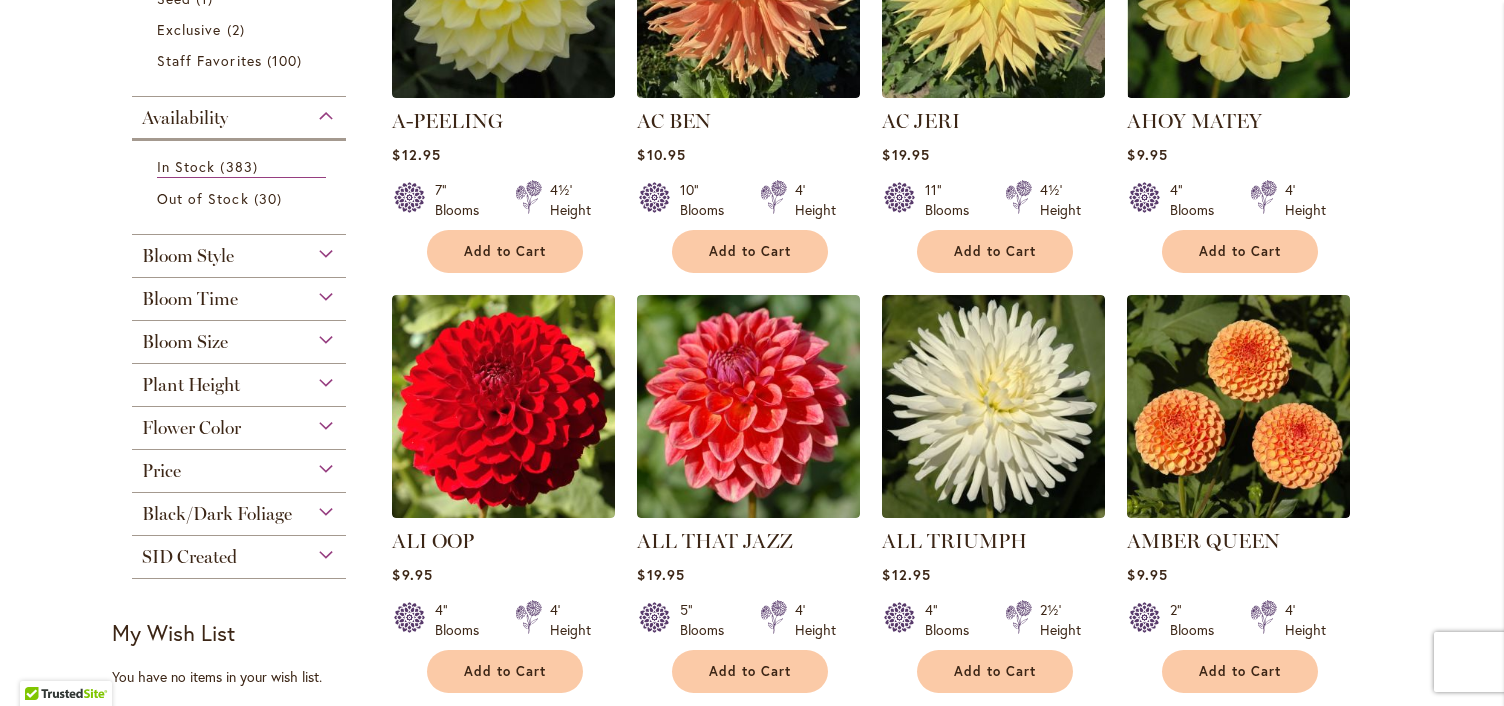 scroll, scrollTop: 600, scrollLeft: 0, axis: vertical 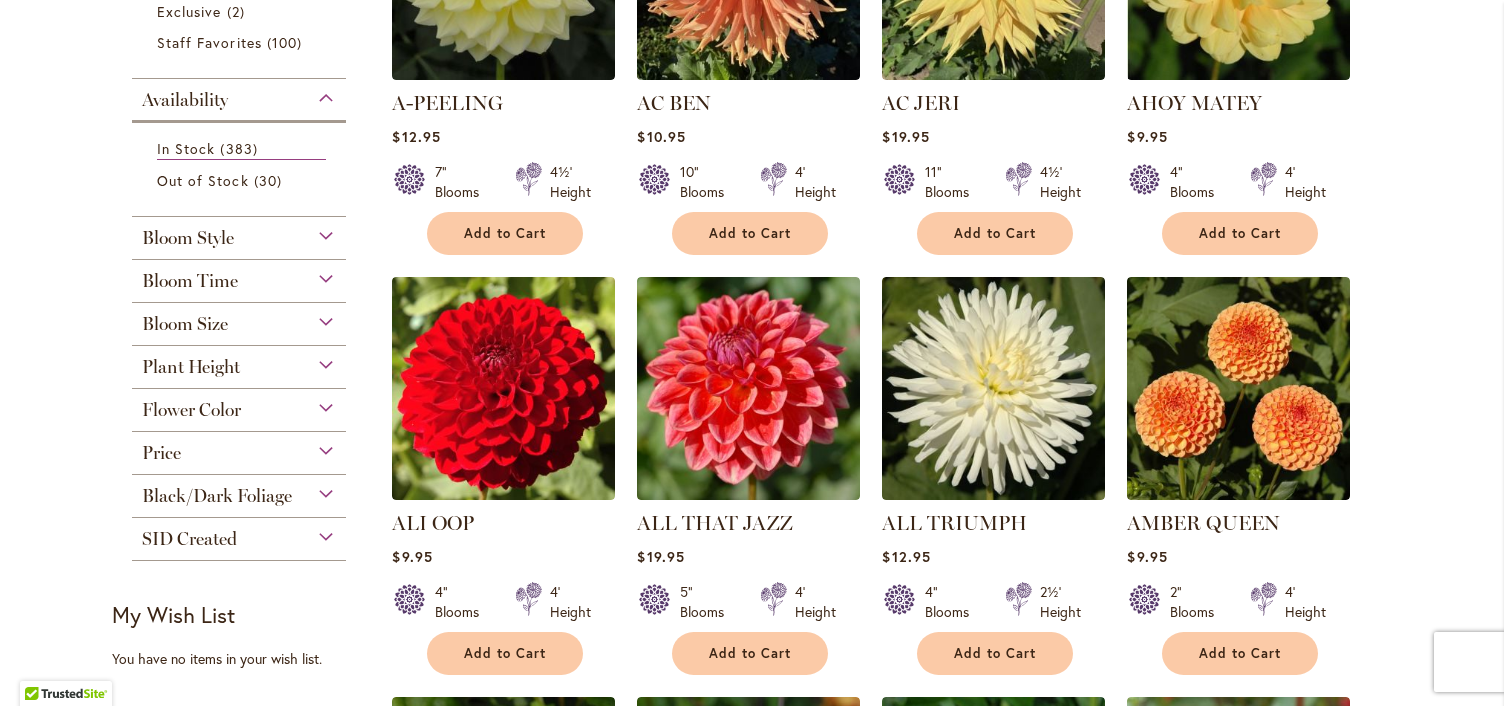click on "Plant Height" at bounding box center [239, 362] 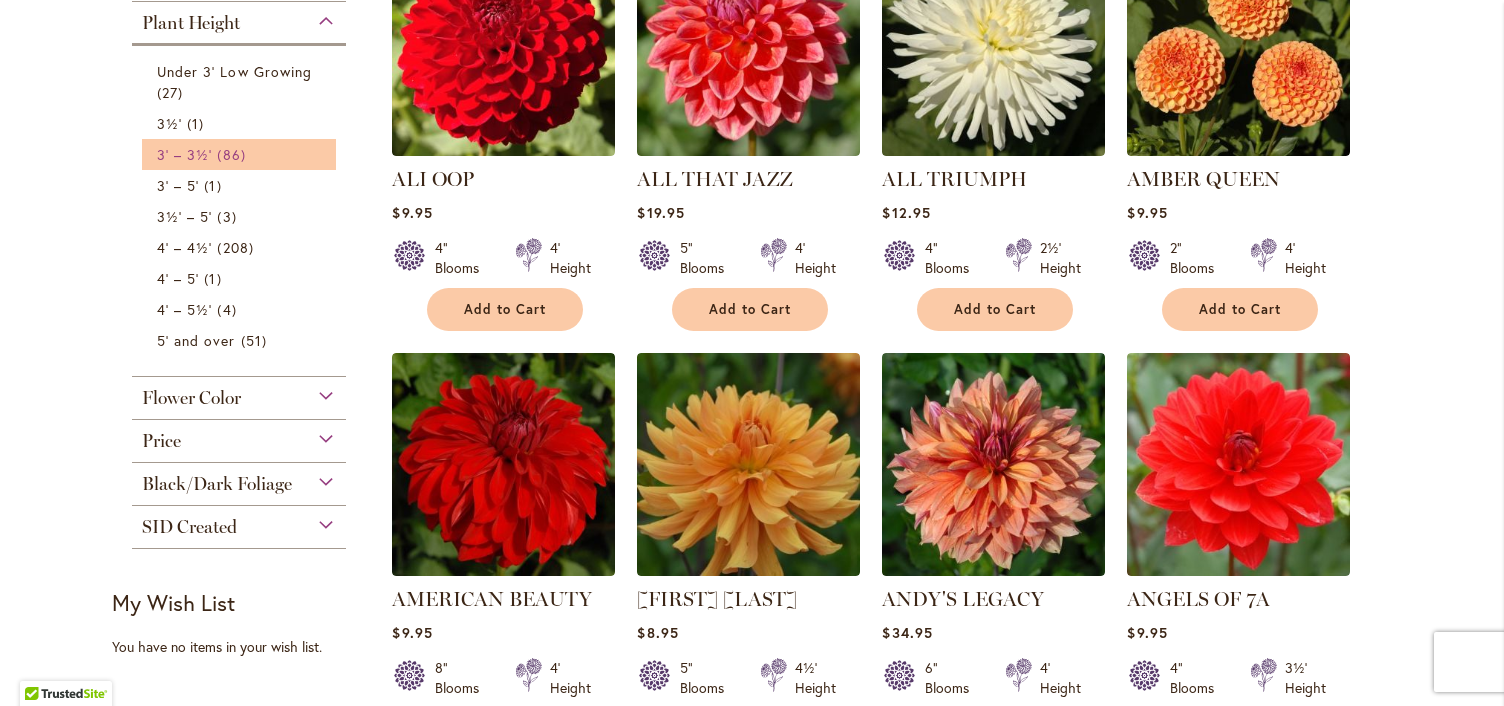 click on "3' – 3½'" at bounding box center [184, 154] 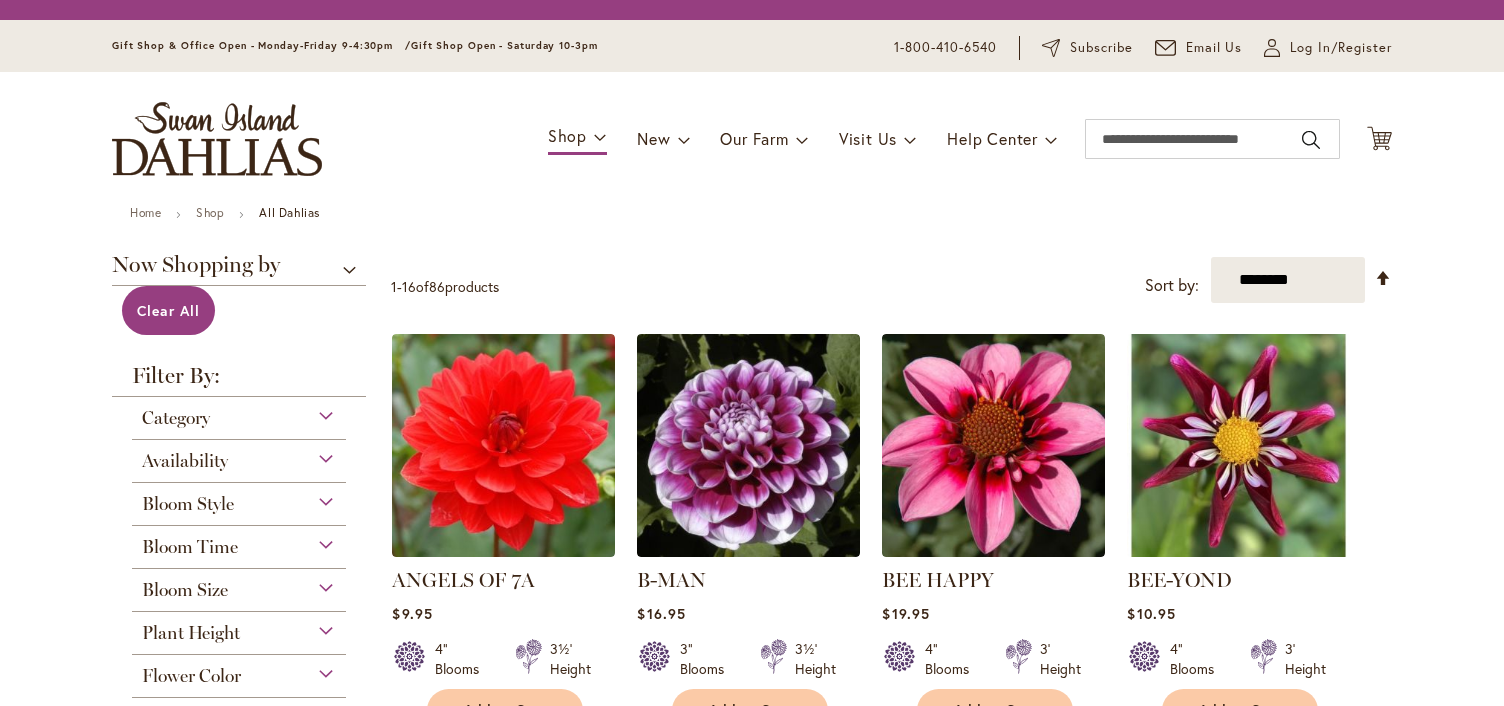 scroll, scrollTop: 0, scrollLeft: 0, axis: both 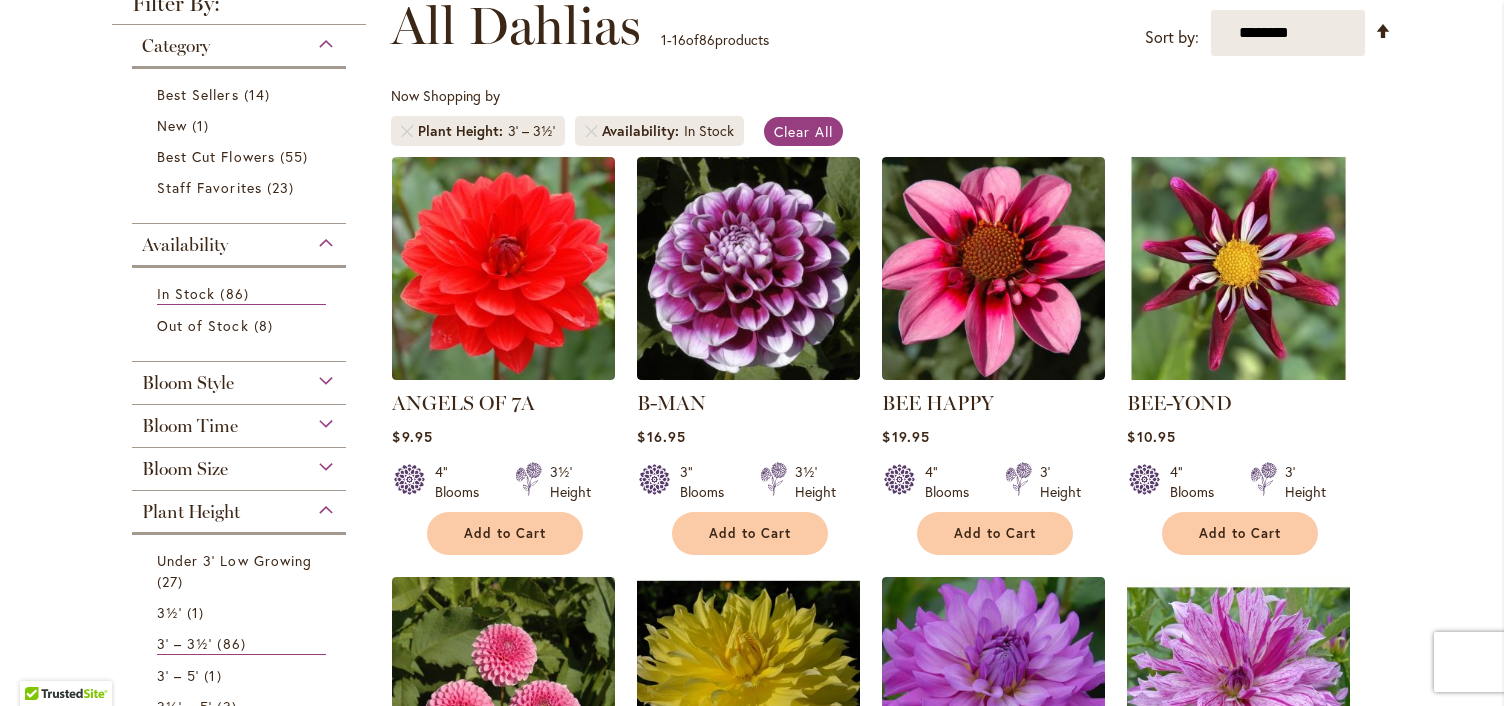 click on "Bloom Style" at bounding box center [239, 378] 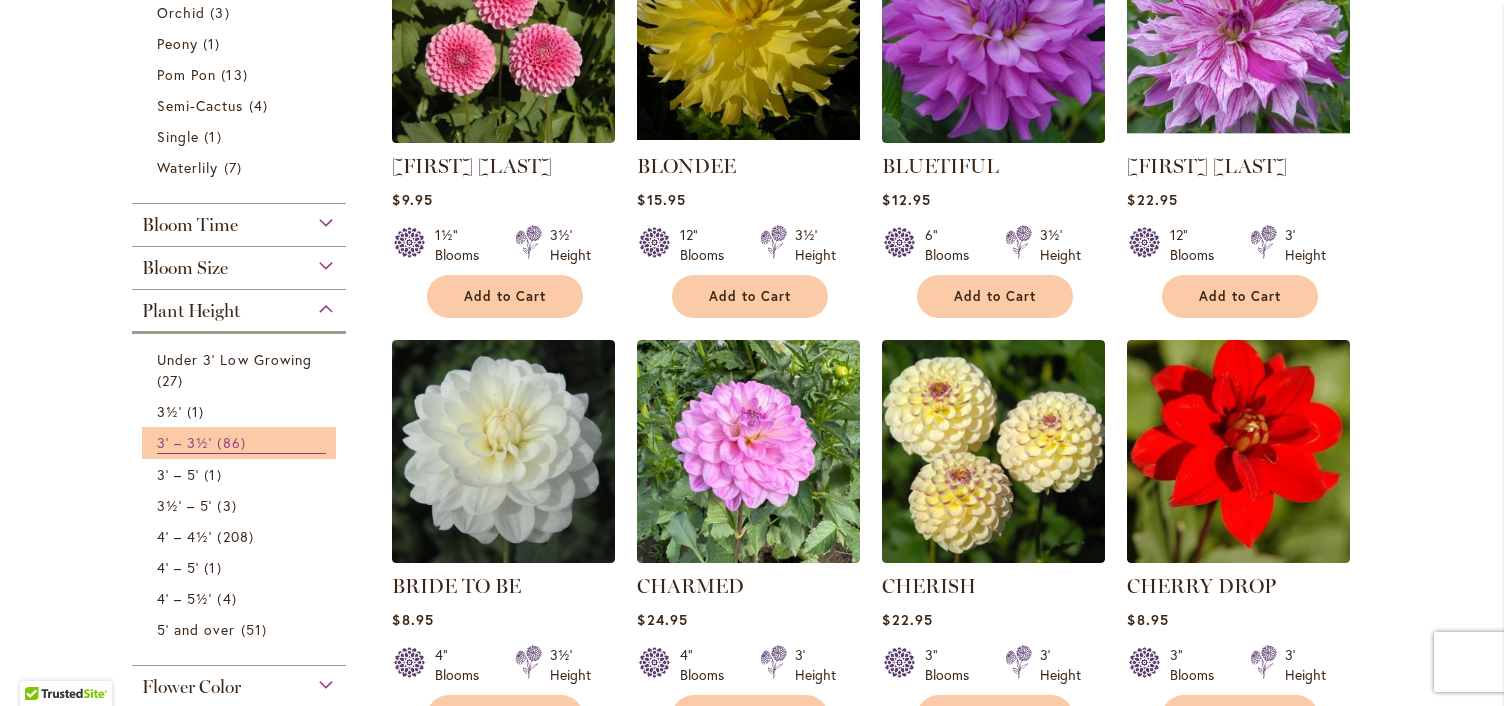 scroll, scrollTop: 960, scrollLeft: 0, axis: vertical 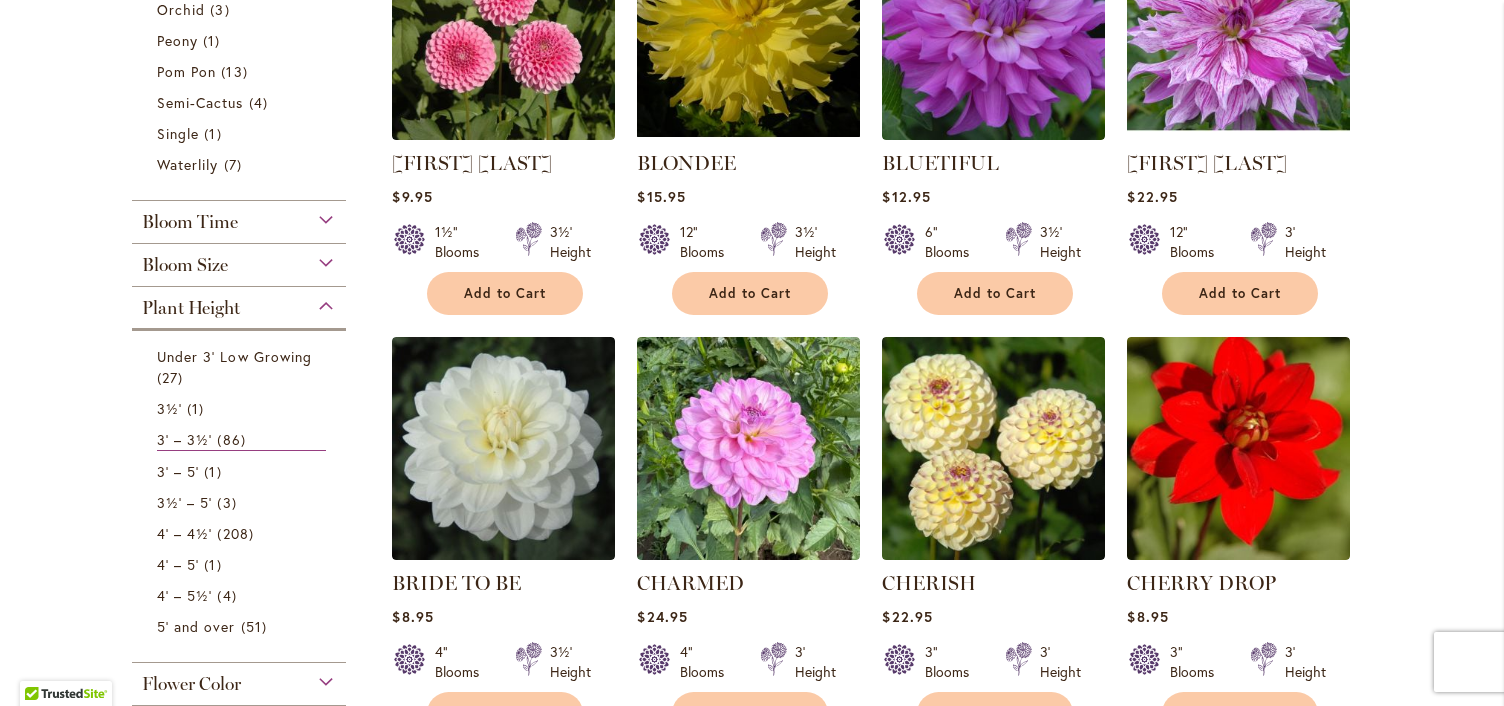 click on "Bloom Time" at bounding box center [239, 217] 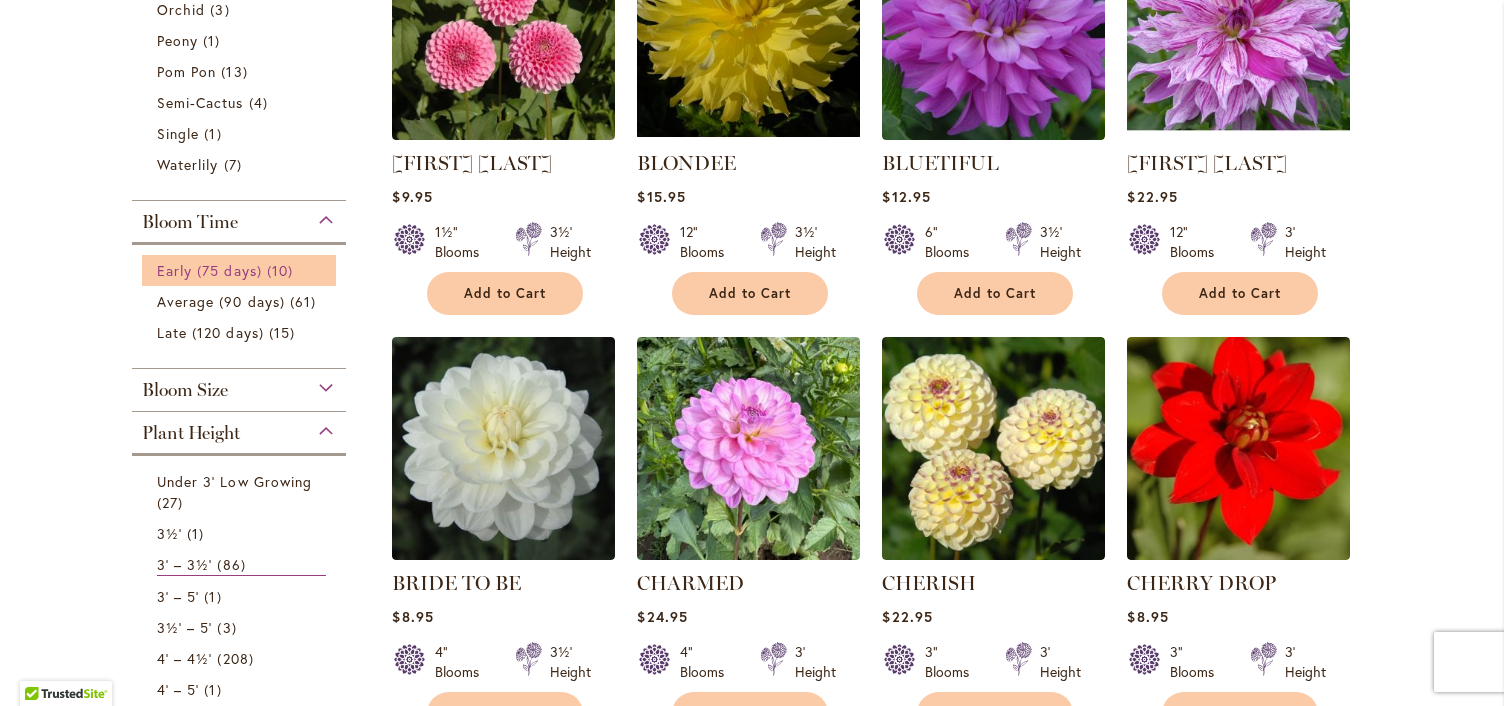 click on "Early (75 days)" at bounding box center [209, 270] 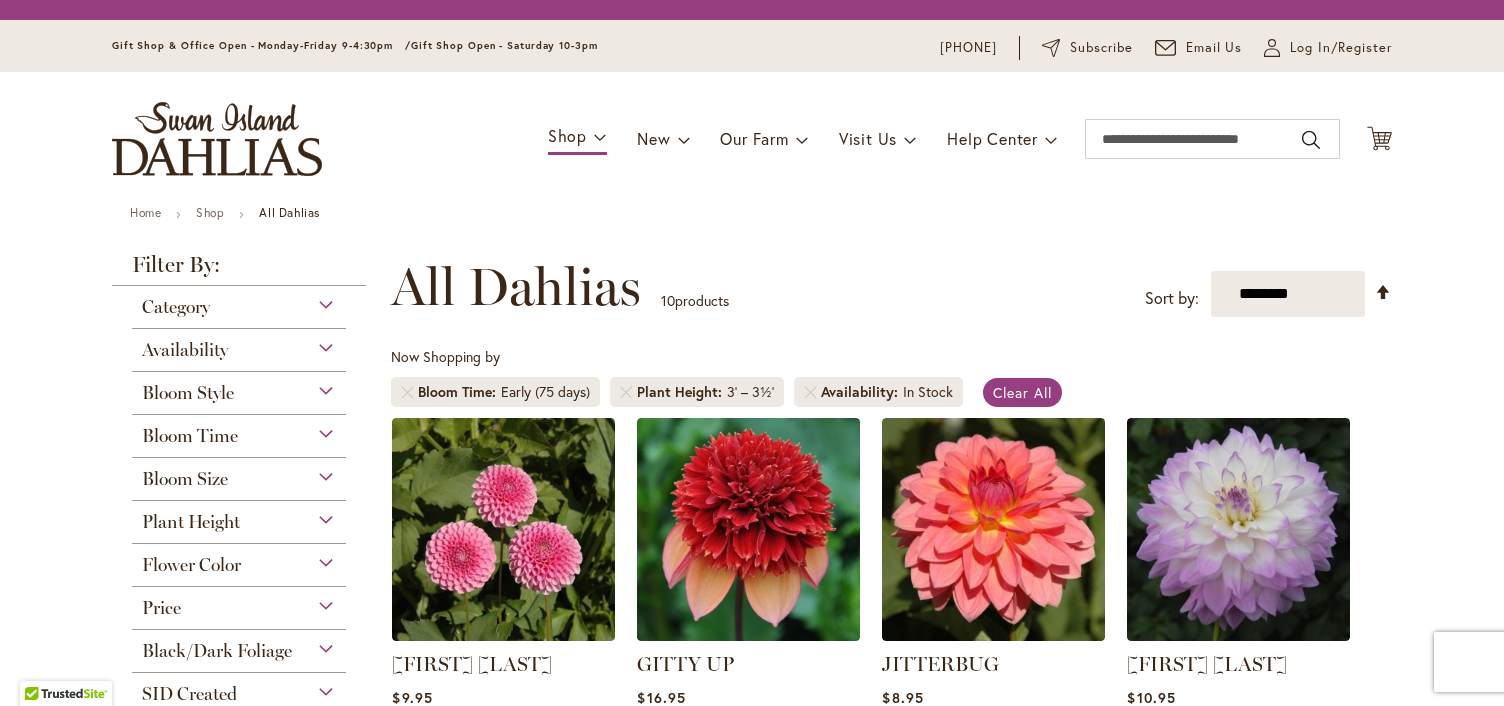 scroll, scrollTop: 0, scrollLeft: 0, axis: both 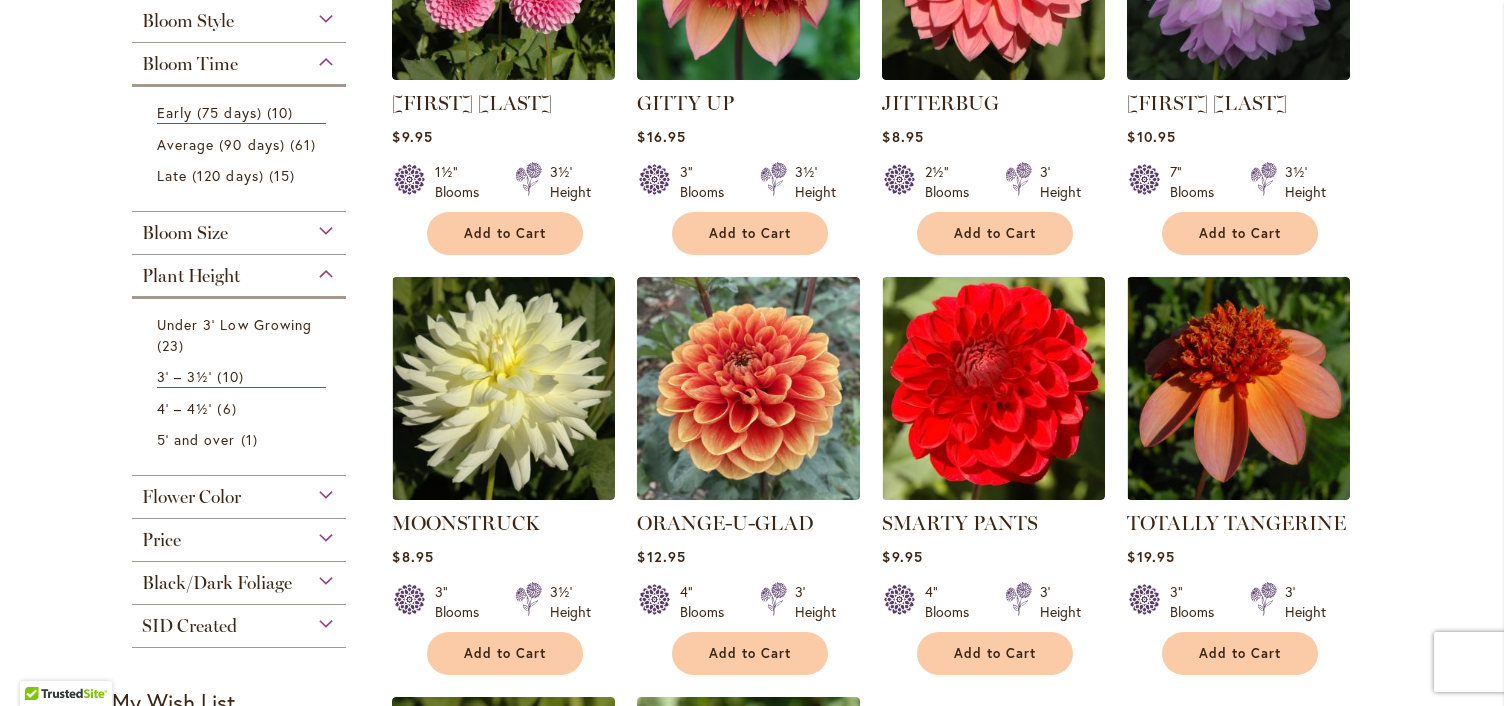 click on "Plant Height" at bounding box center [239, 271] 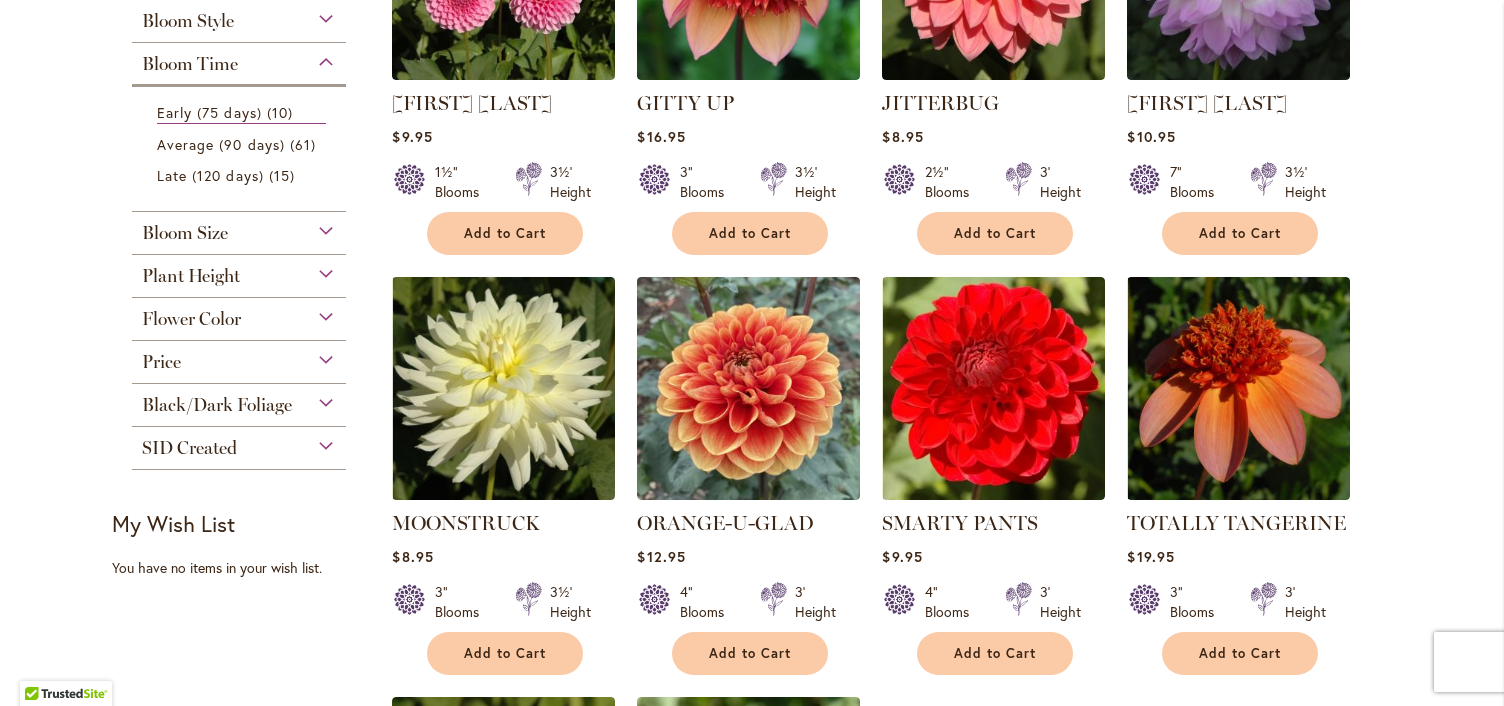 scroll, scrollTop: 700, scrollLeft: 0, axis: vertical 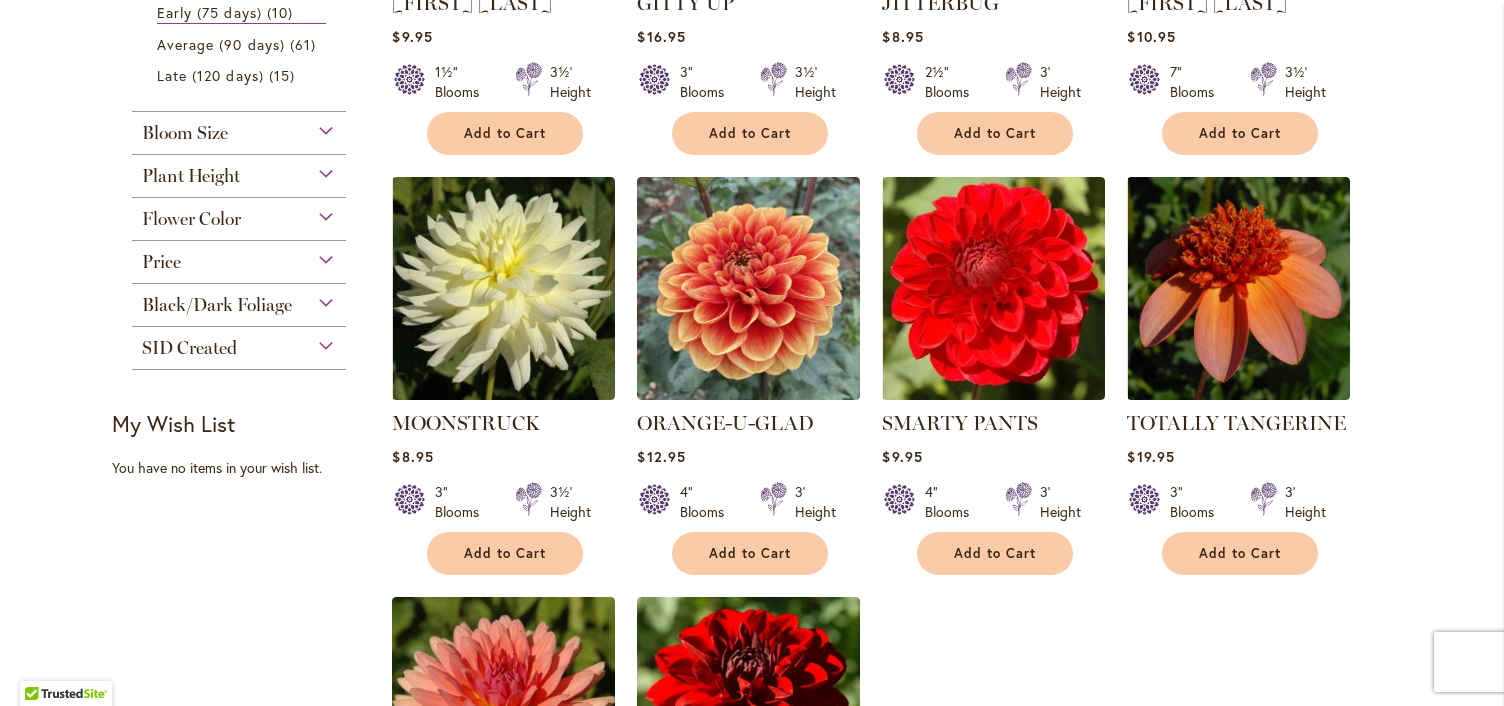 click on "SID Created" at bounding box center [239, 343] 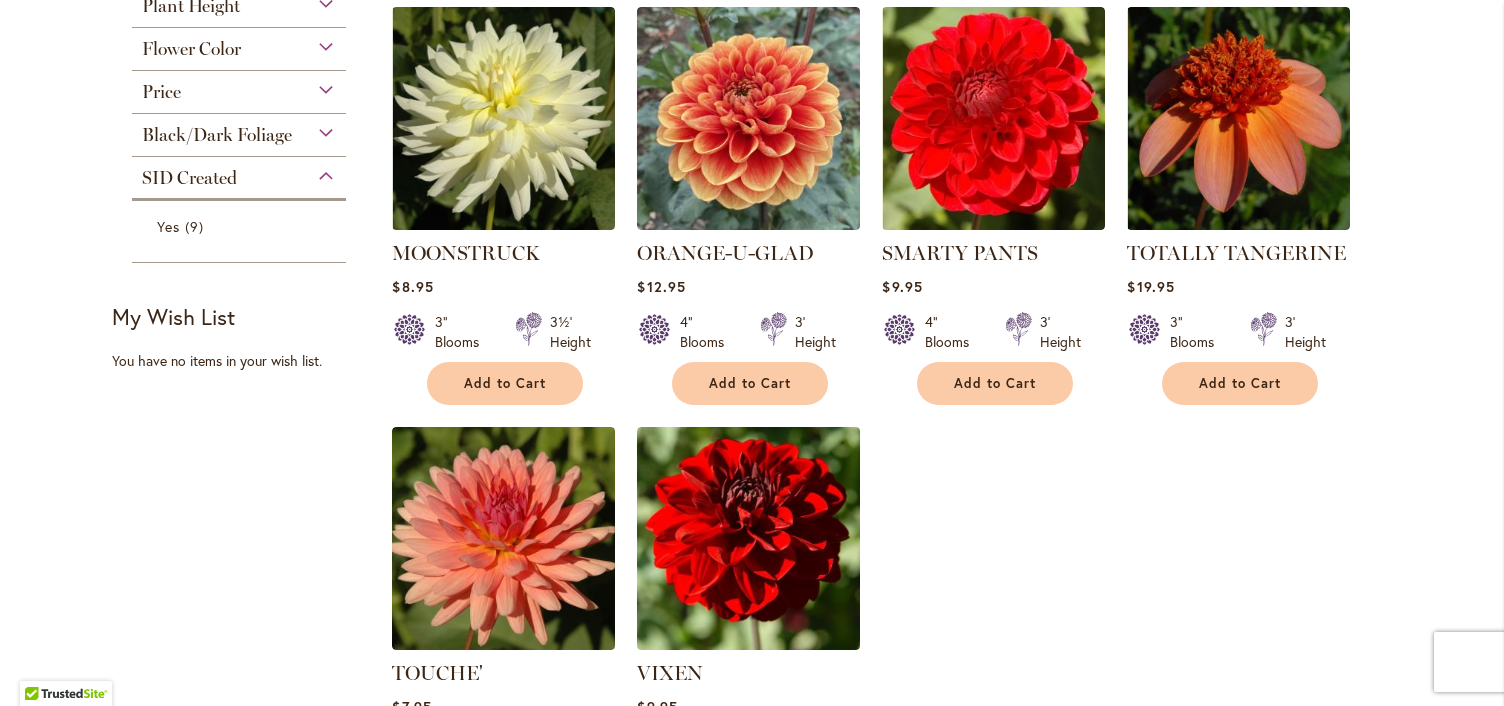 scroll, scrollTop: 1100, scrollLeft: 0, axis: vertical 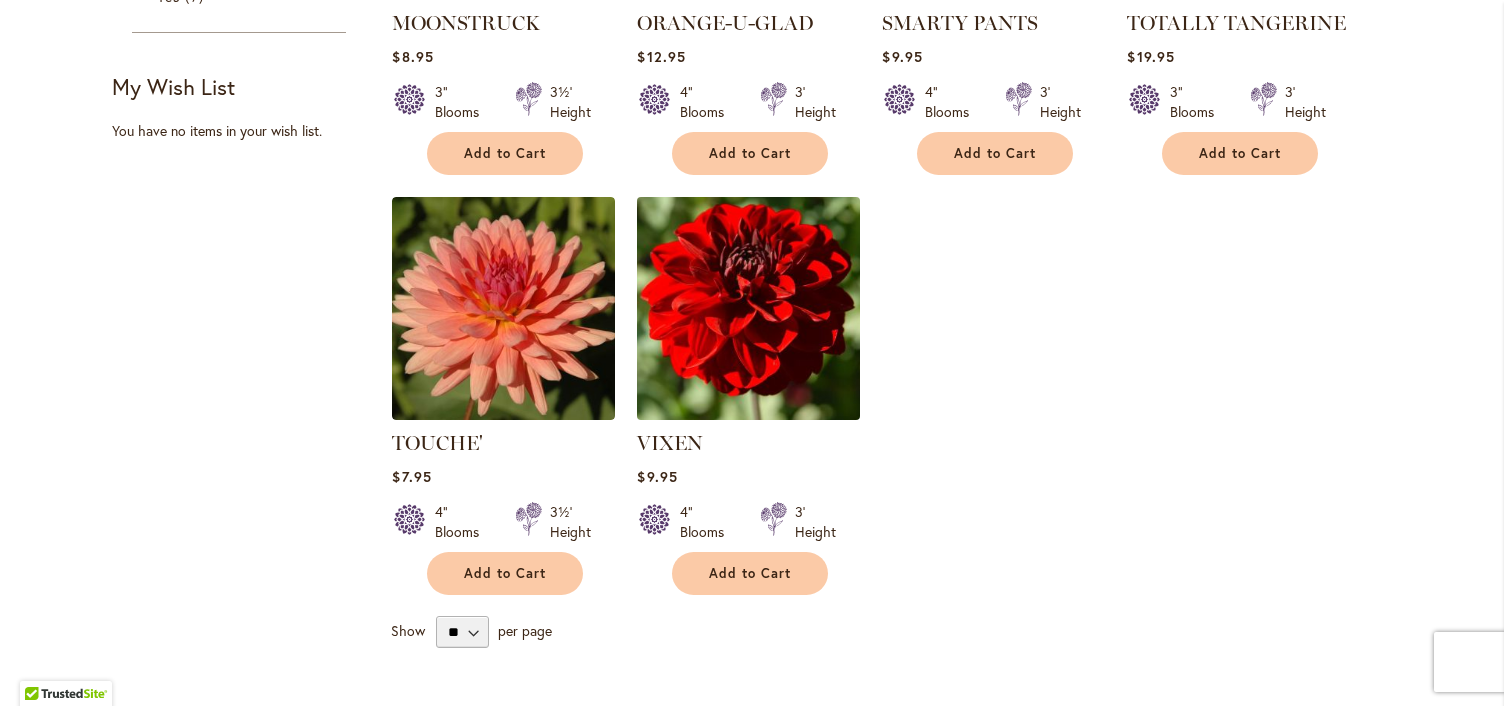click at bounding box center [749, 308] 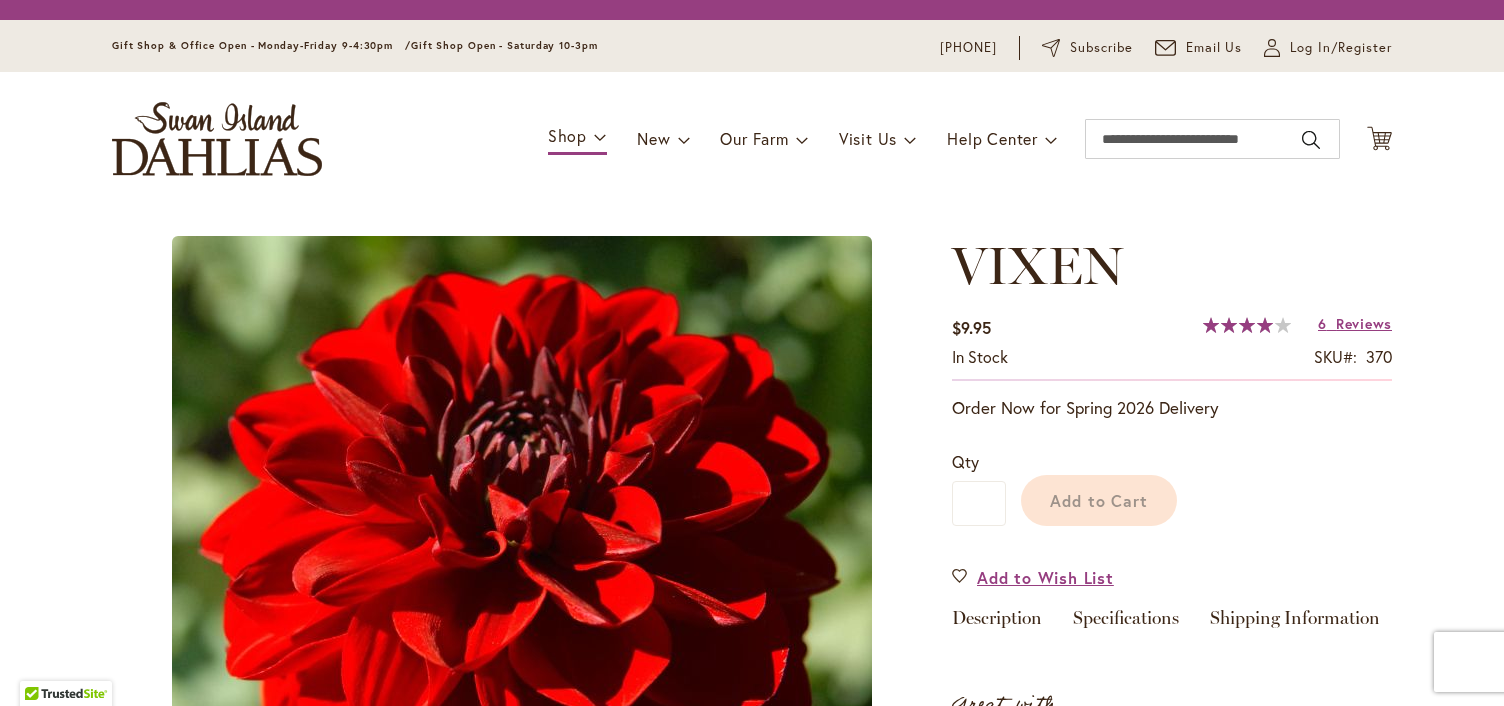 scroll, scrollTop: 0, scrollLeft: 0, axis: both 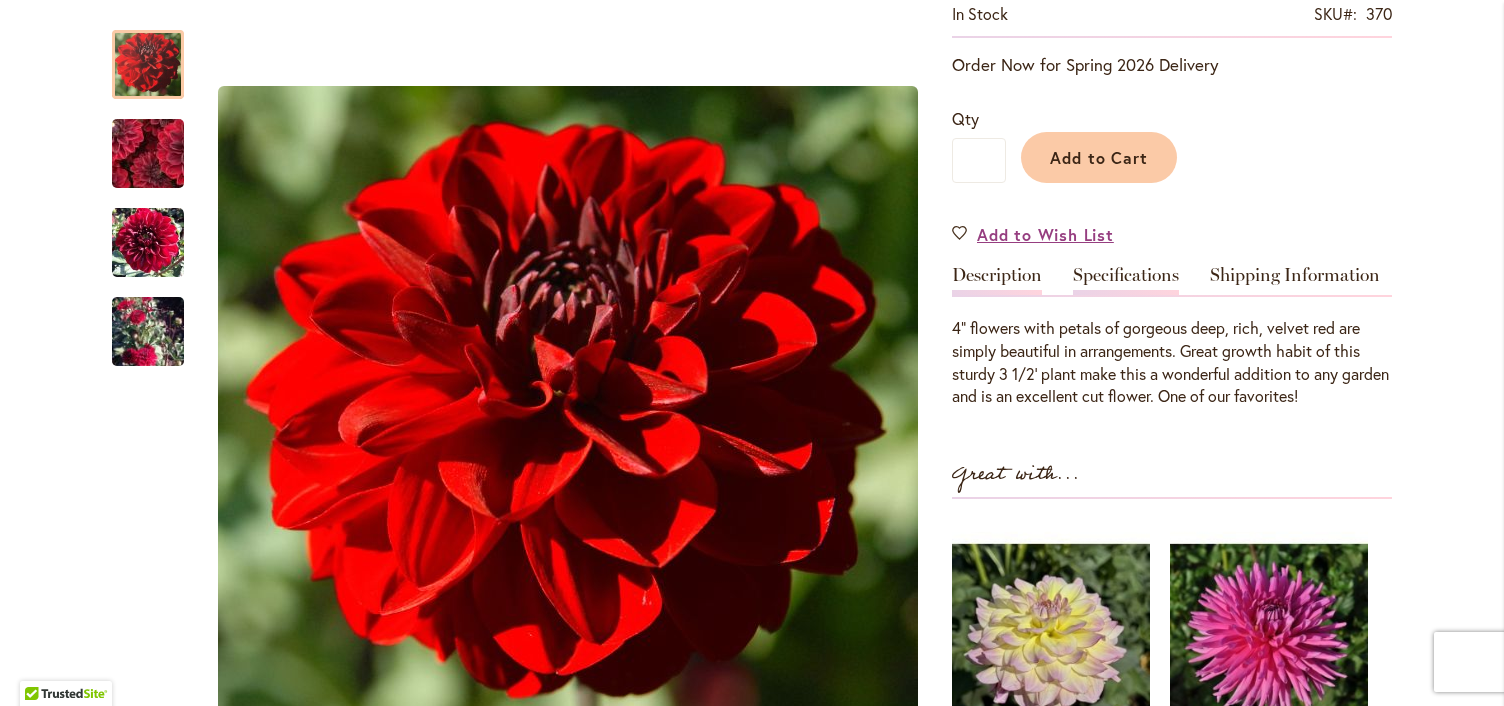click on "Specifications" at bounding box center (1126, 280) 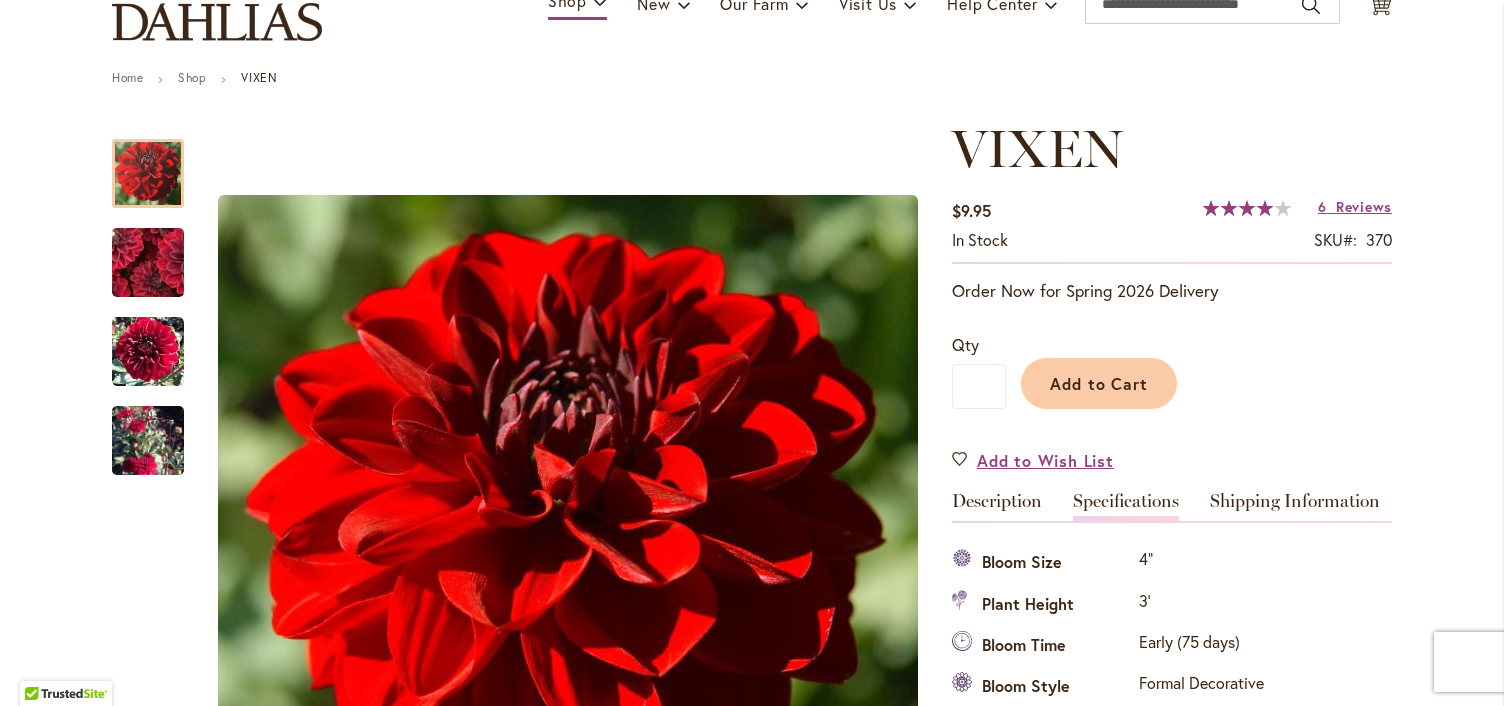 scroll, scrollTop: 400, scrollLeft: 0, axis: vertical 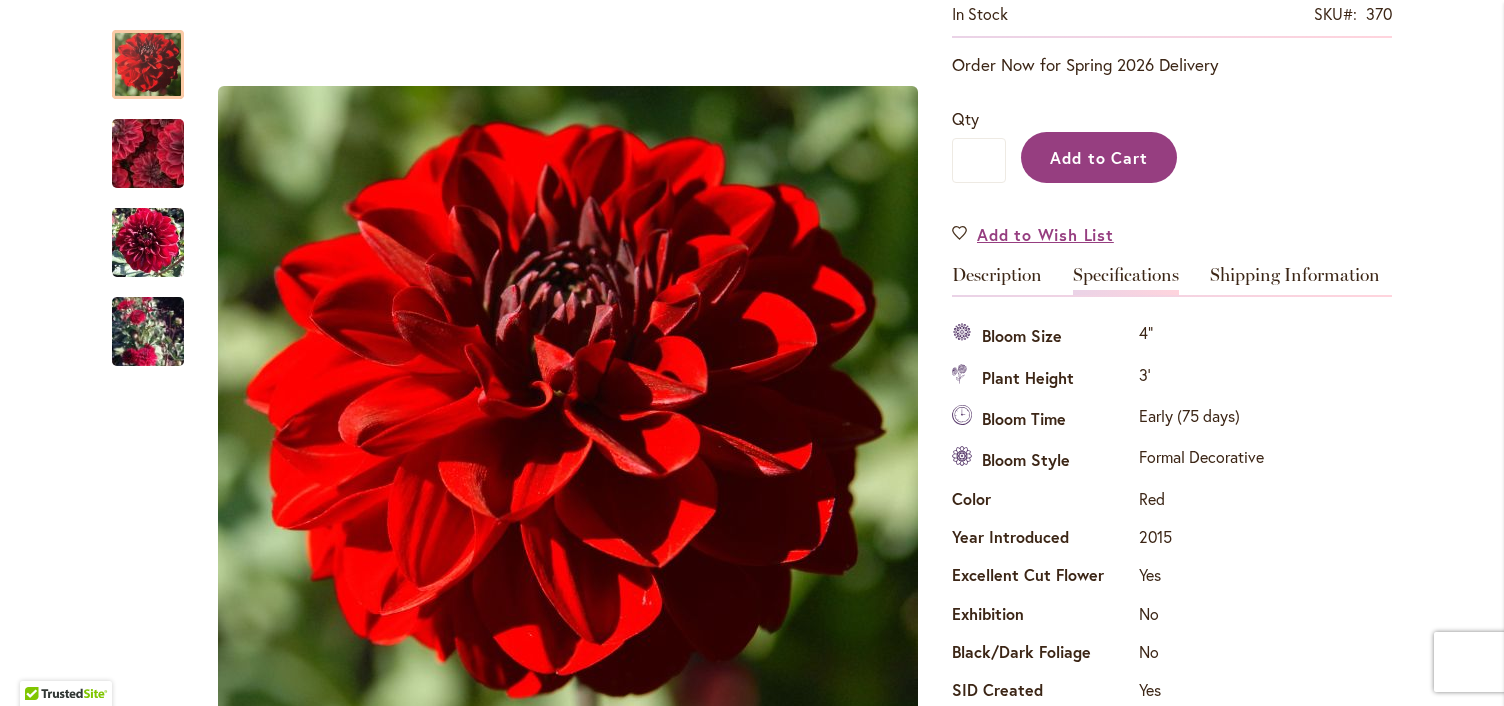 click on "Add to Cart" at bounding box center [1099, 157] 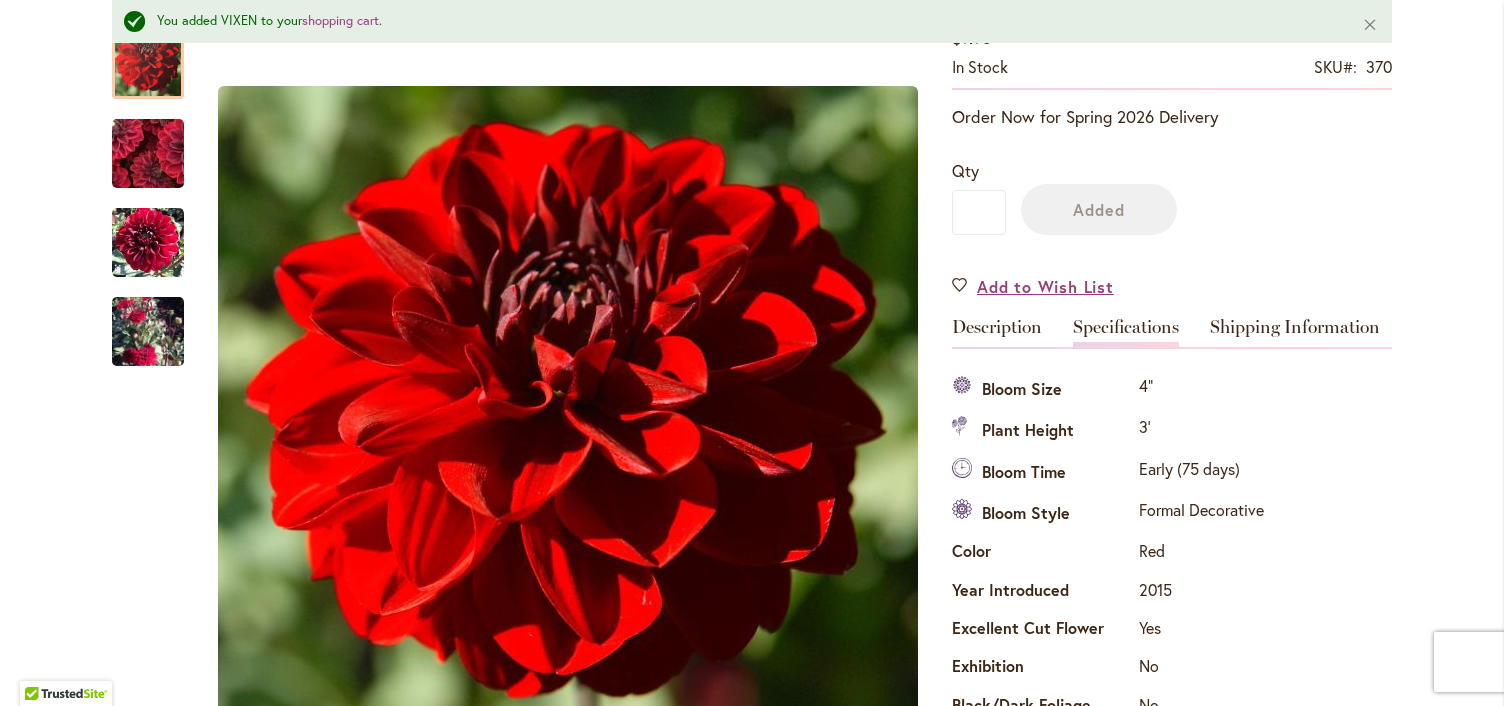 scroll, scrollTop: 452, scrollLeft: 0, axis: vertical 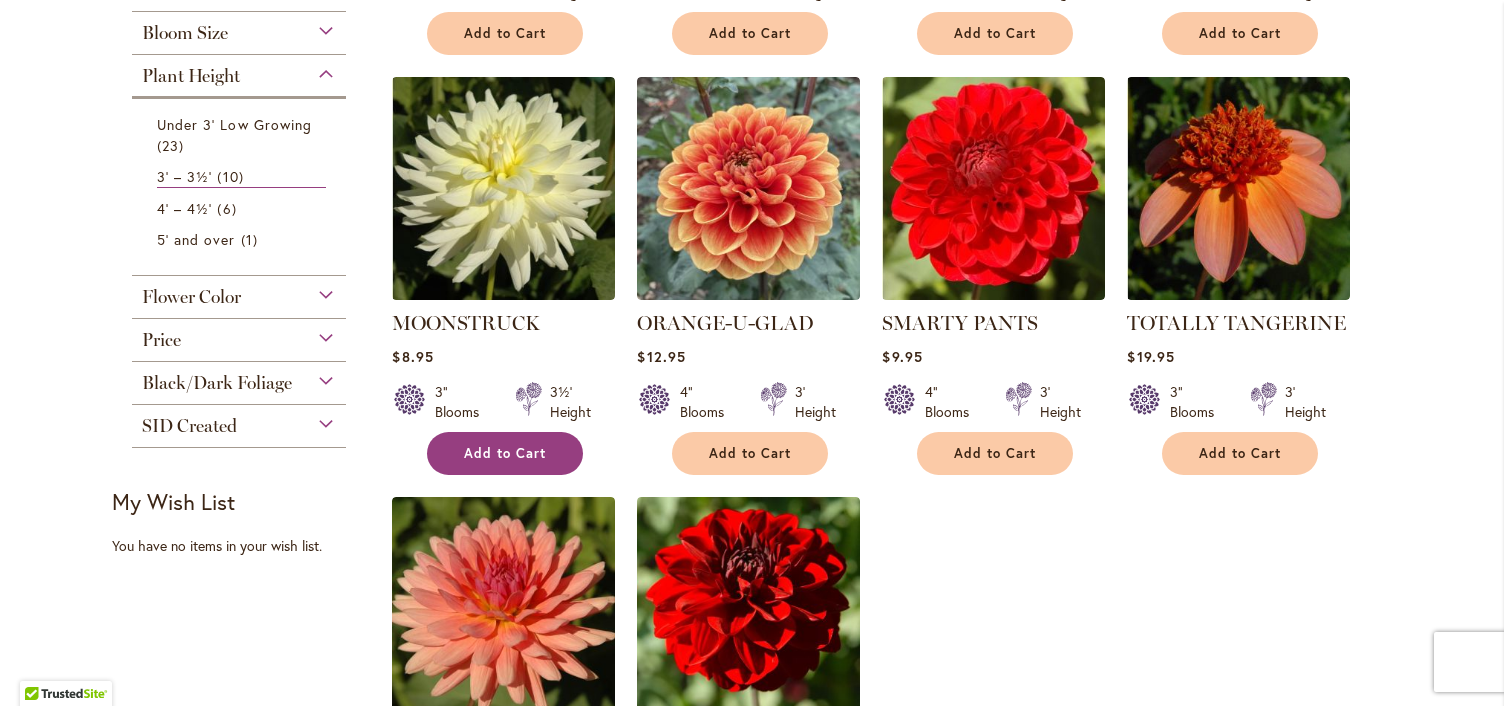 click on "Add to Cart" at bounding box center (505, 453) 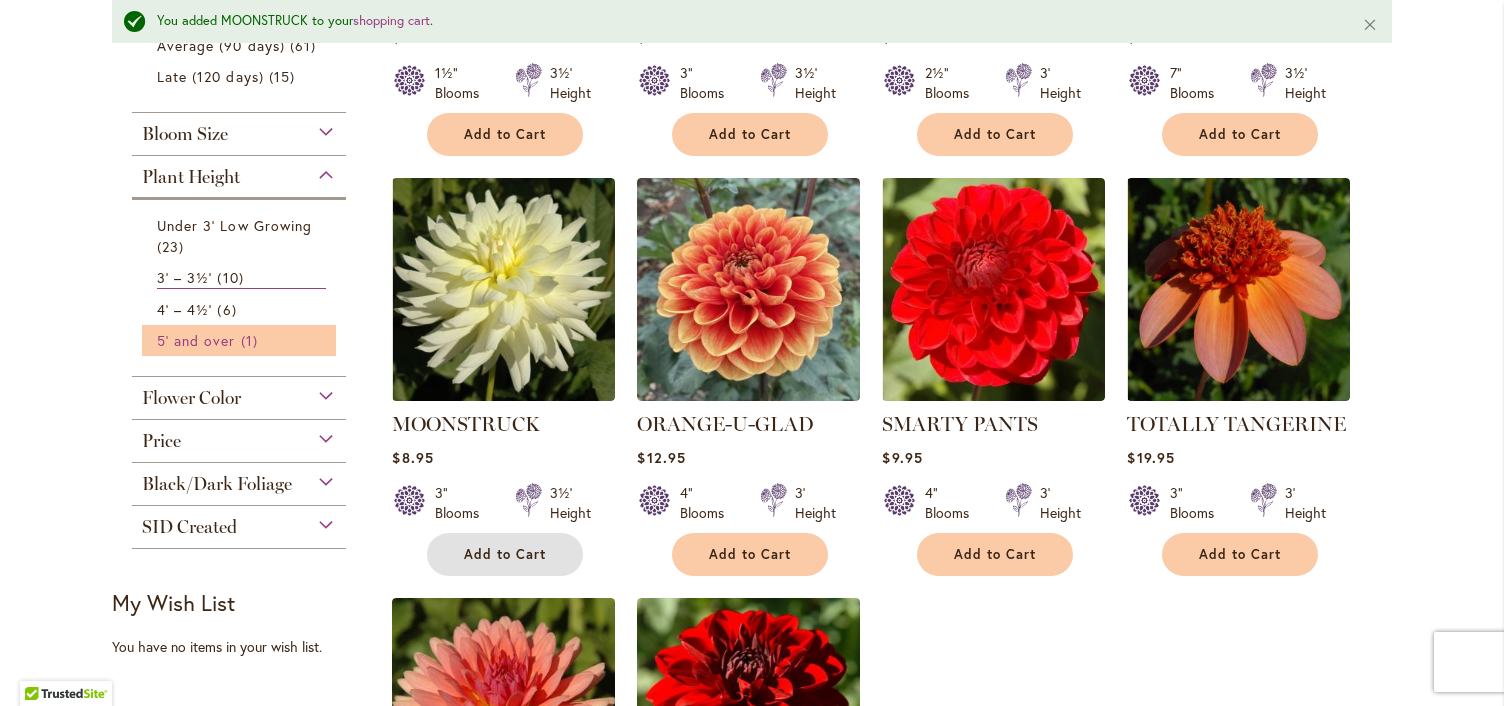 scroll, scrollTop: 652, scrollLeft: 0, axis: vertical 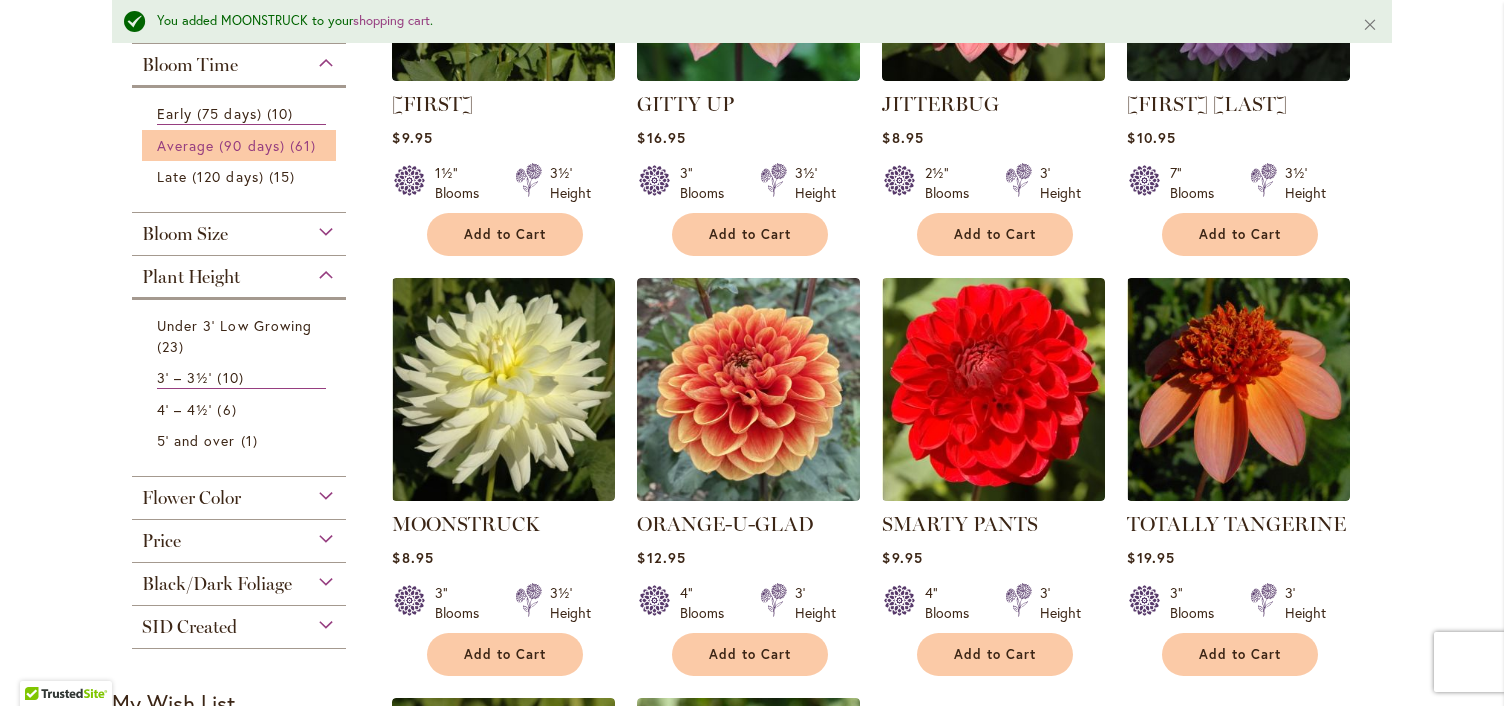 click on "Average (90 days)" at bounding box center (221, 145) 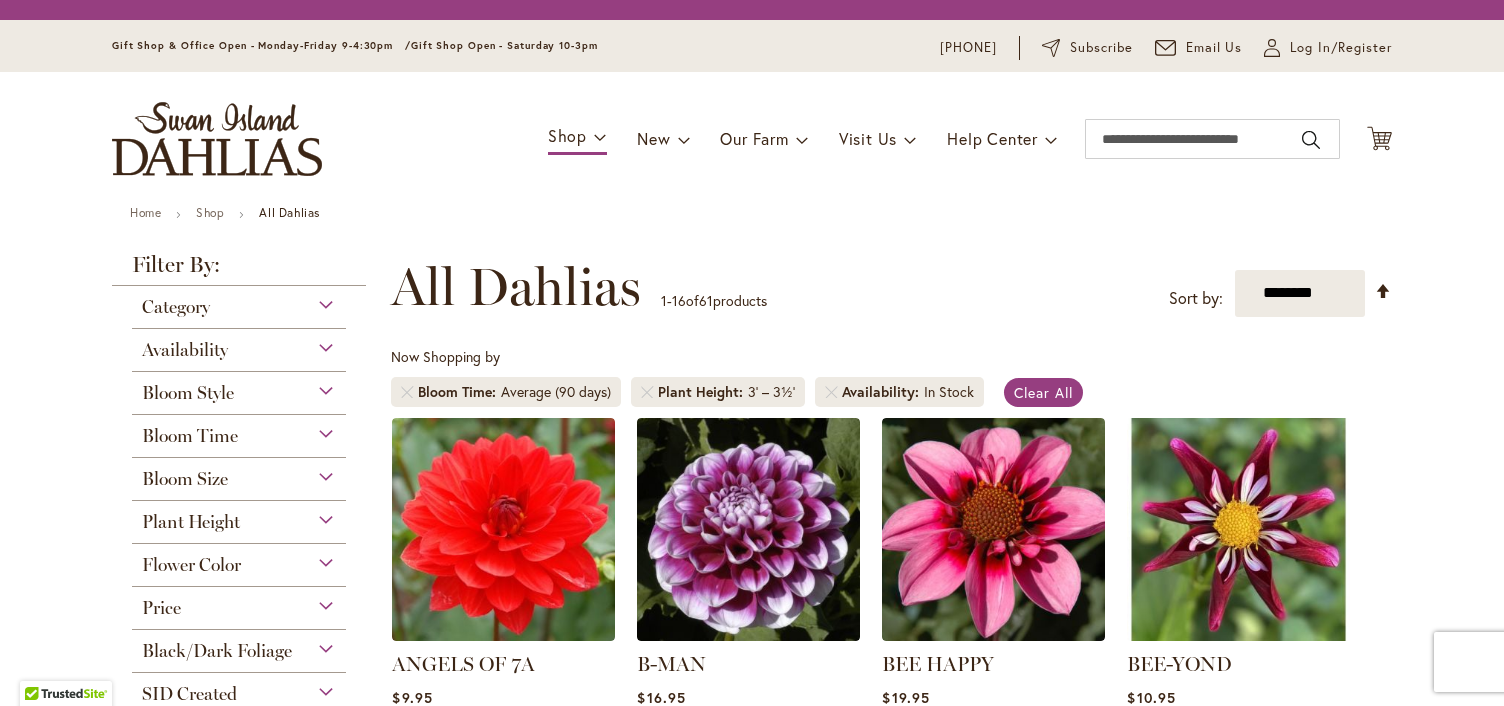 scroll, scrollTop: 0, scrollLeft: 0, axis: both 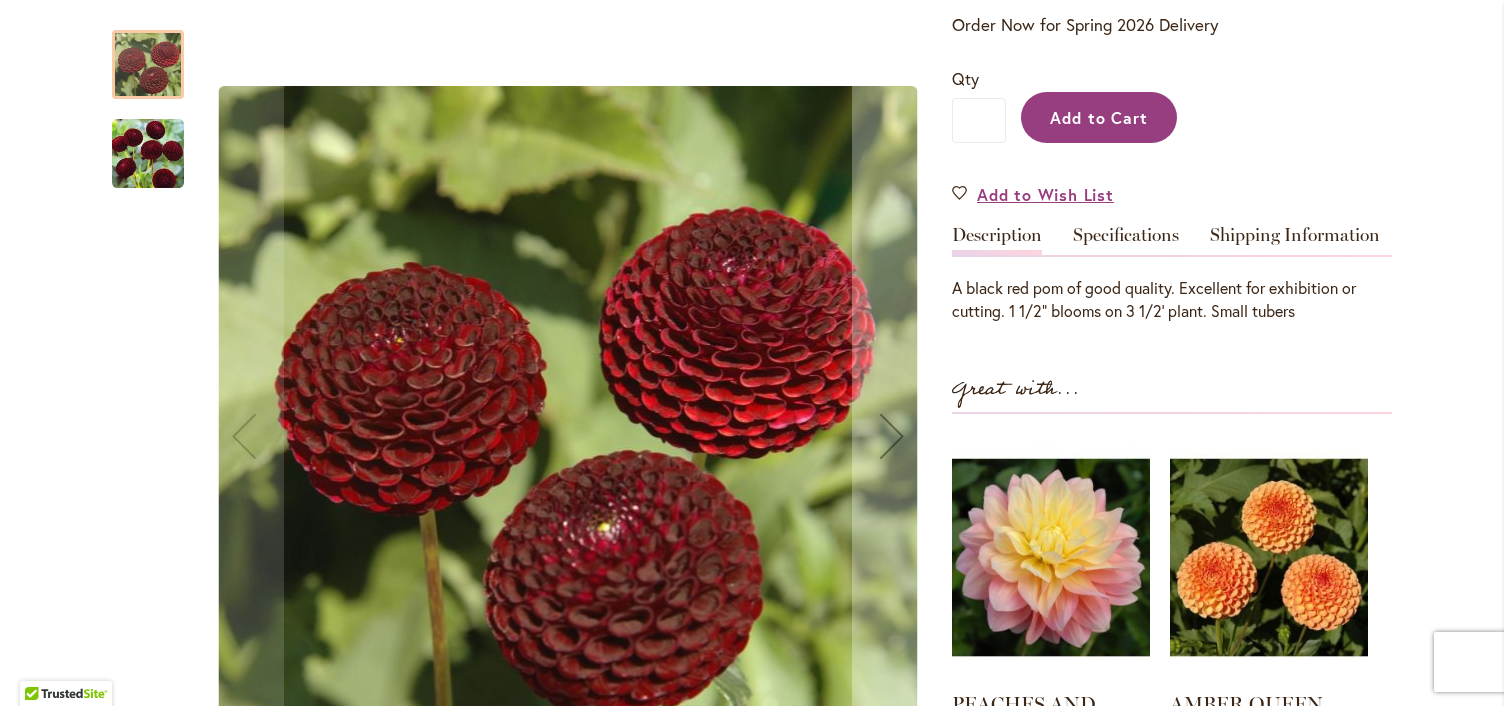 click on "Add to Cart" at bounding box center [1099, 117] 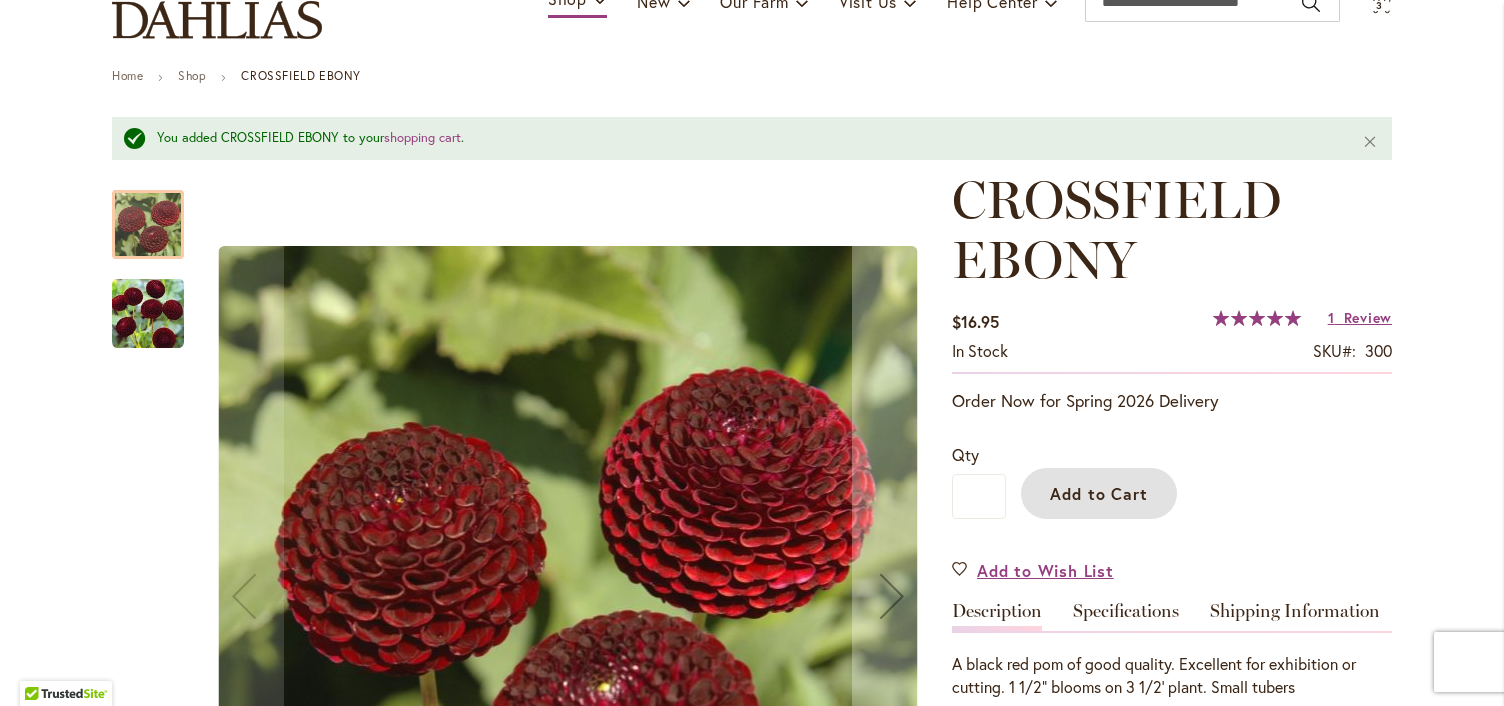 scroll, scrollTop: 200, scrollLeft: 0, axis: vertical 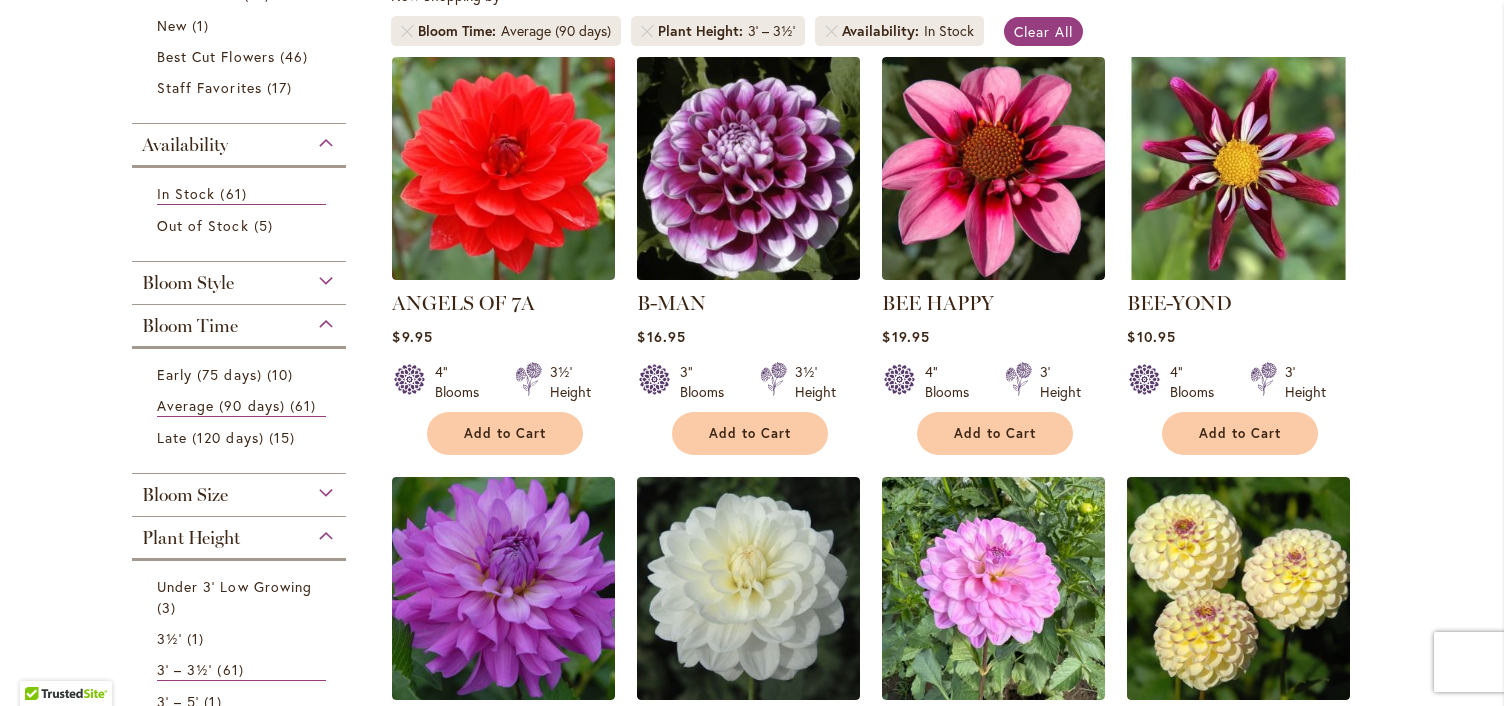 click at bounding box center (749, 168) 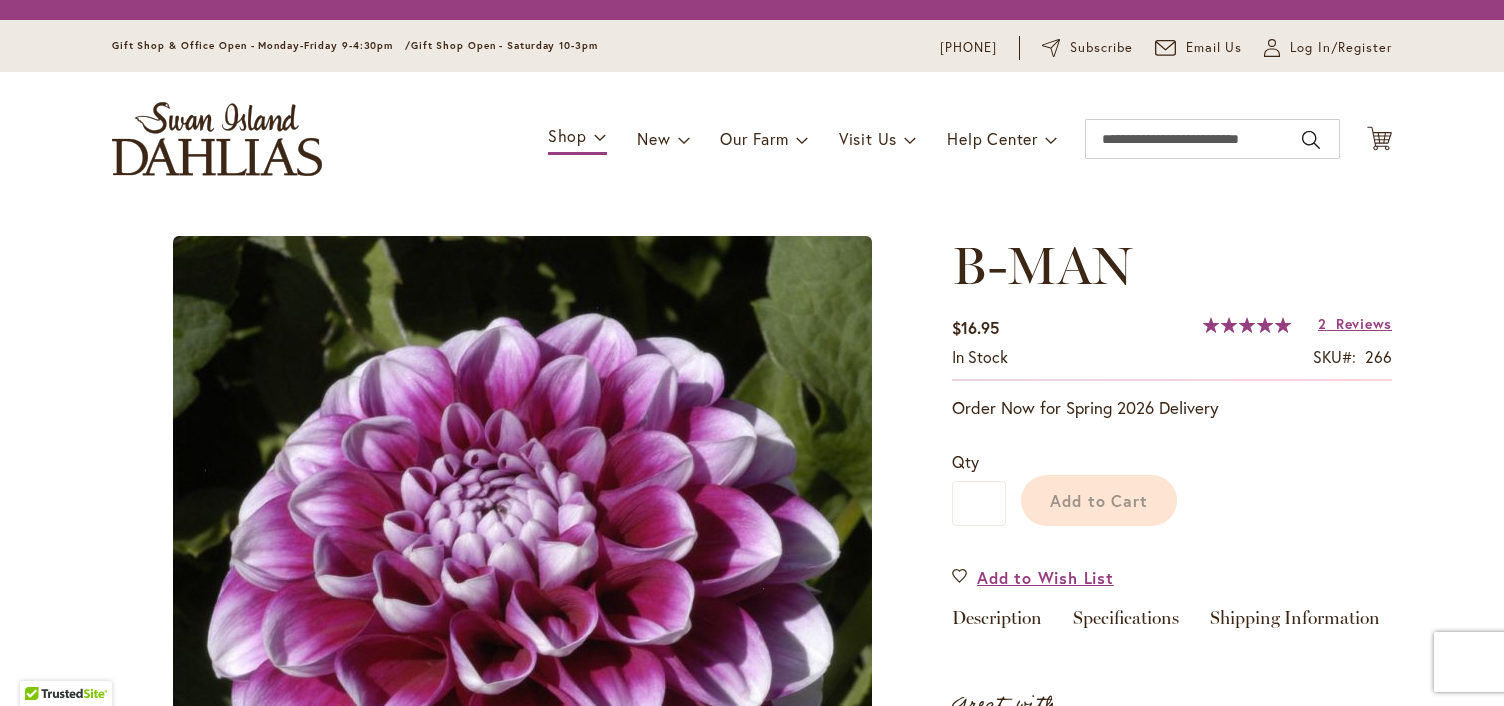 scroll, scrollTop: 0, scrollLeft: 0, axis: both 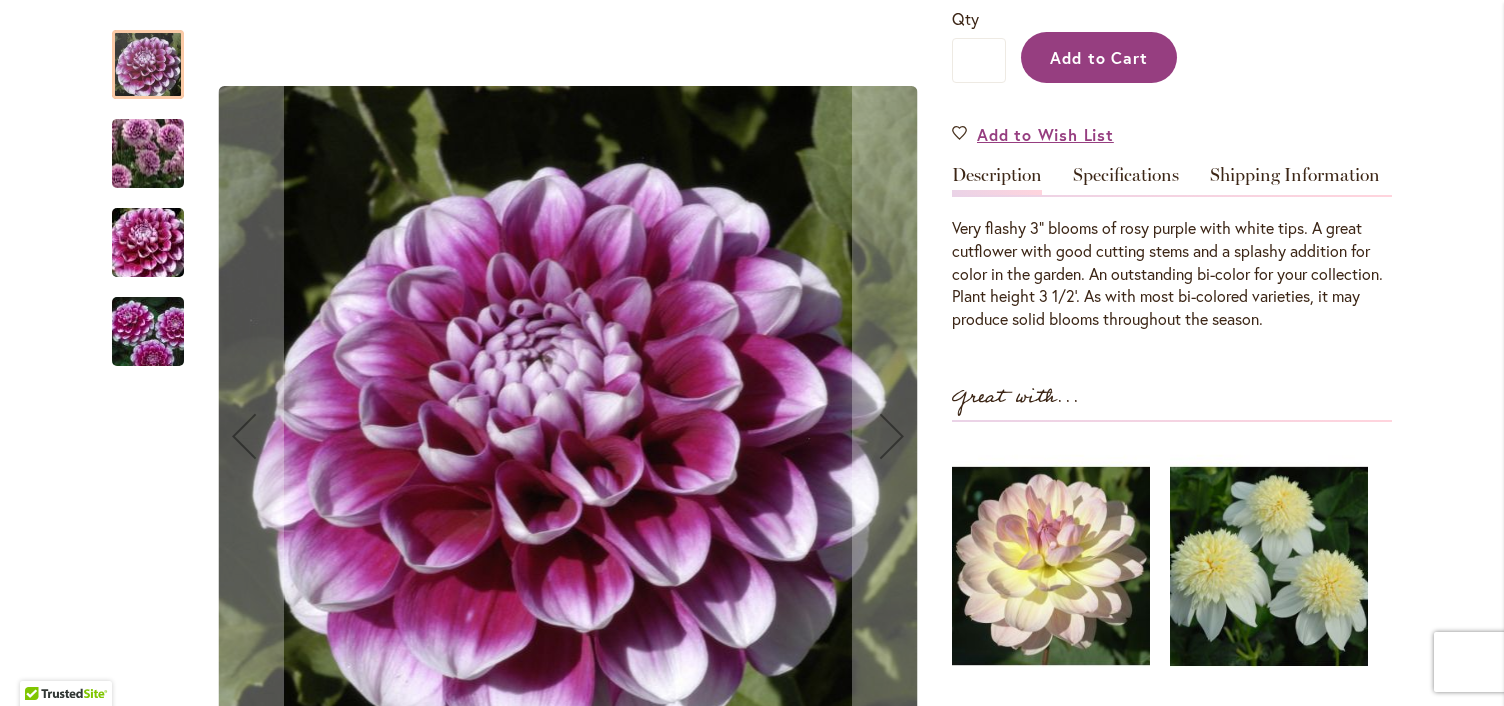 click on "Add to Cart" at bounding box center (1099, 57) 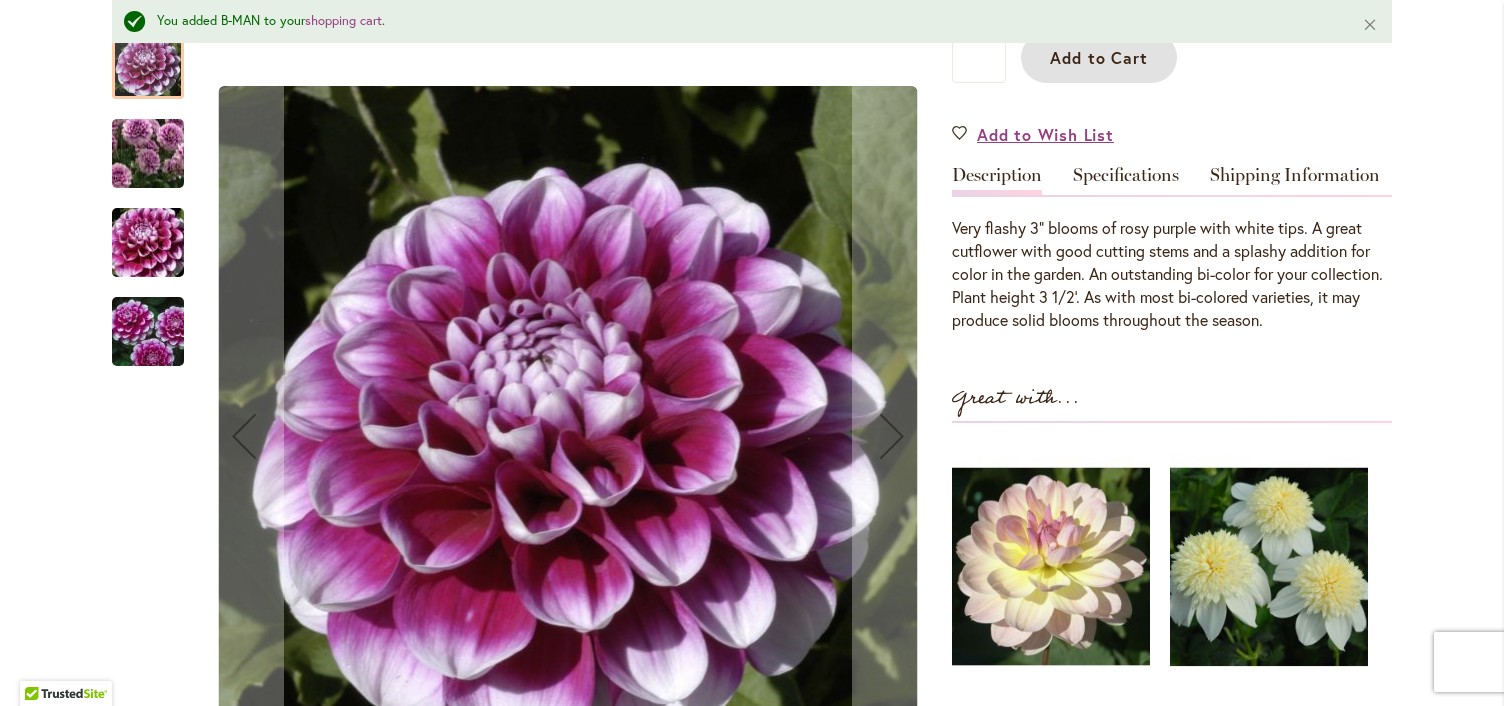 scroll, scrollTop: 52, scrollLeft: 0, axis: vertical 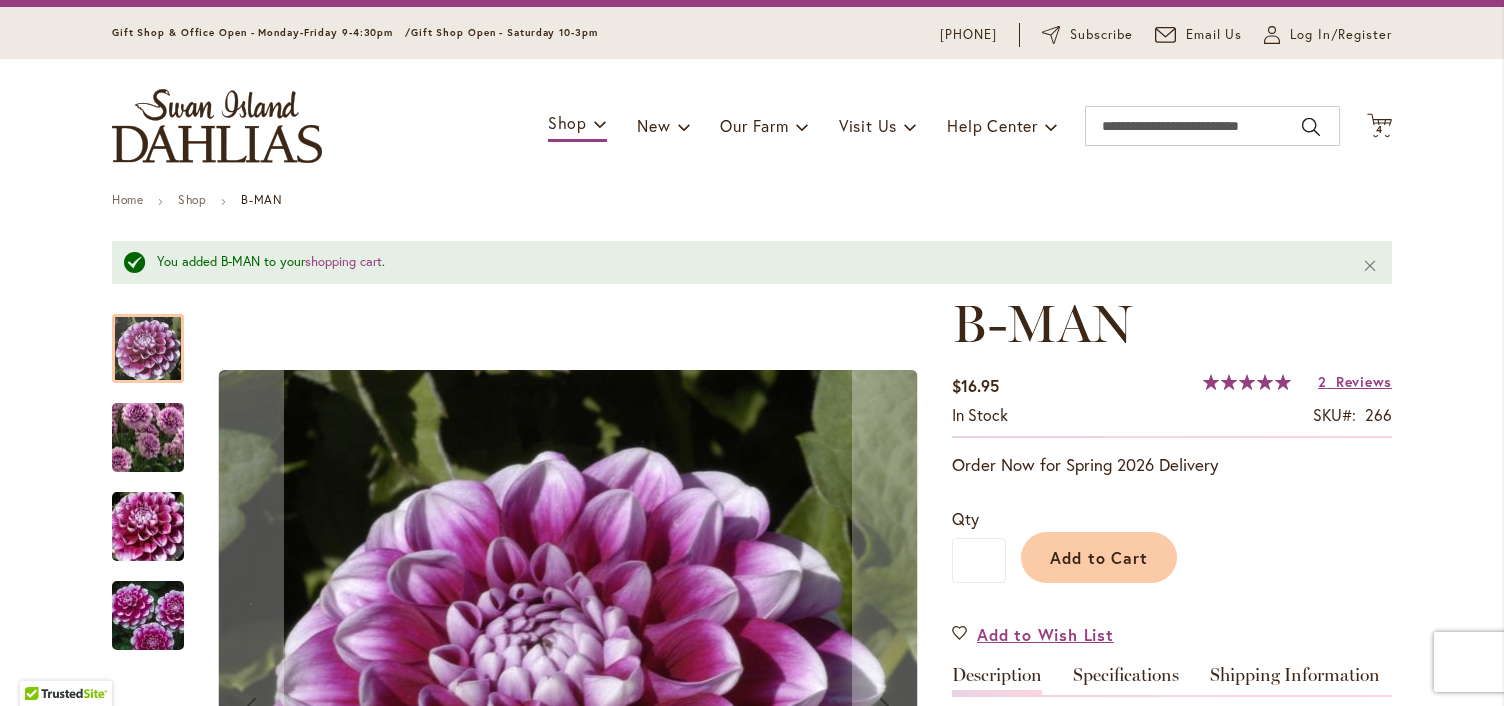 drag, startPoint x: 1374, startPoint y: 132, endPoint x: 1369, endPoint y: 141, distance: 10.29563 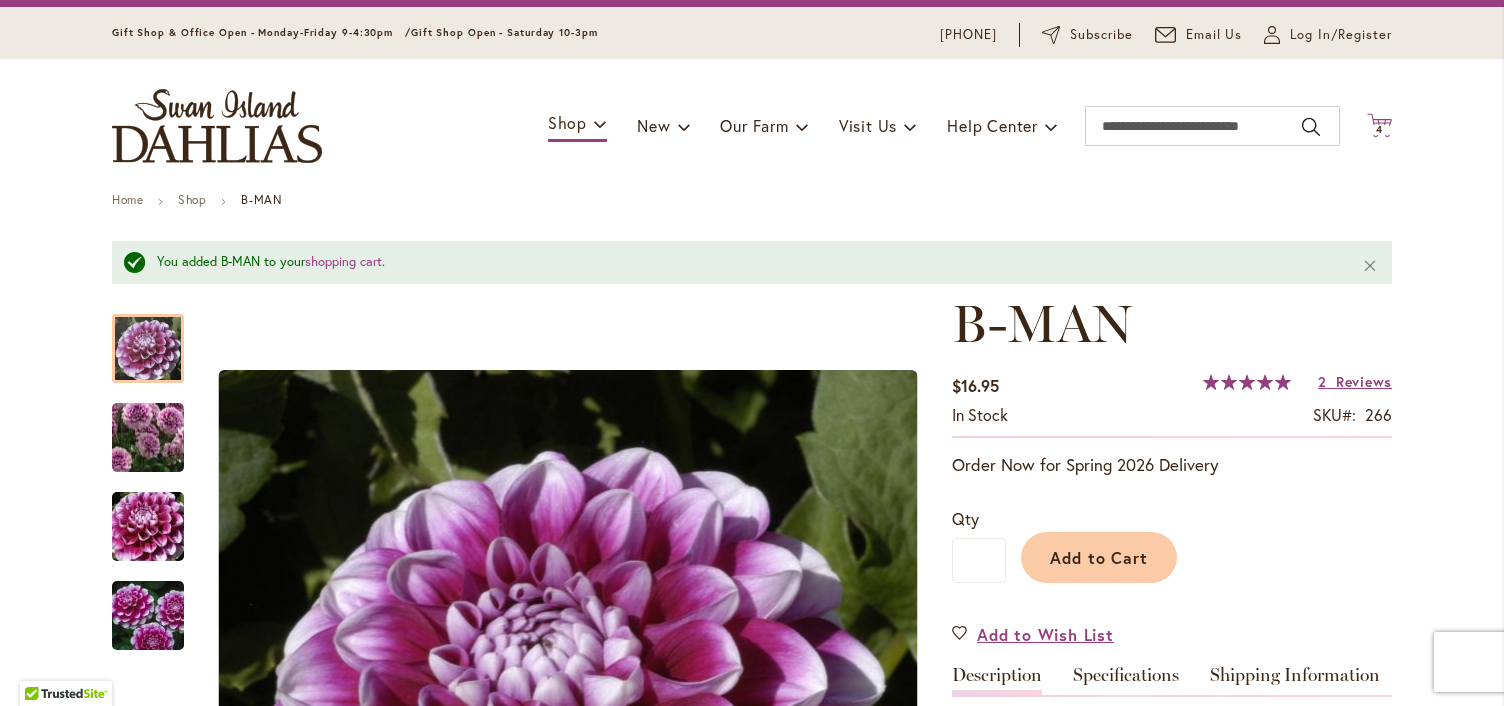 click 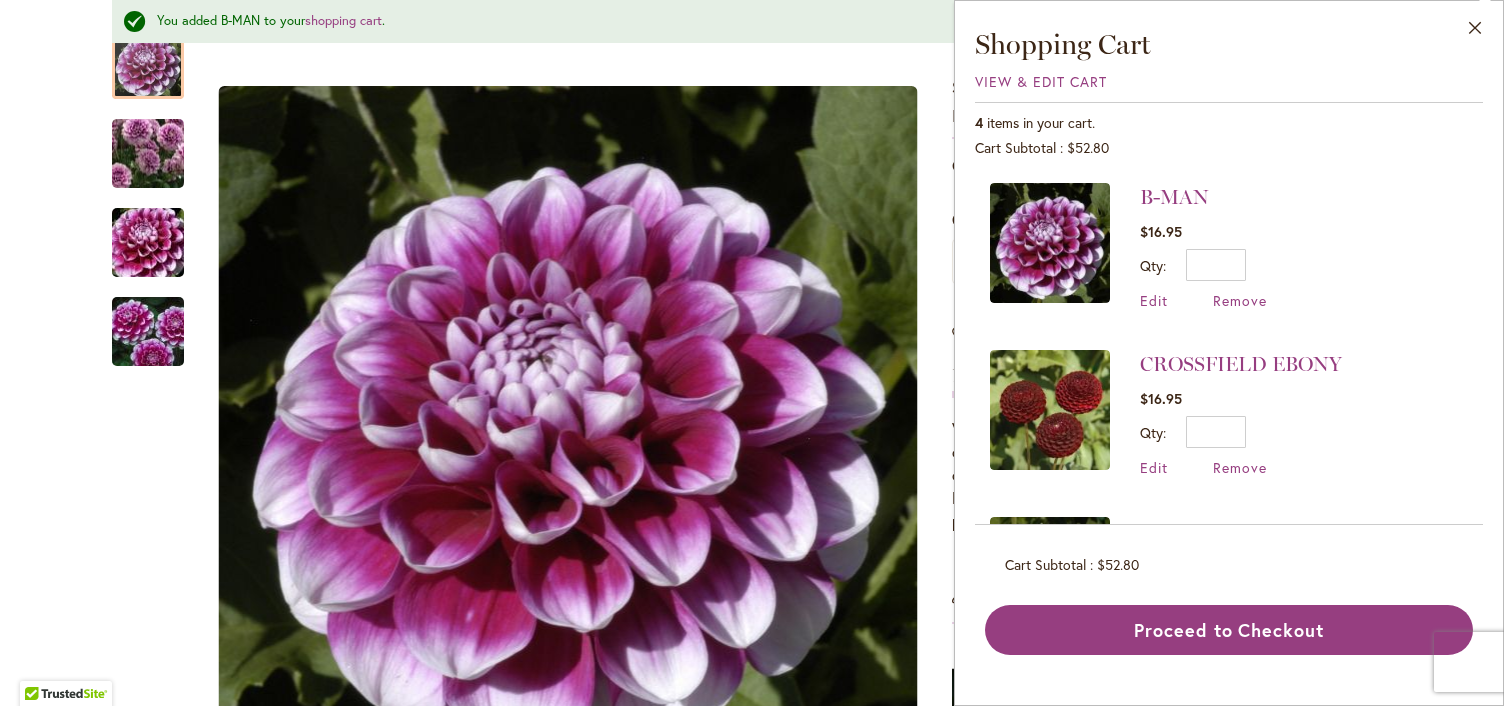 scroll, scrollTop: 352, scrollLeft: 0, axis: vertical 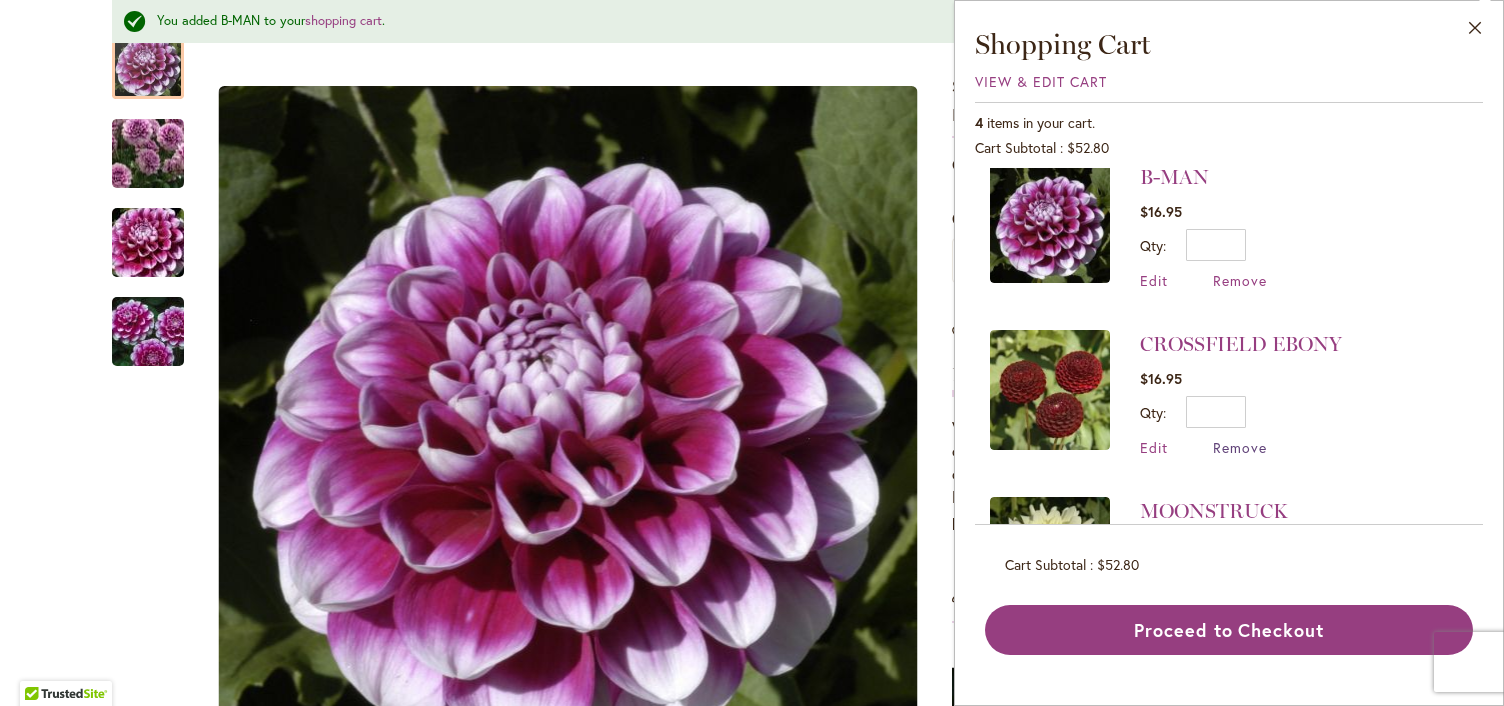 click on "Remove" at bounding box center (1240, 447) 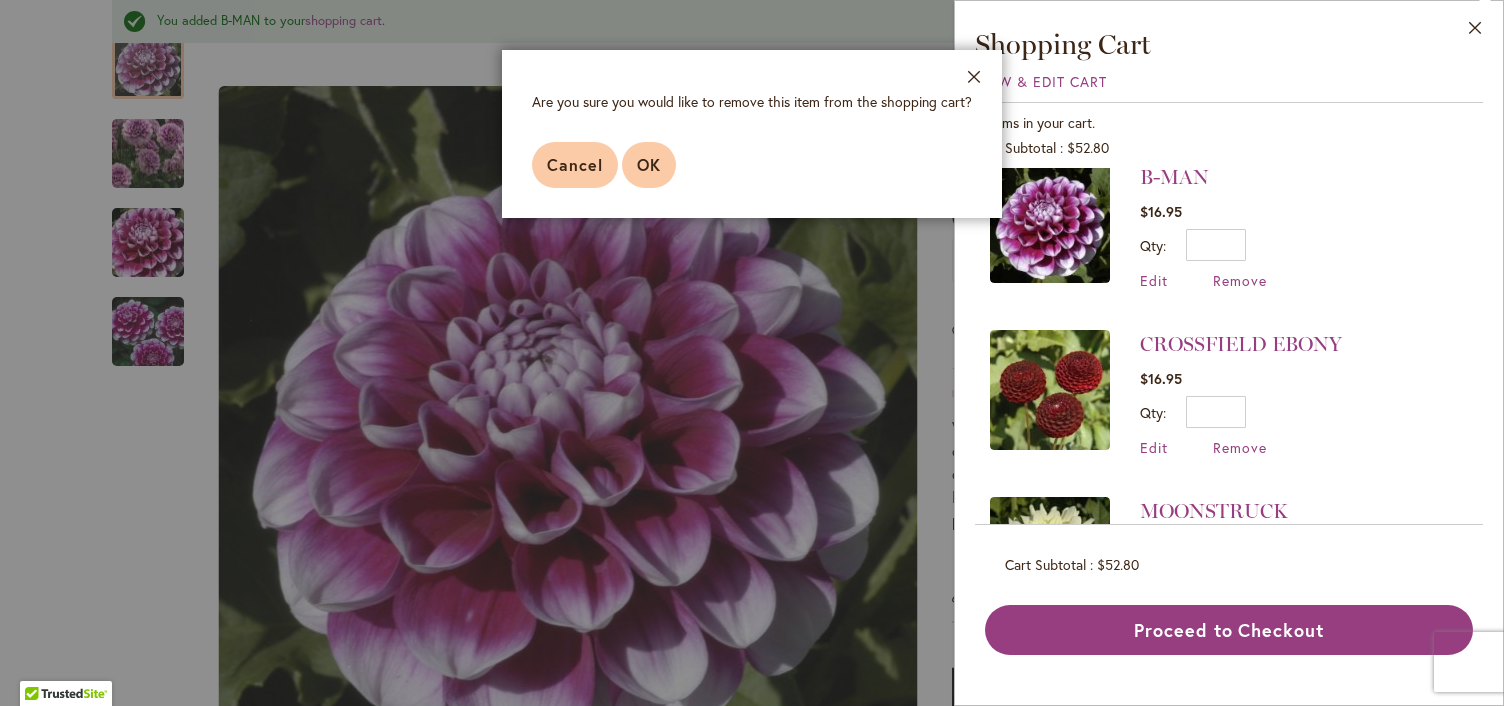click on "OK" at bounding box center [649, 165] 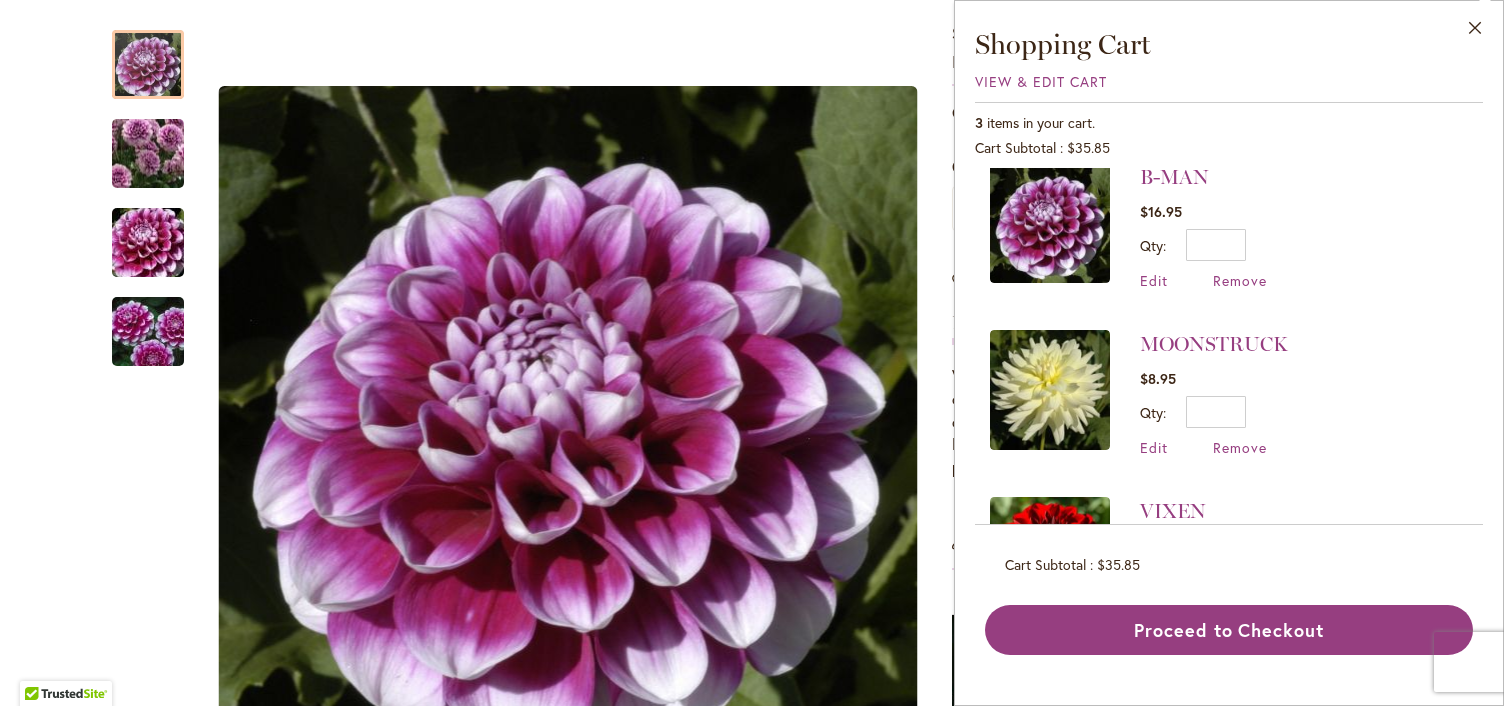 scroll, scrollTop: 0, scrollLeft: 0, axis: both 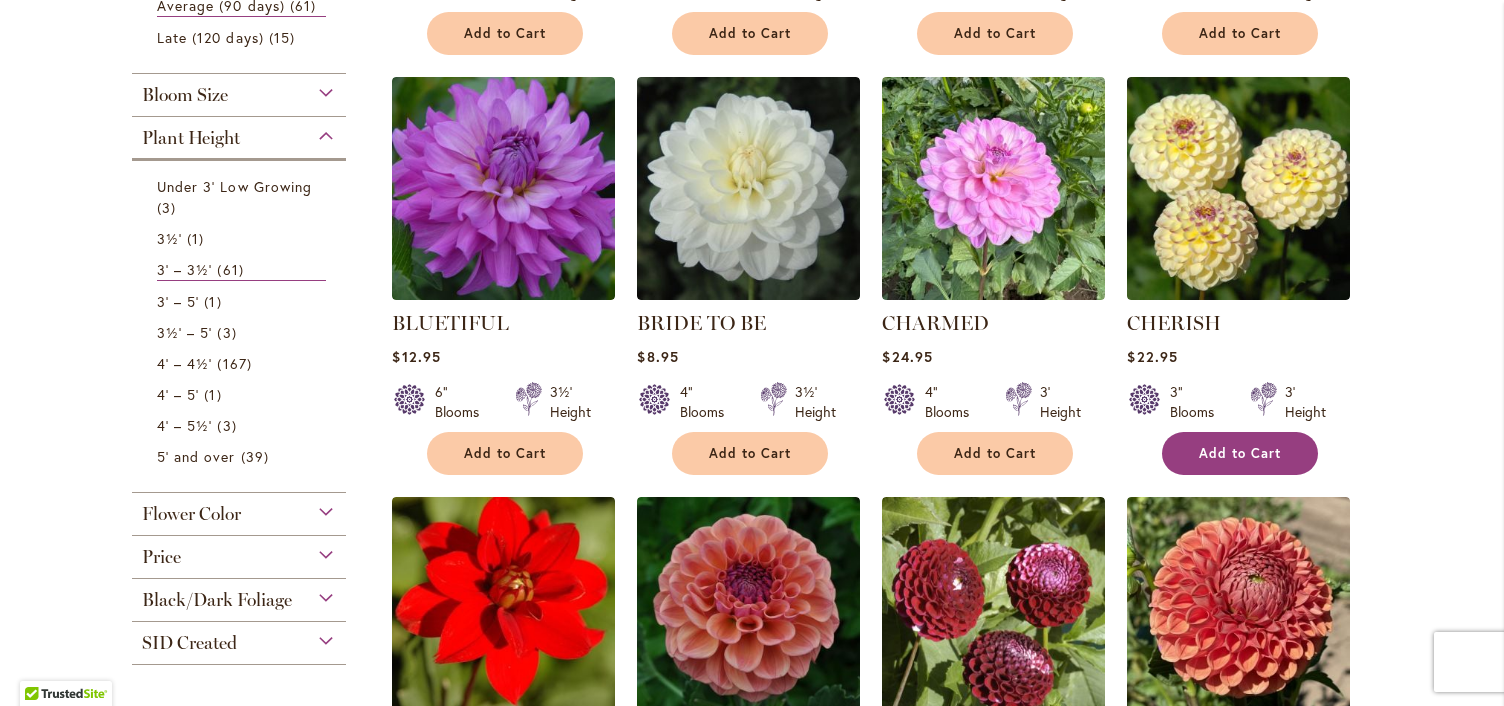 click on "Add to Cart" at bounding box center [1240, 453] 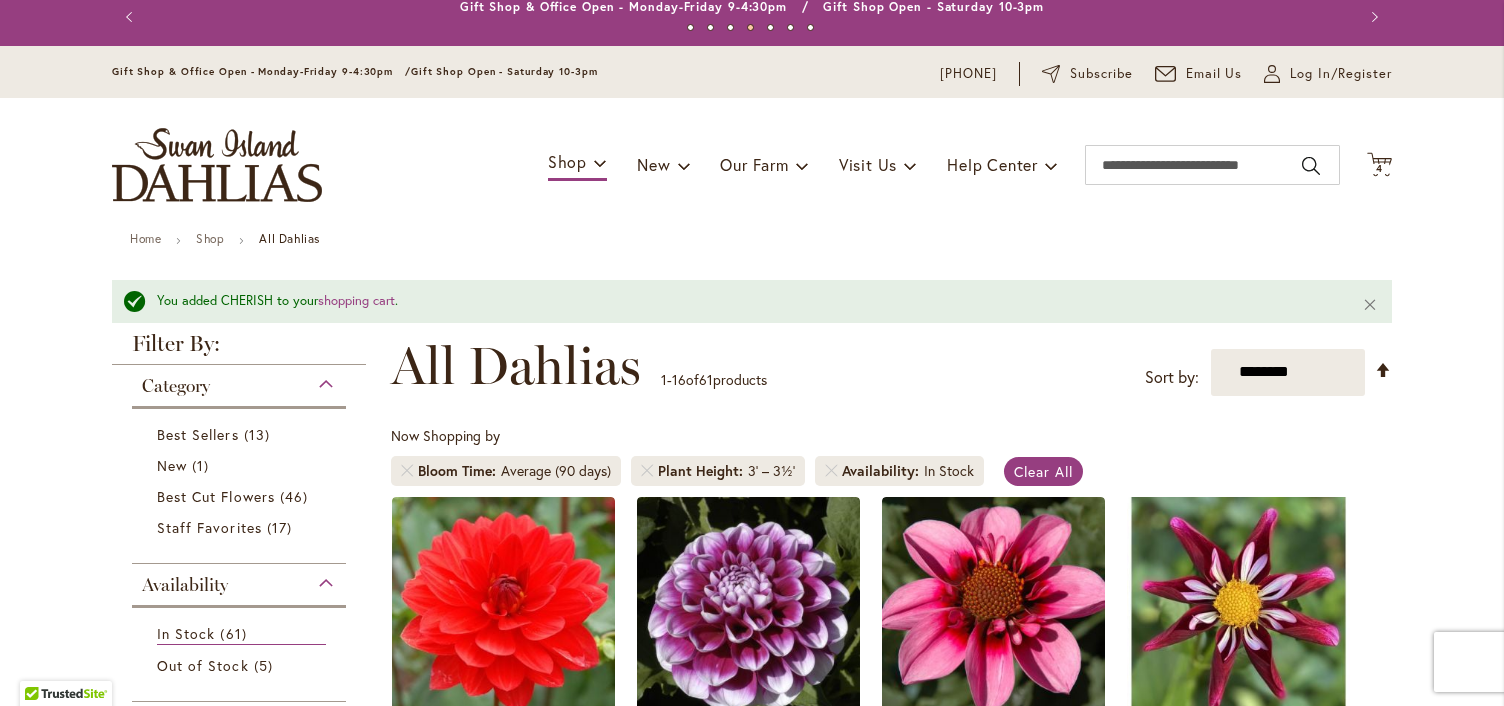 scroll, scrollTop: 0, scrollLeft: 0, axis: both 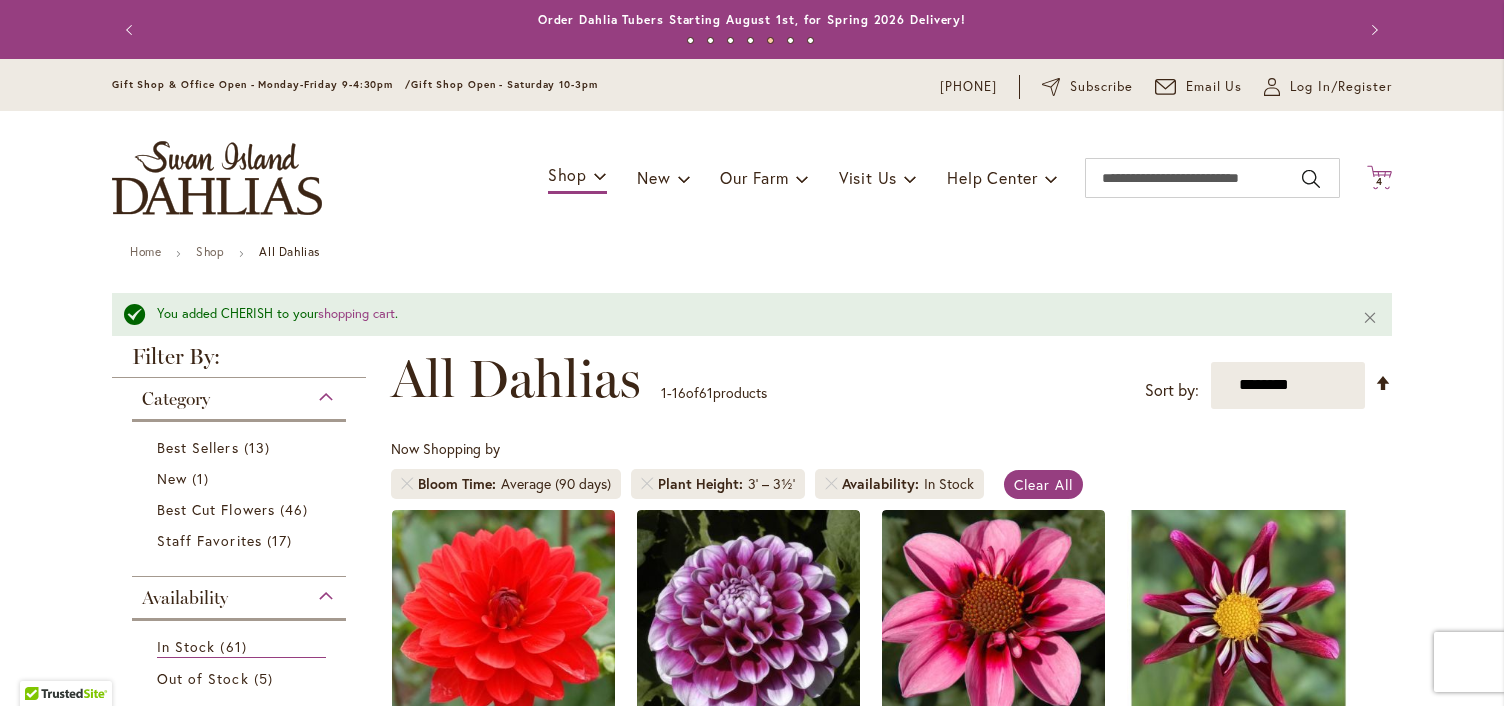click on "4" at bounding box center (1379, 181) 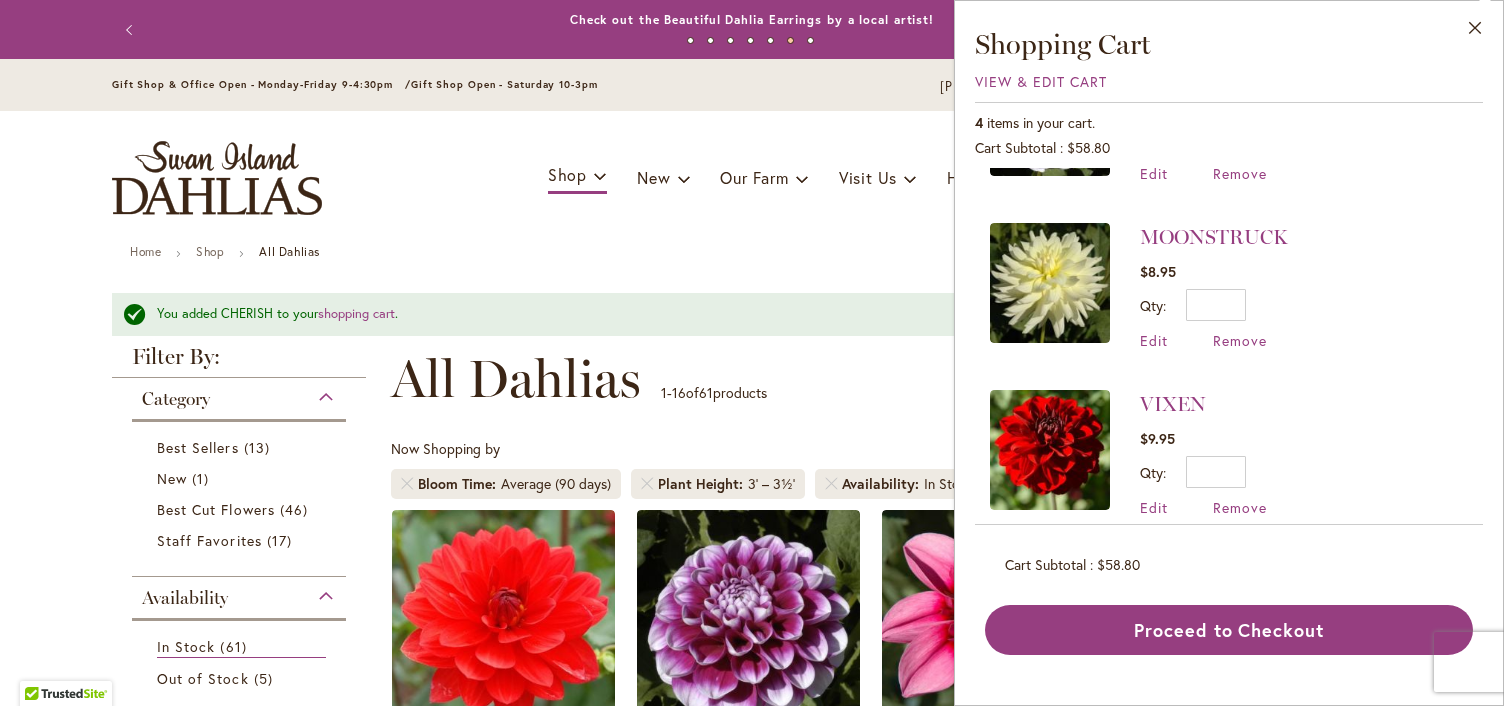 scroll, scrollTop: 300, scrollLeft: 0, axis: vertical 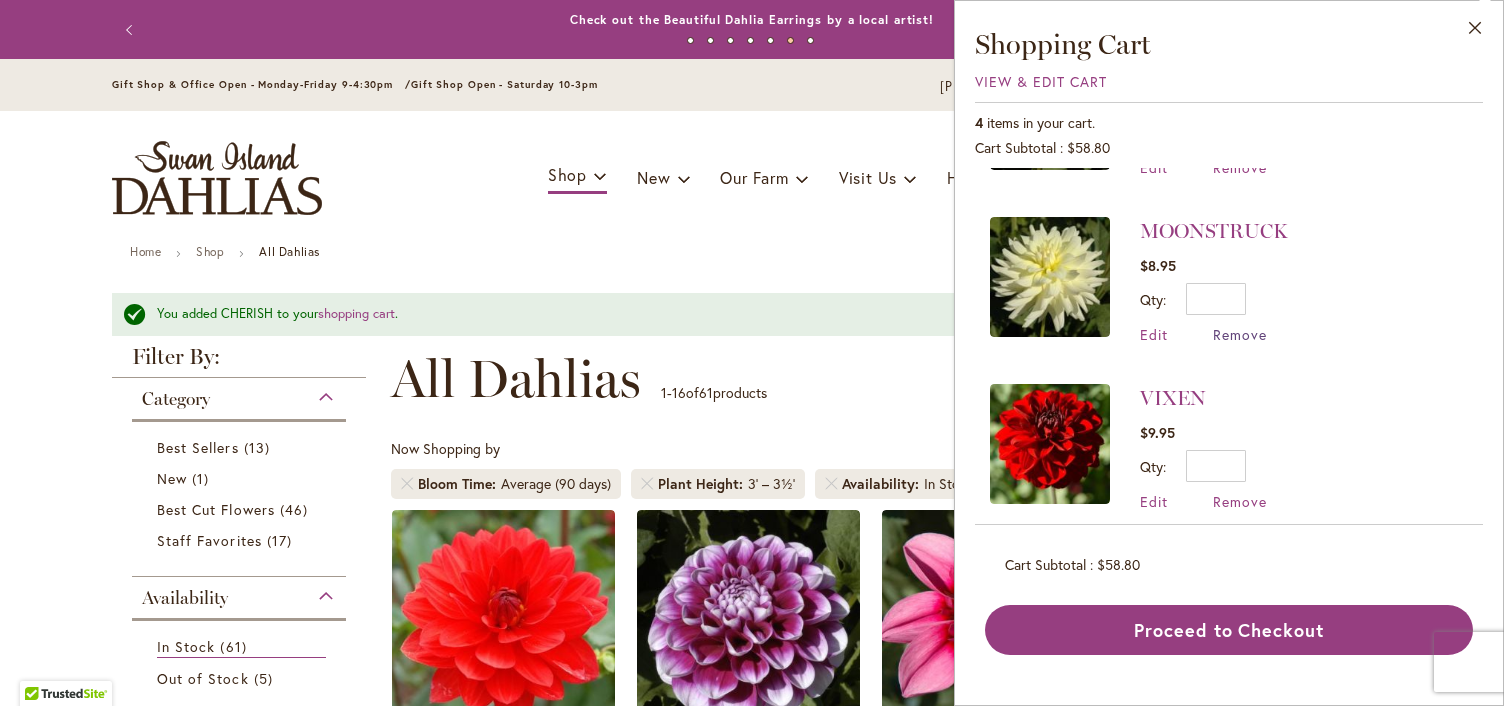 click on "Remove" at bounding box center [1240, 334] 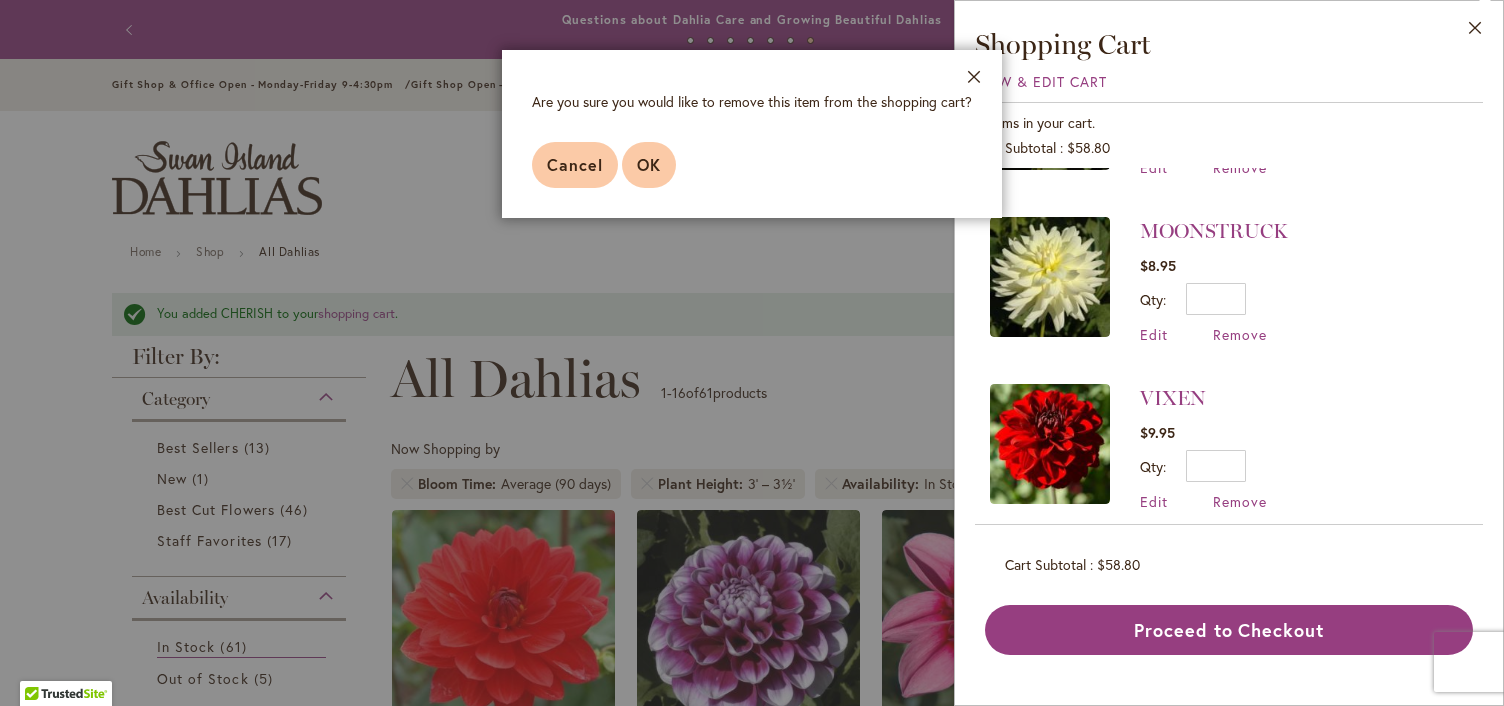 click on "OK" at bounding box center (649, 164) 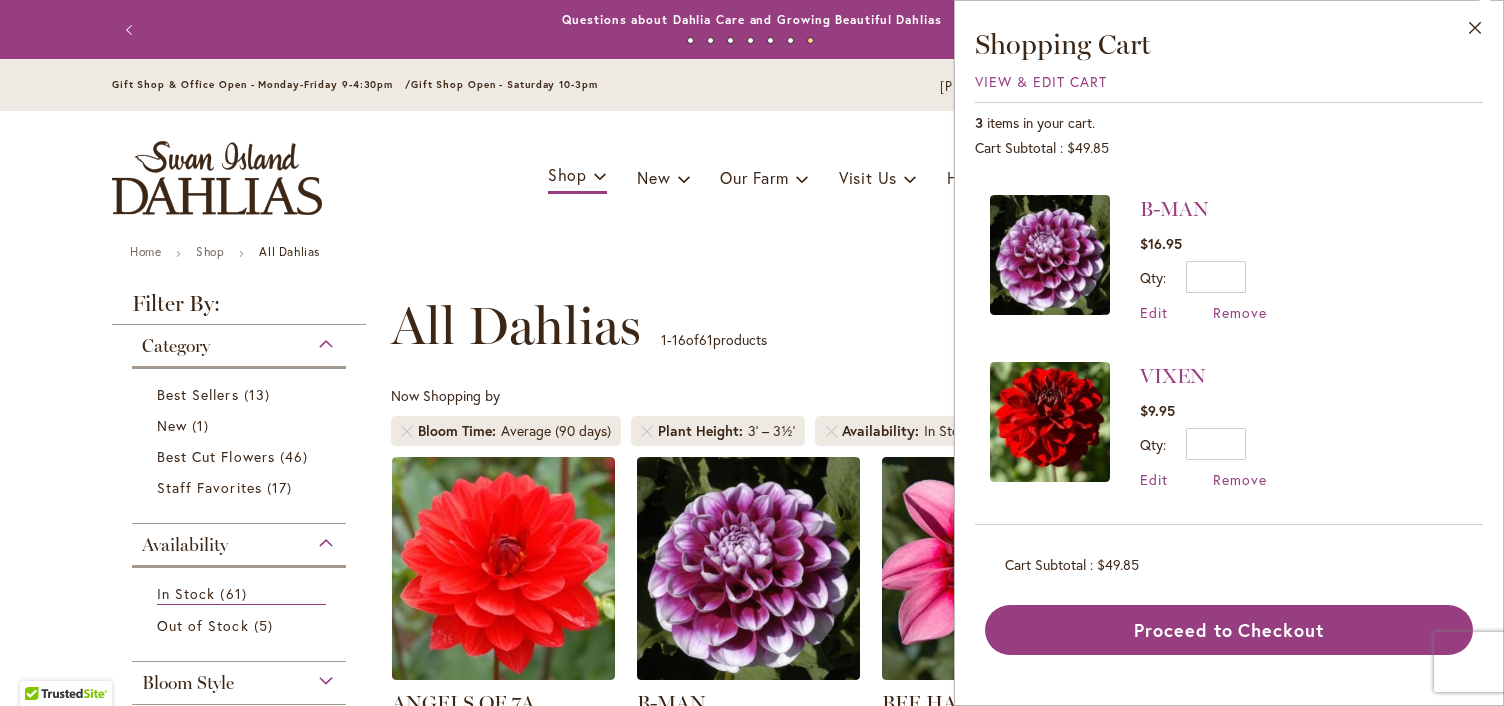scroll, scrollTop: 0, scrollLeft: 0, axis: both 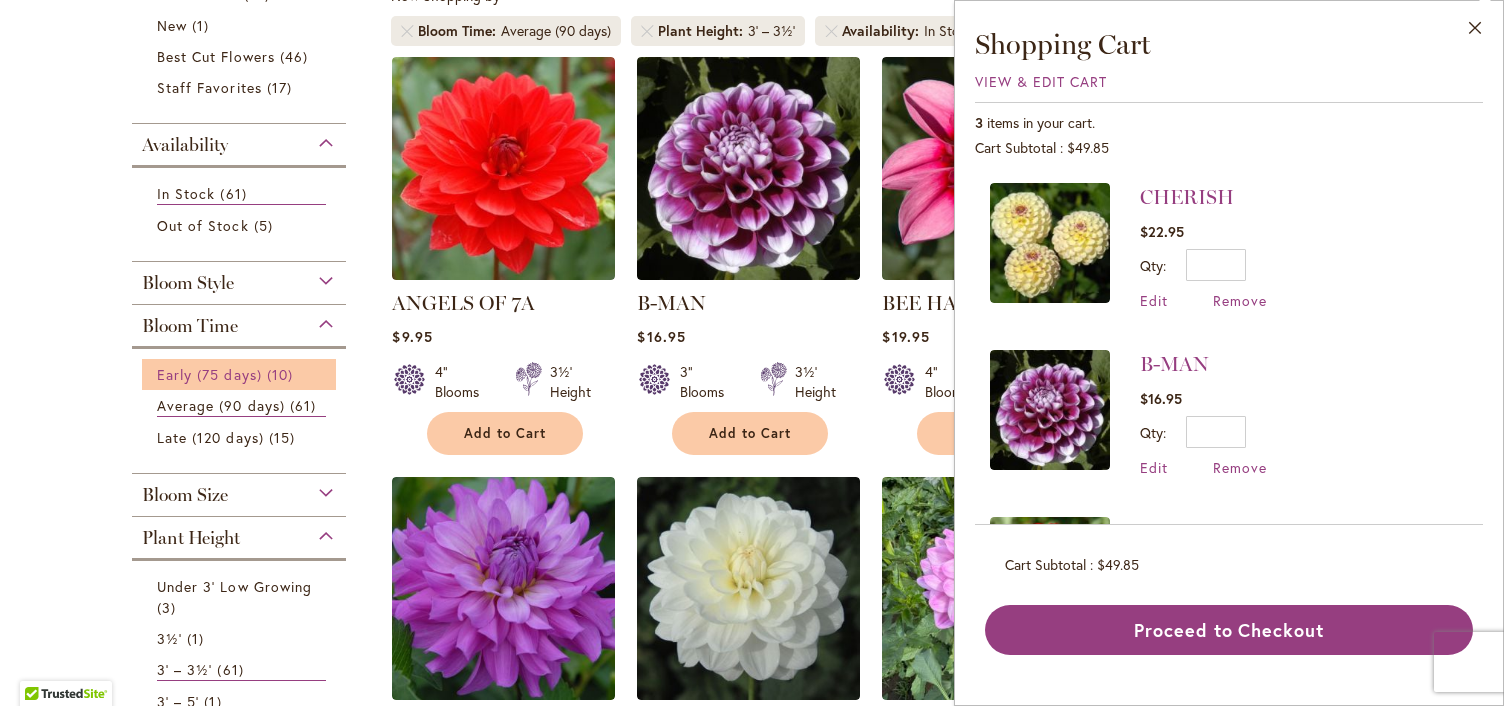 click on "Early (75 days)" at bounding box center (209, 374) 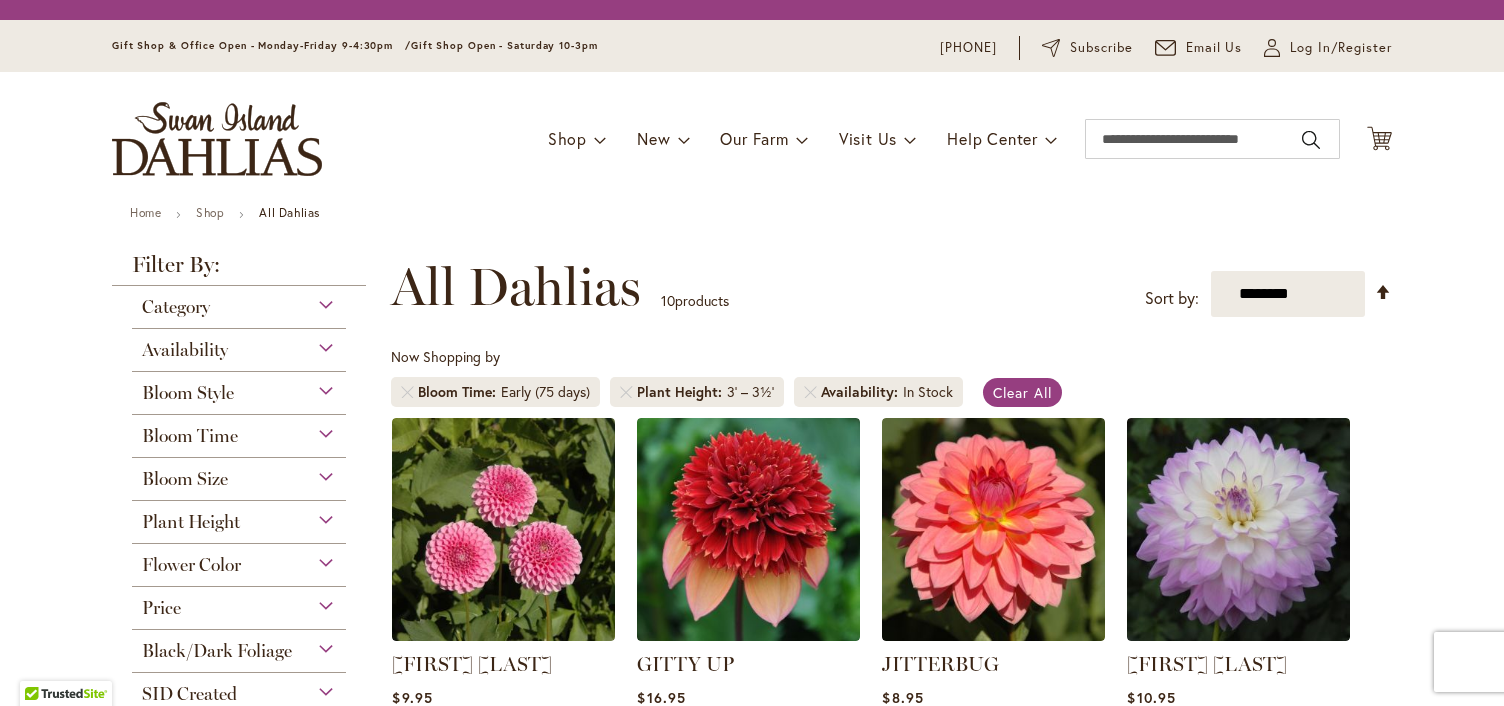 scroll, scrollTop: 0, scrollLeft: 0, axis: both 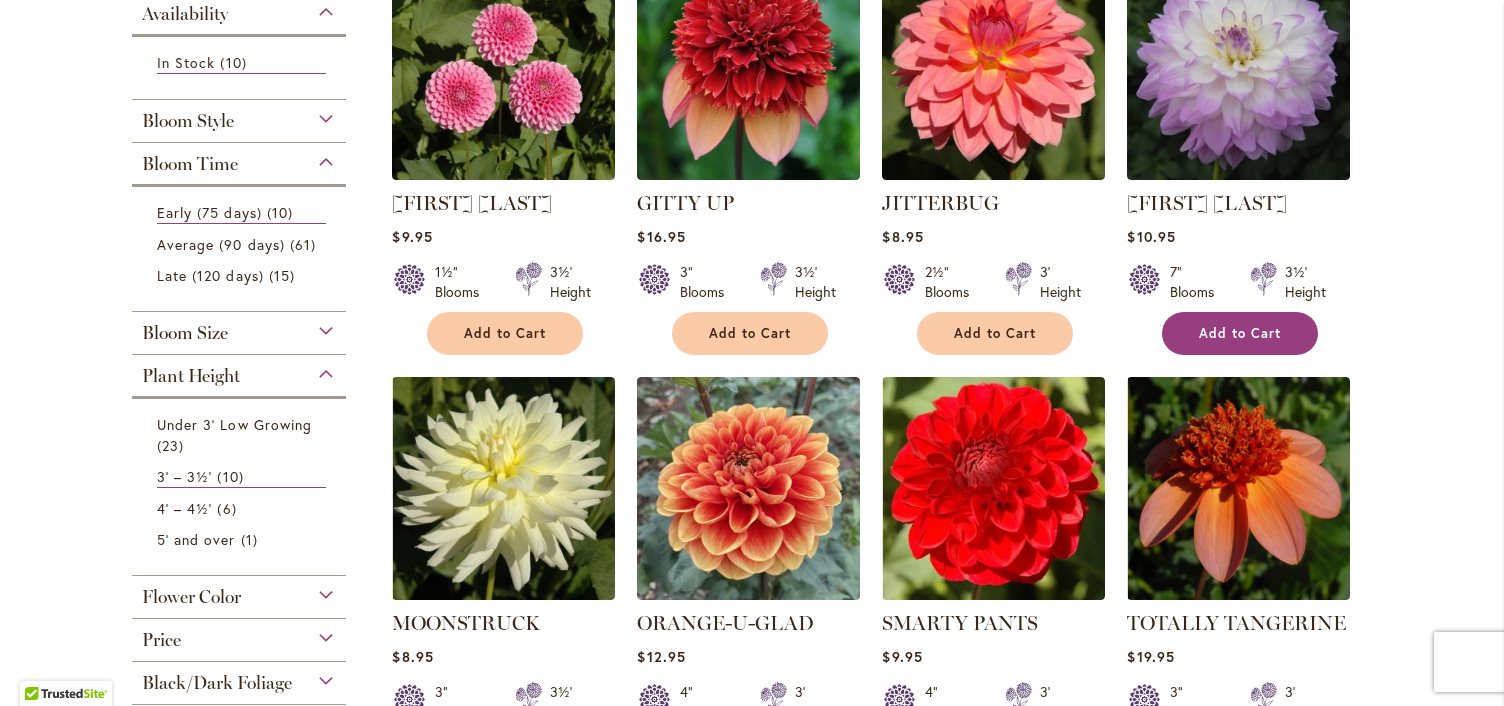 click on "Add to Cart" at bounding box center [1240, 333] 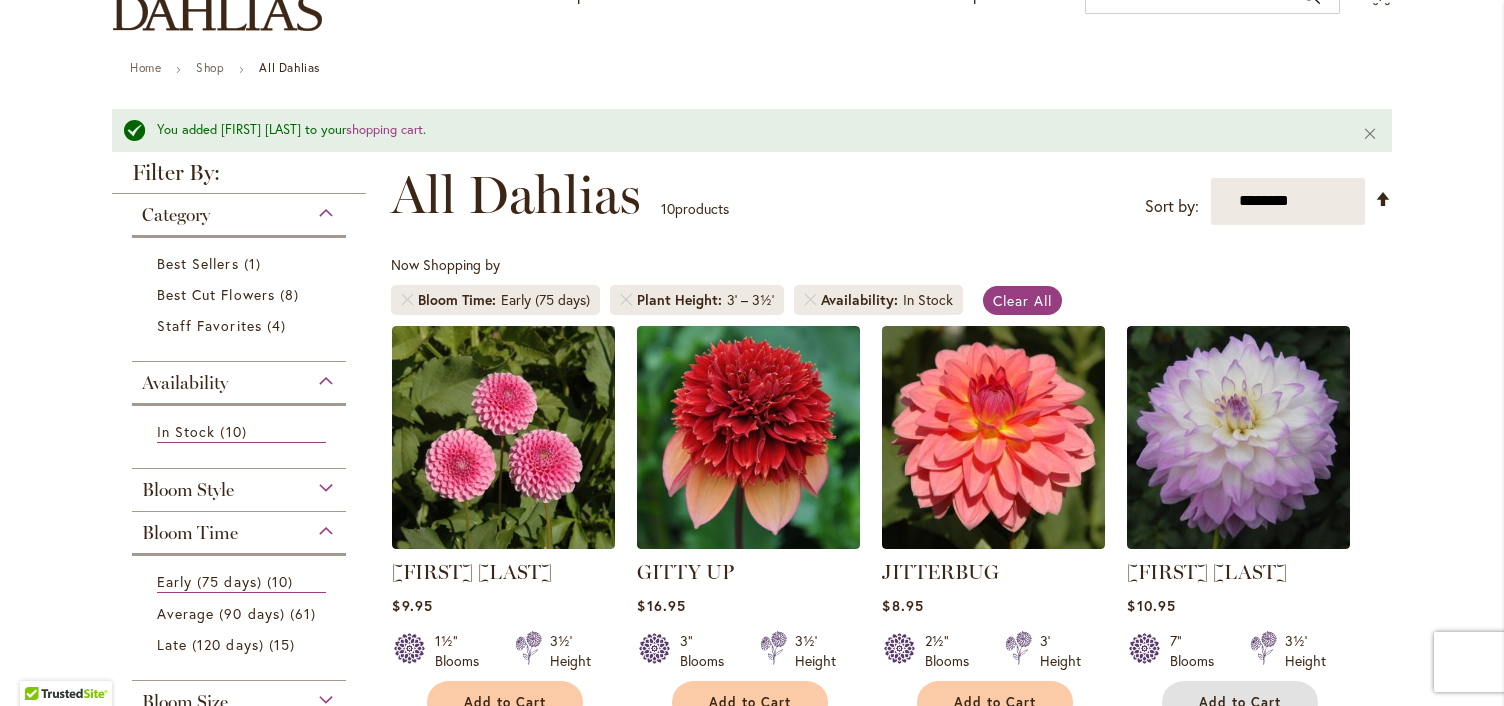 scroll, scrollTop: 0, scrollLeft: 0, axis: both 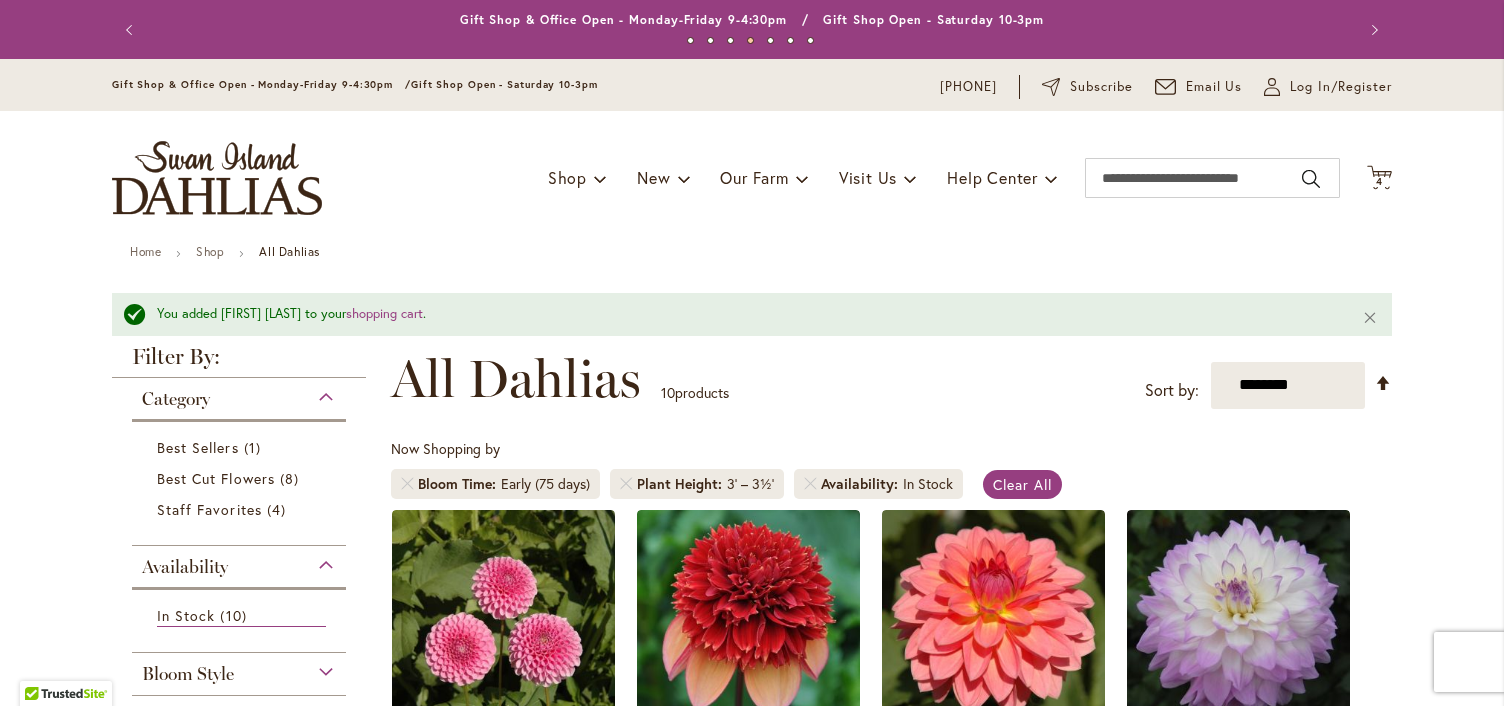 click on "Cart
.cls-1 {
fill: #231f20;
}" 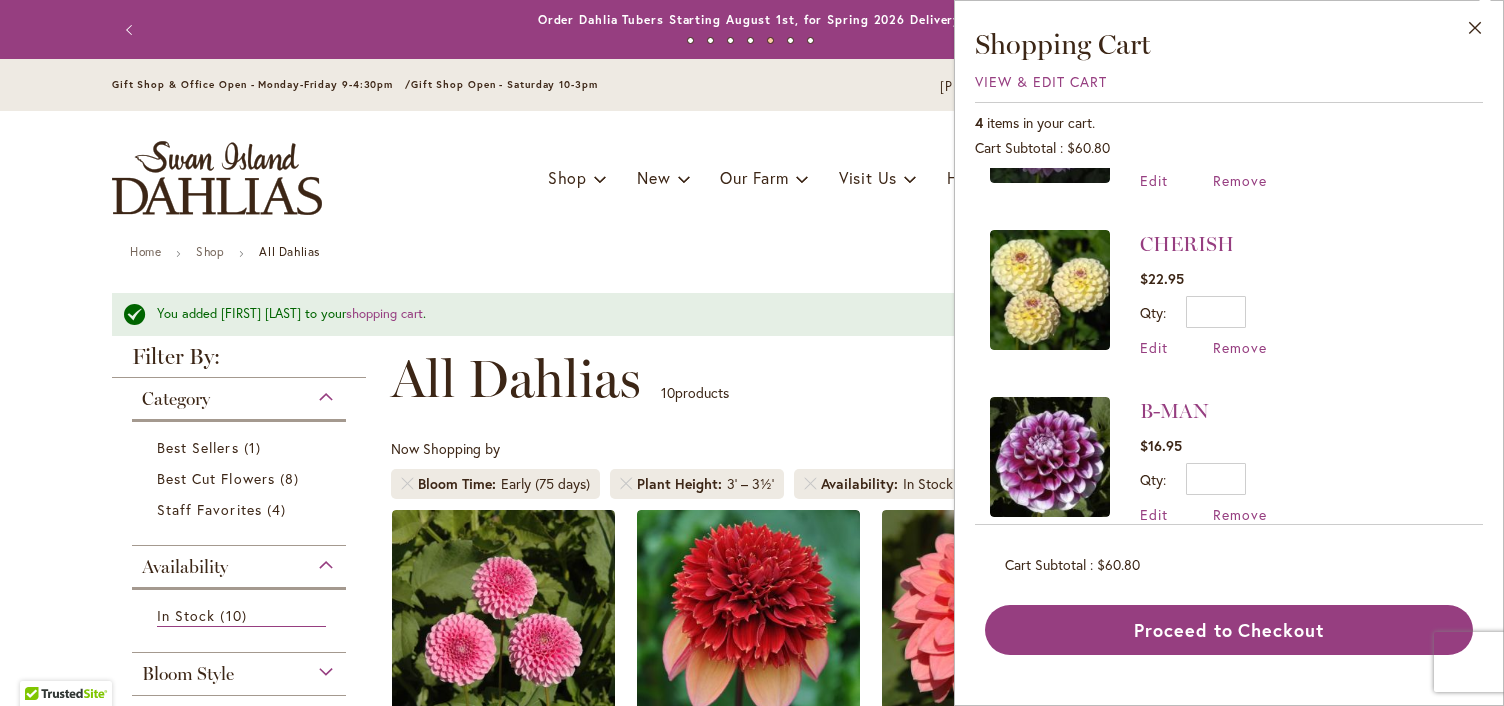 scroll, scrollTop: 20, scrollLeft: 0, axis: vertical 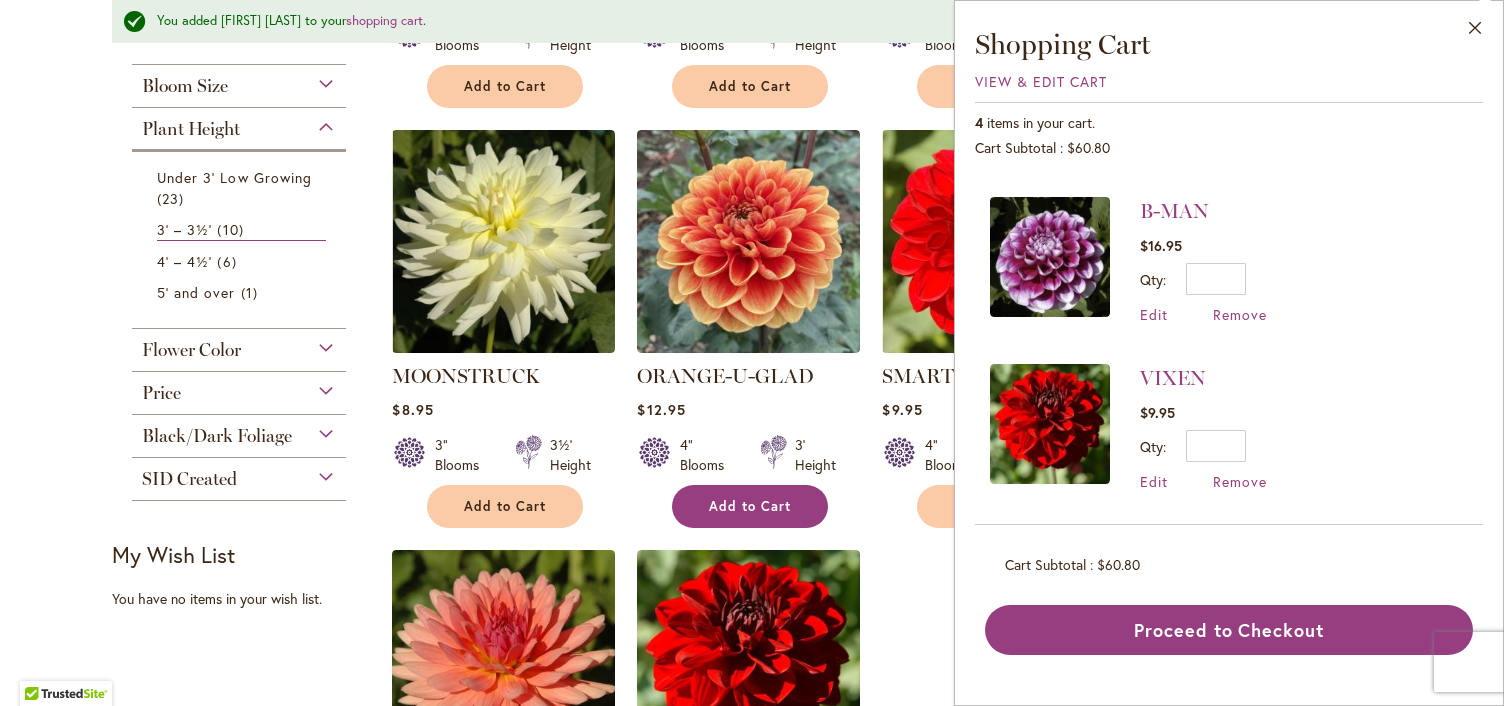 click on "Add to Cart" at bounding box center [750, 506] 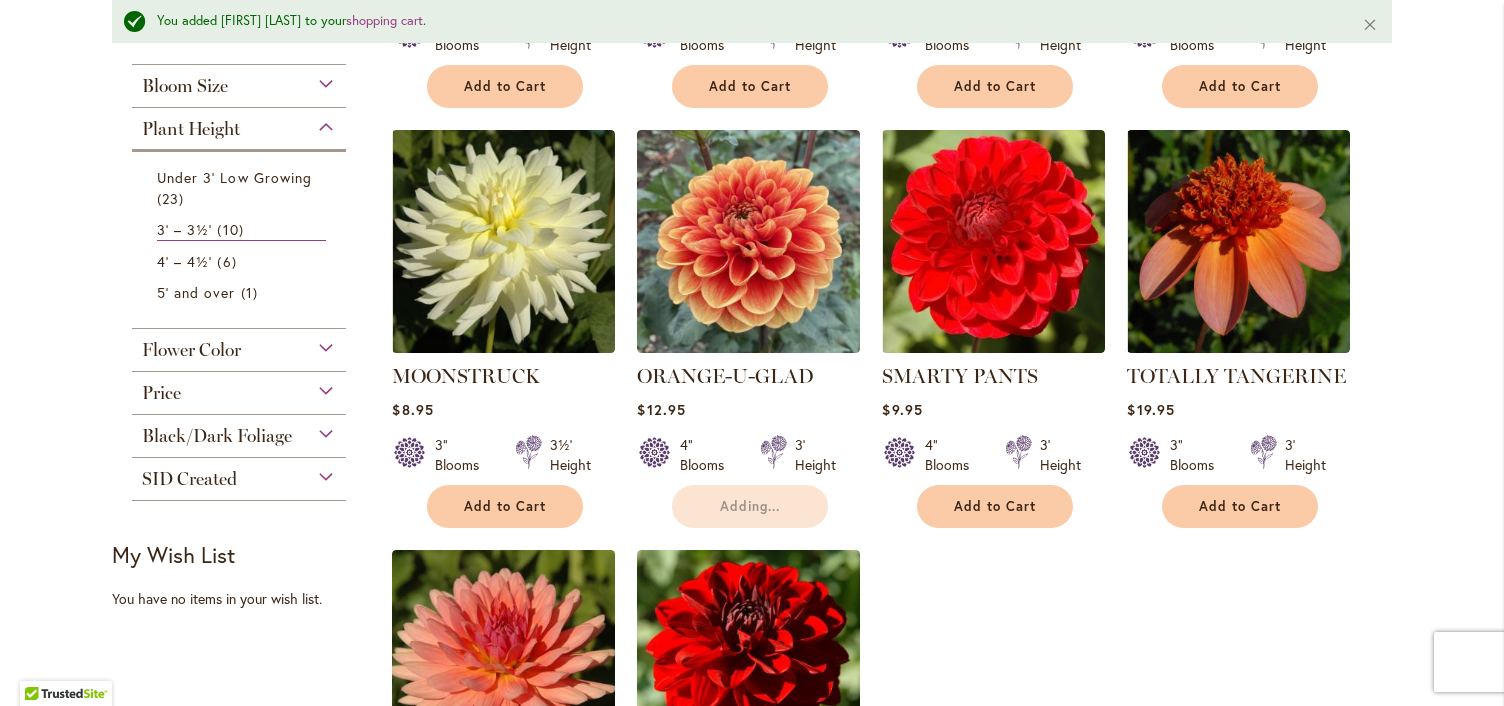 scroll, scrollTop: 0, scrollLeft: 0, axis: both 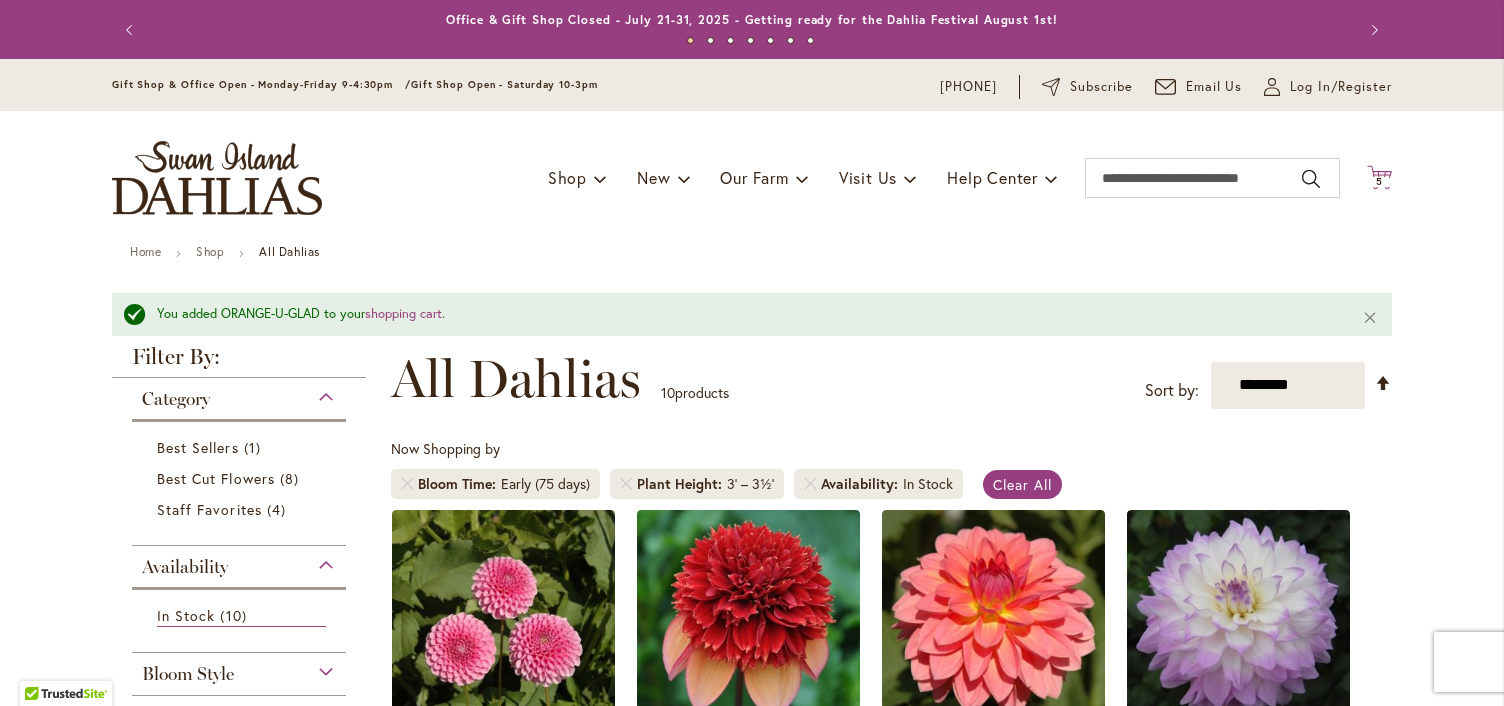 click on "Cart
.cls-1 {
fill: #231f20;
}" 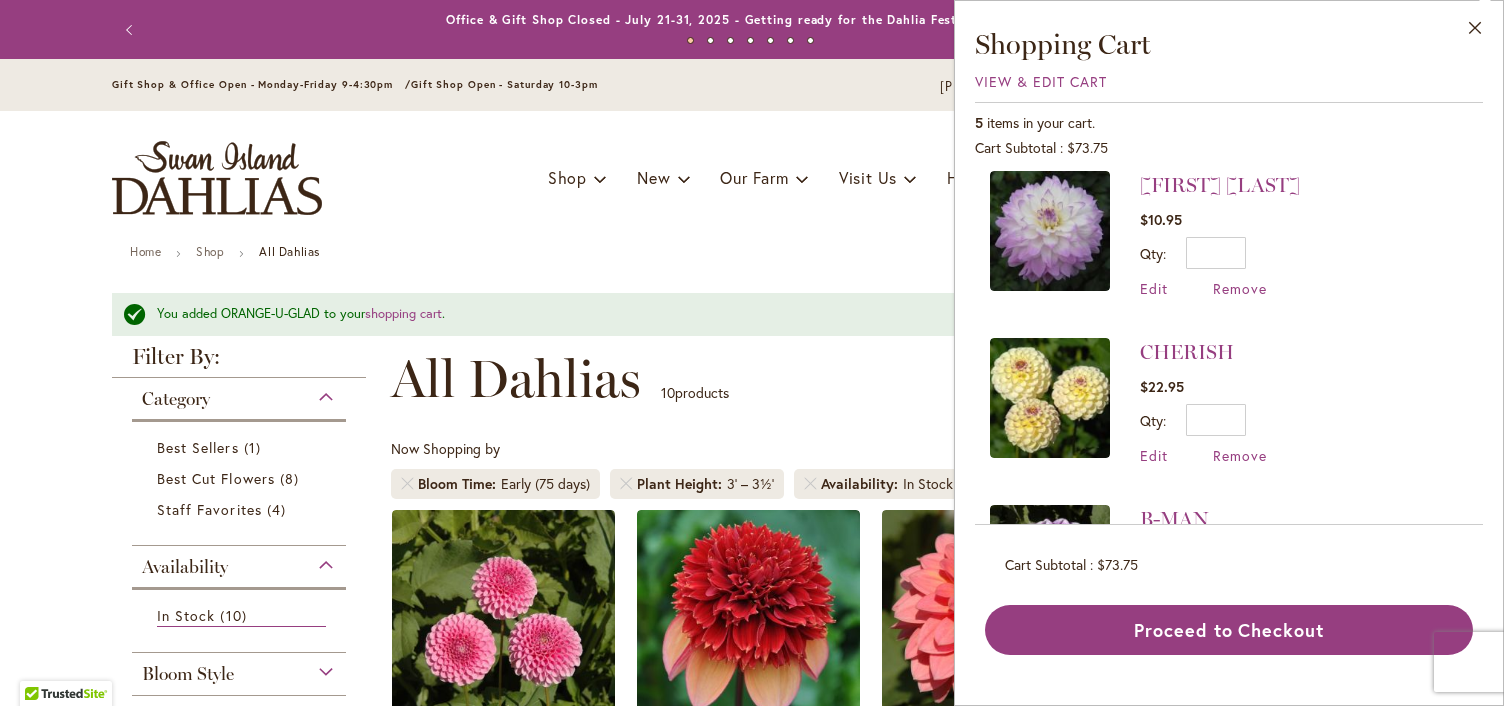scroll, scrollTop: 200, scrollLeft: 0, axis: vertical 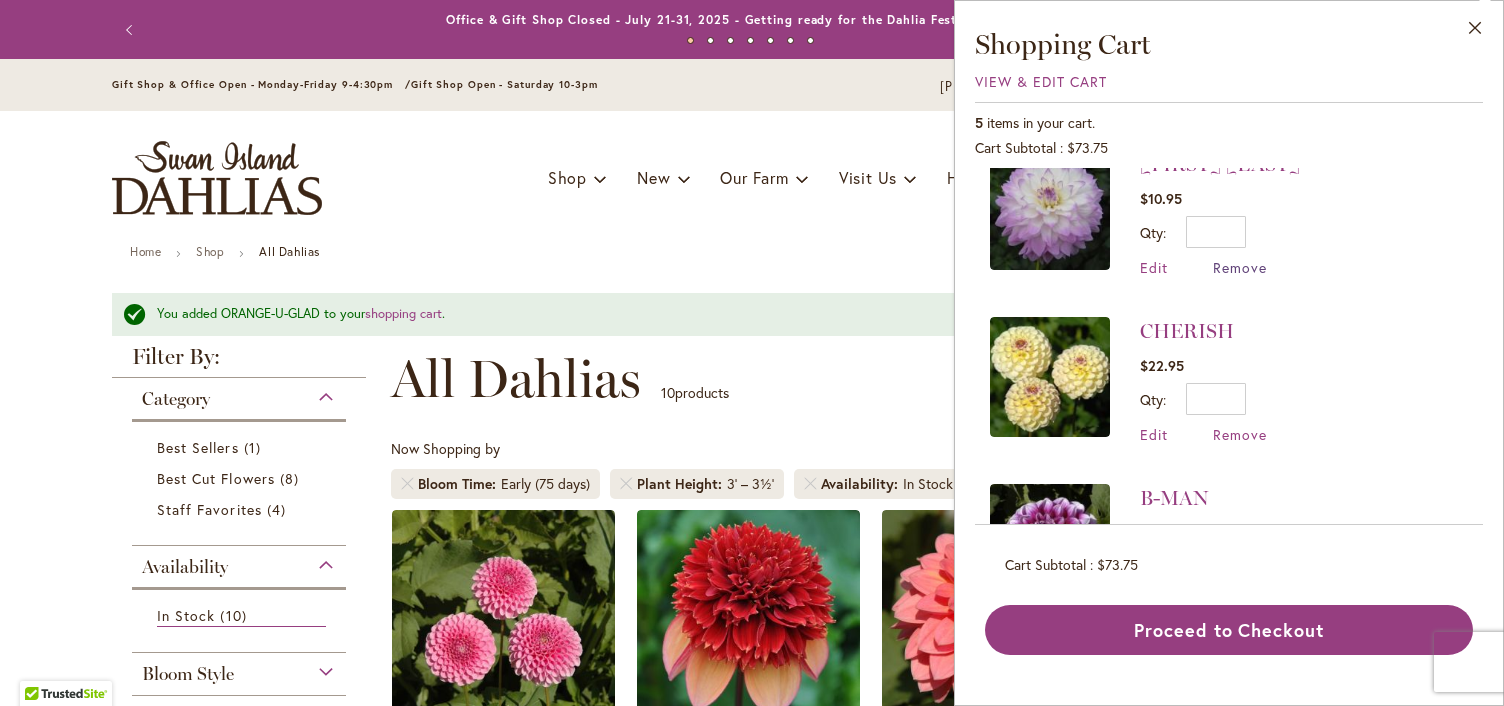 click on "Remove" at bounding box center (1240, 267) 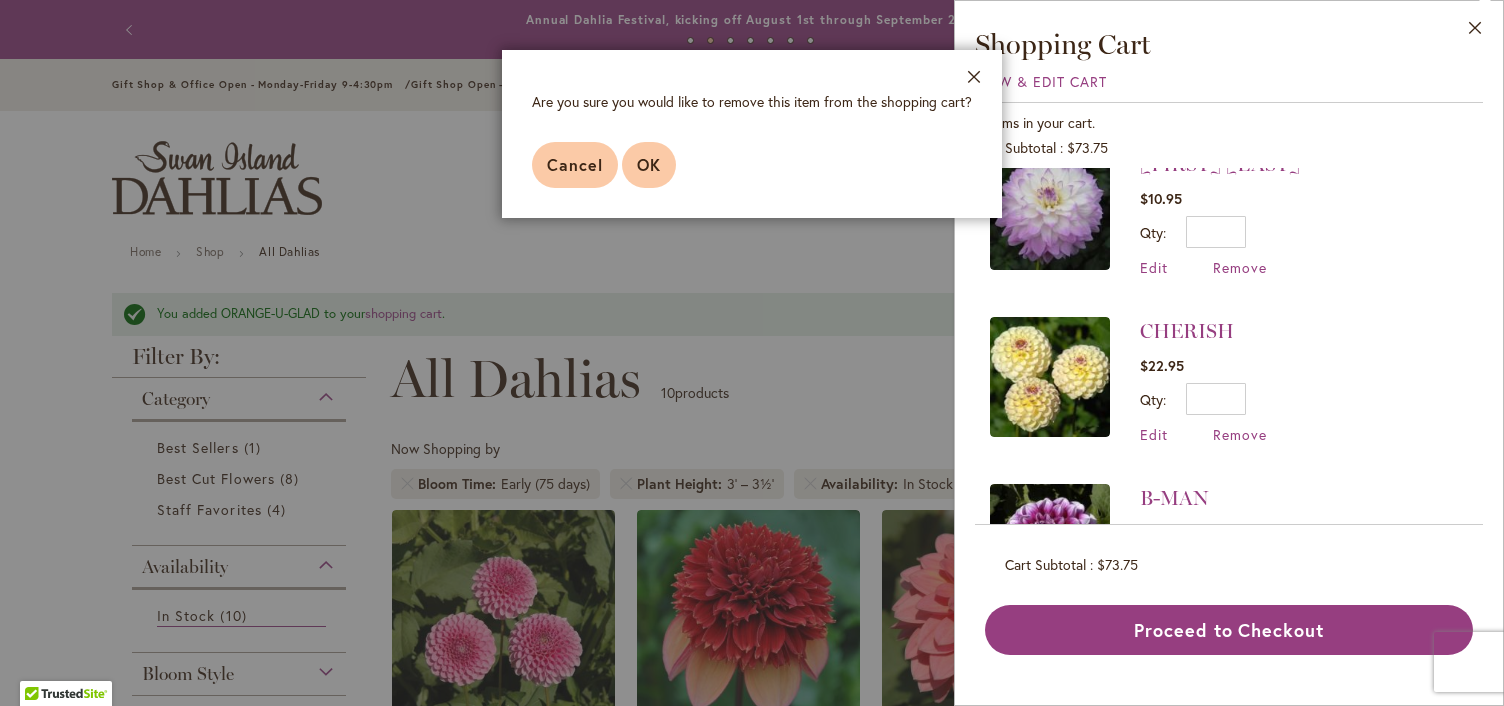 click on "OK" at bounding box center [649, 165] 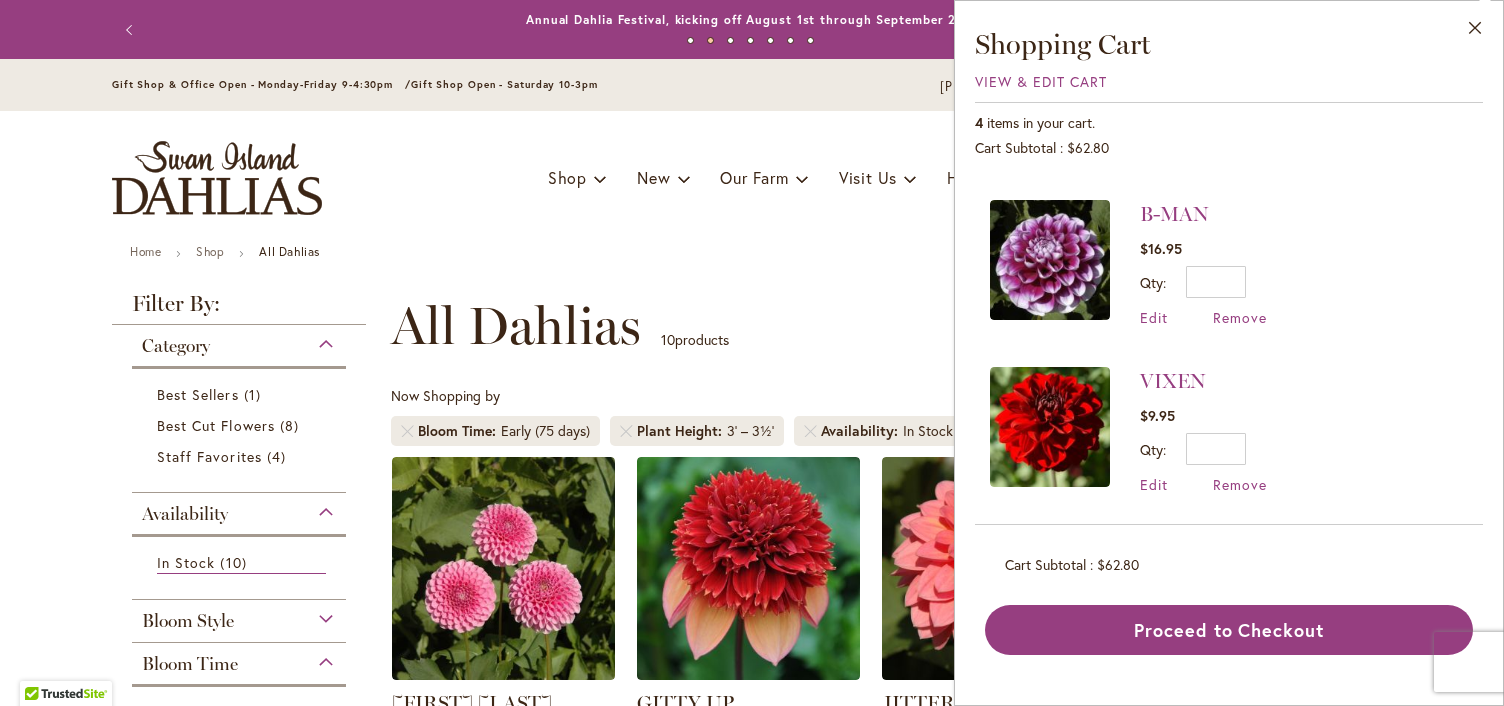 scroll, scrollTop: 320, scrollLeft: 0, axis: vertical 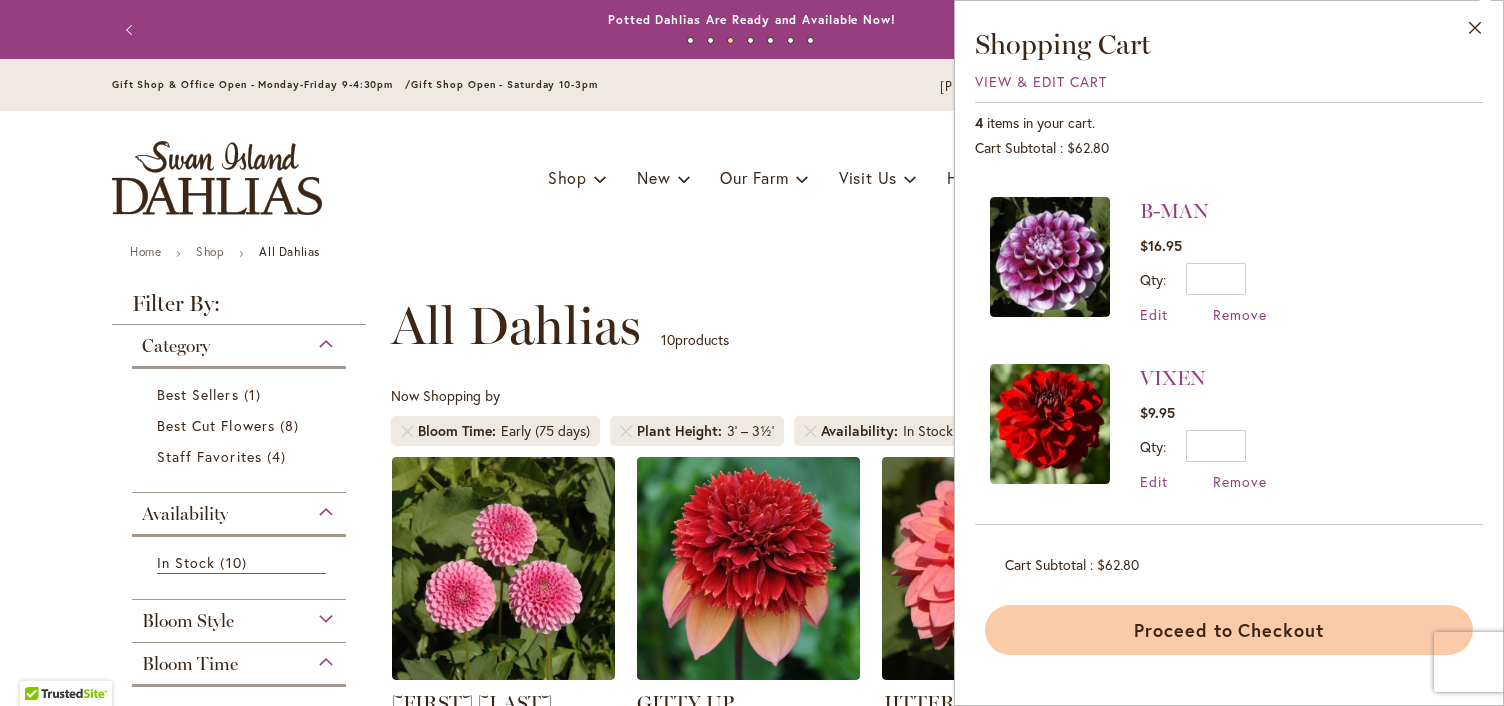 click on "Proceed to Checkout" at bounding box center [1229, 630] 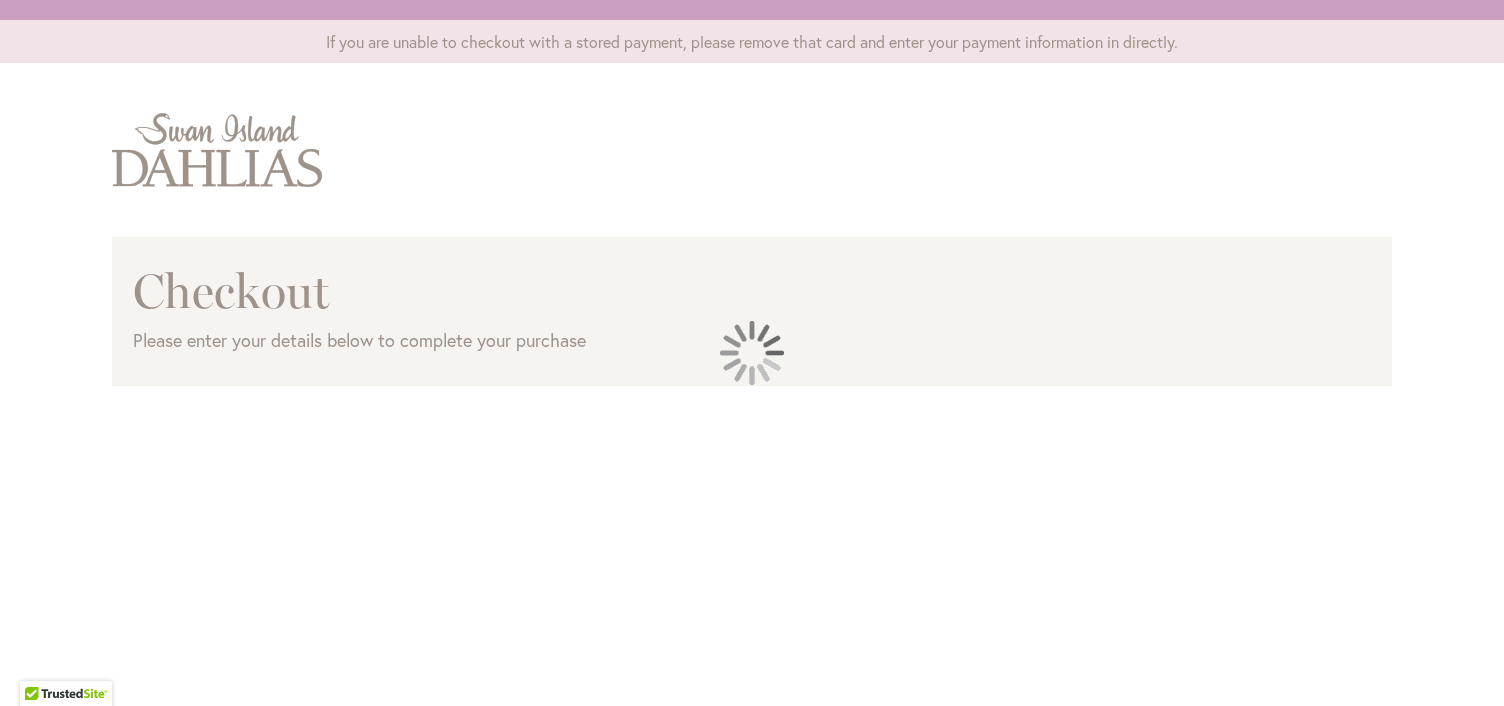 scroll, scrollTop: 0, scrollLeft: 0, axis: both 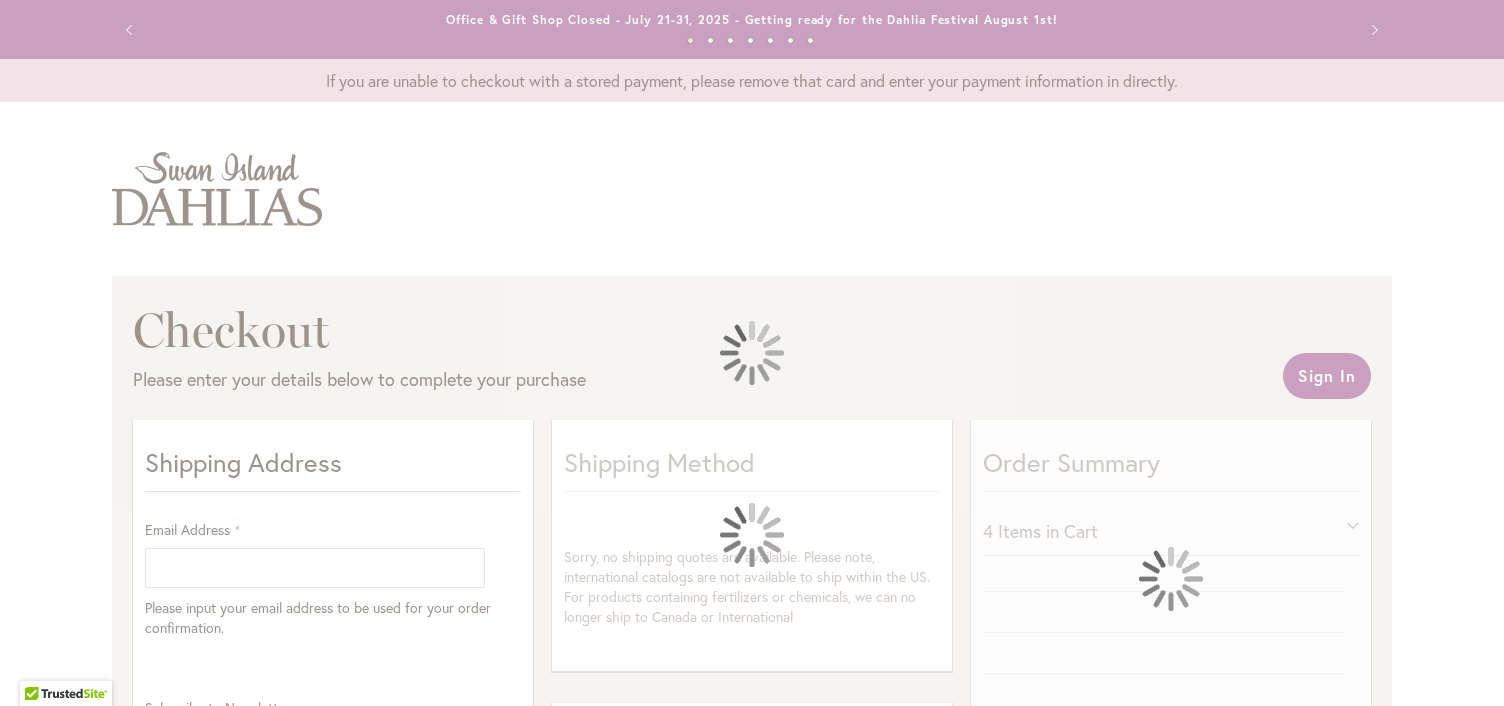 select on "**" 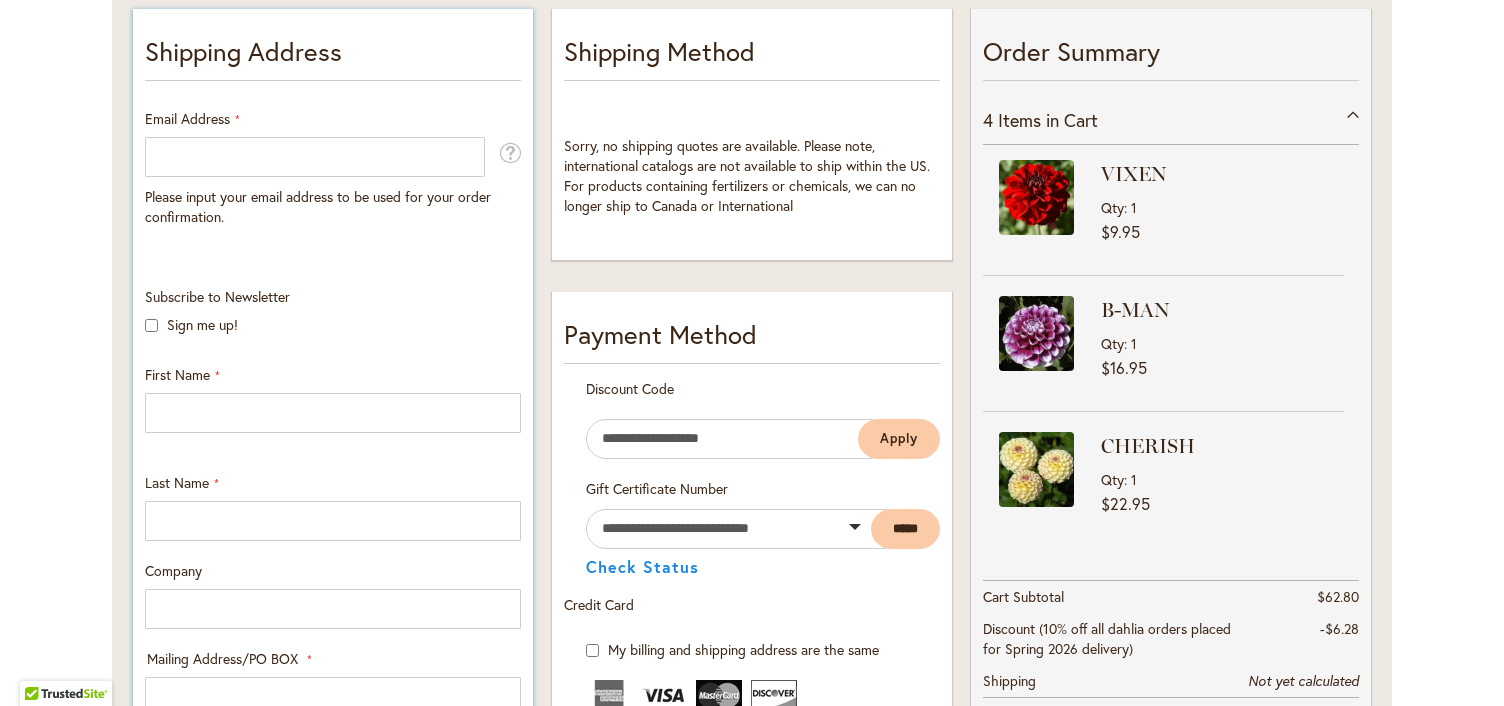 scroll, scrollTop: 400, scrollLeft: 0, axis: vertical 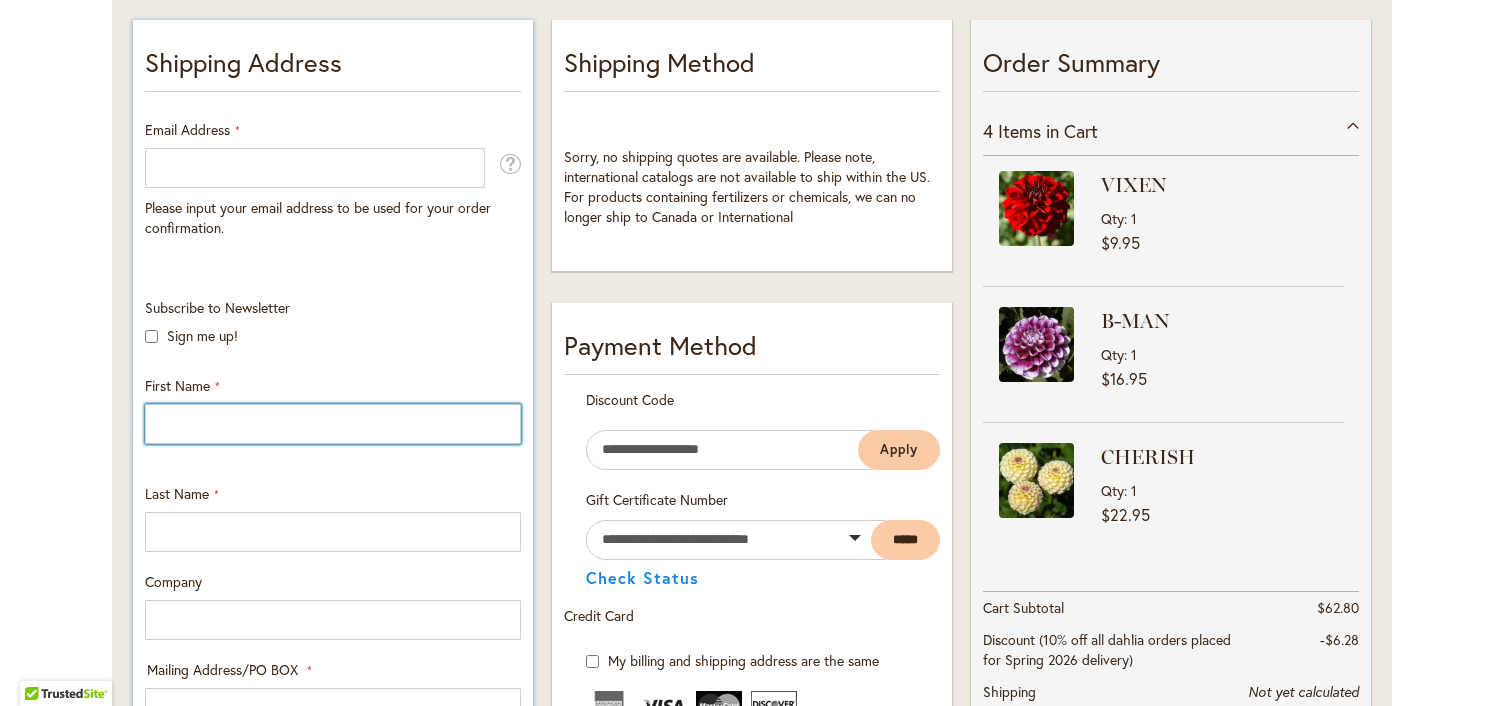 click on "First Name" at bounding box center (333, 424) 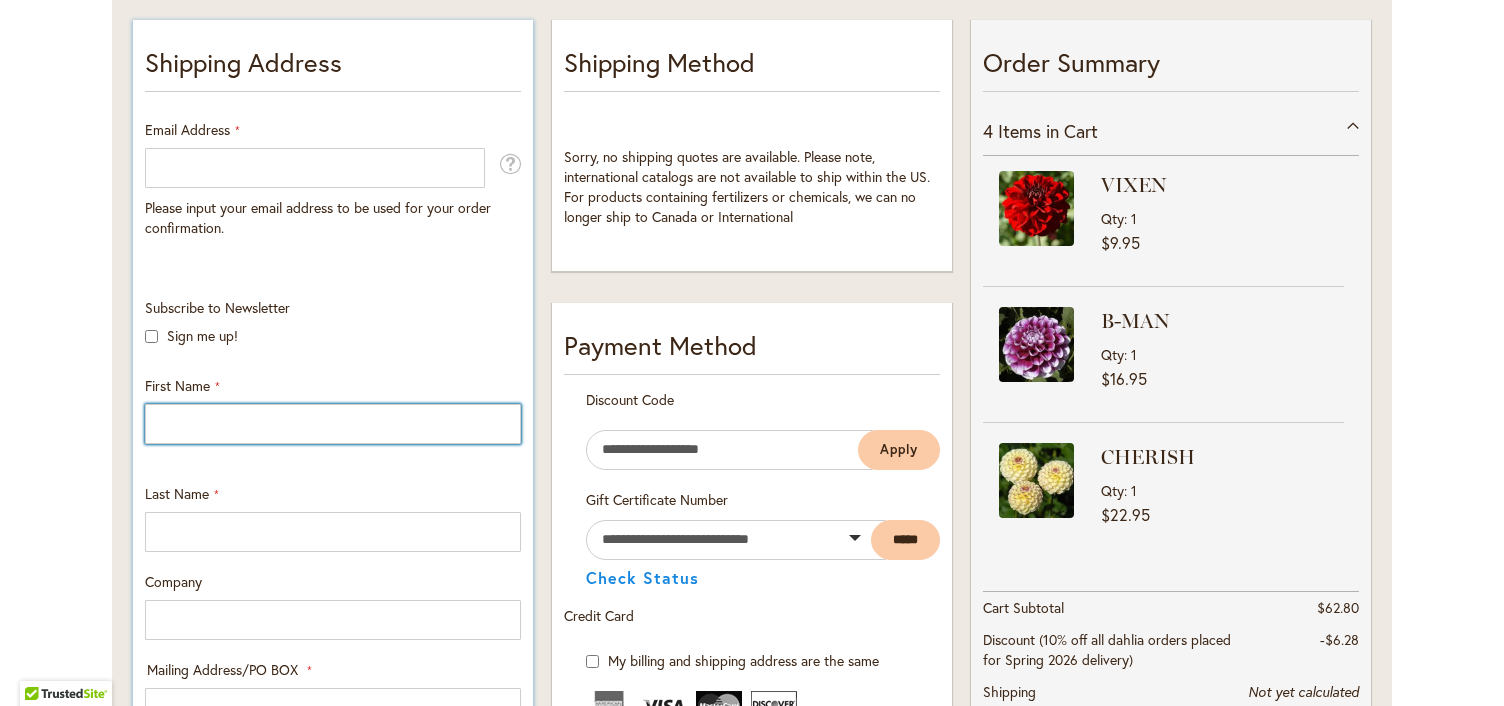 click on "First Name" at bounding box center [333, 424] 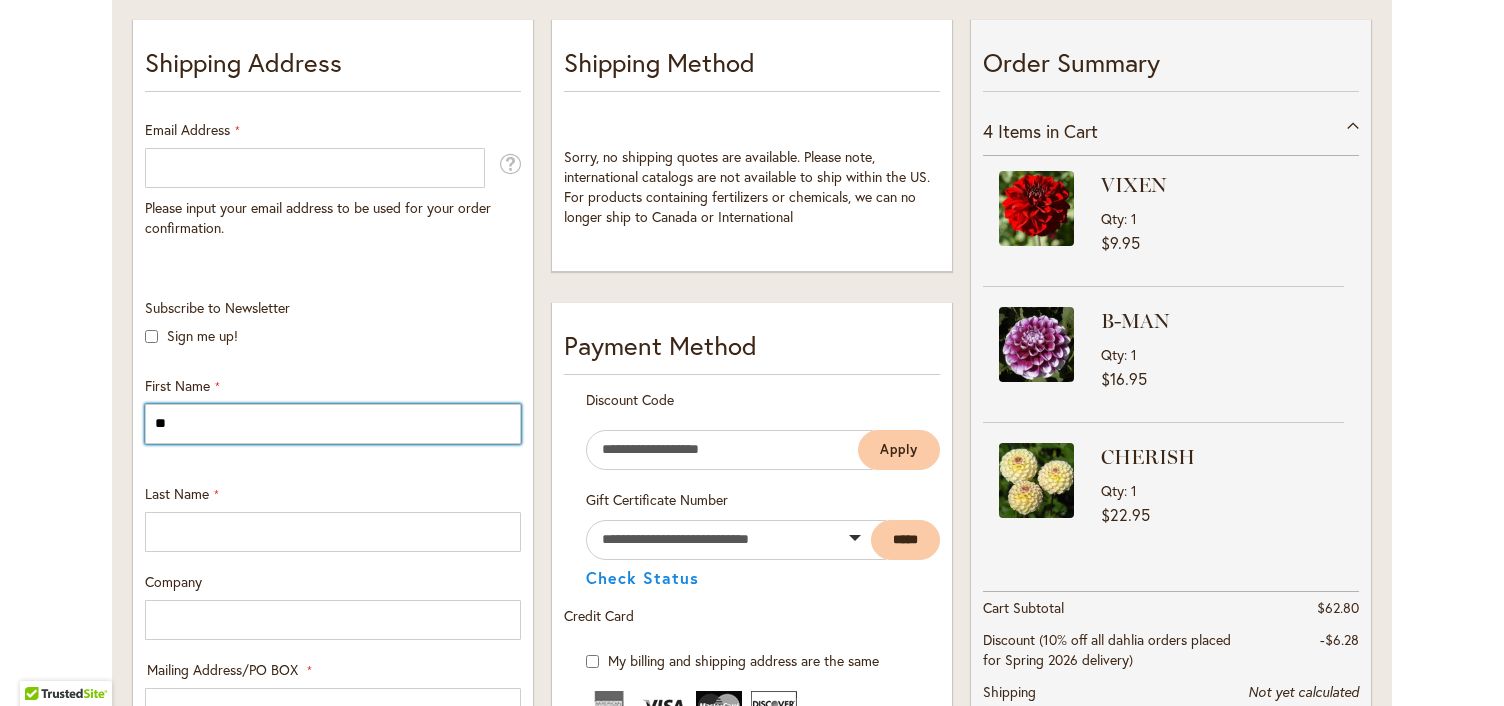 type on "*" 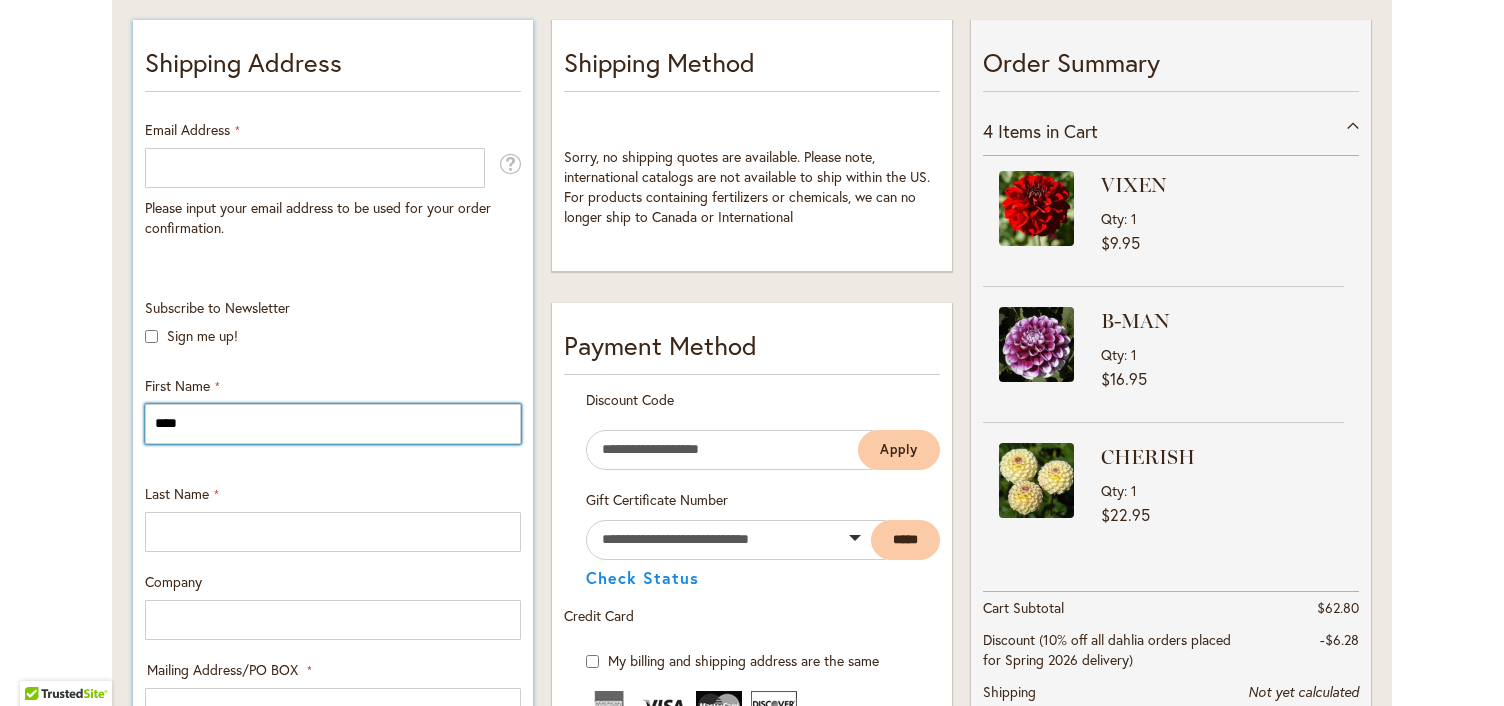 type on "****" 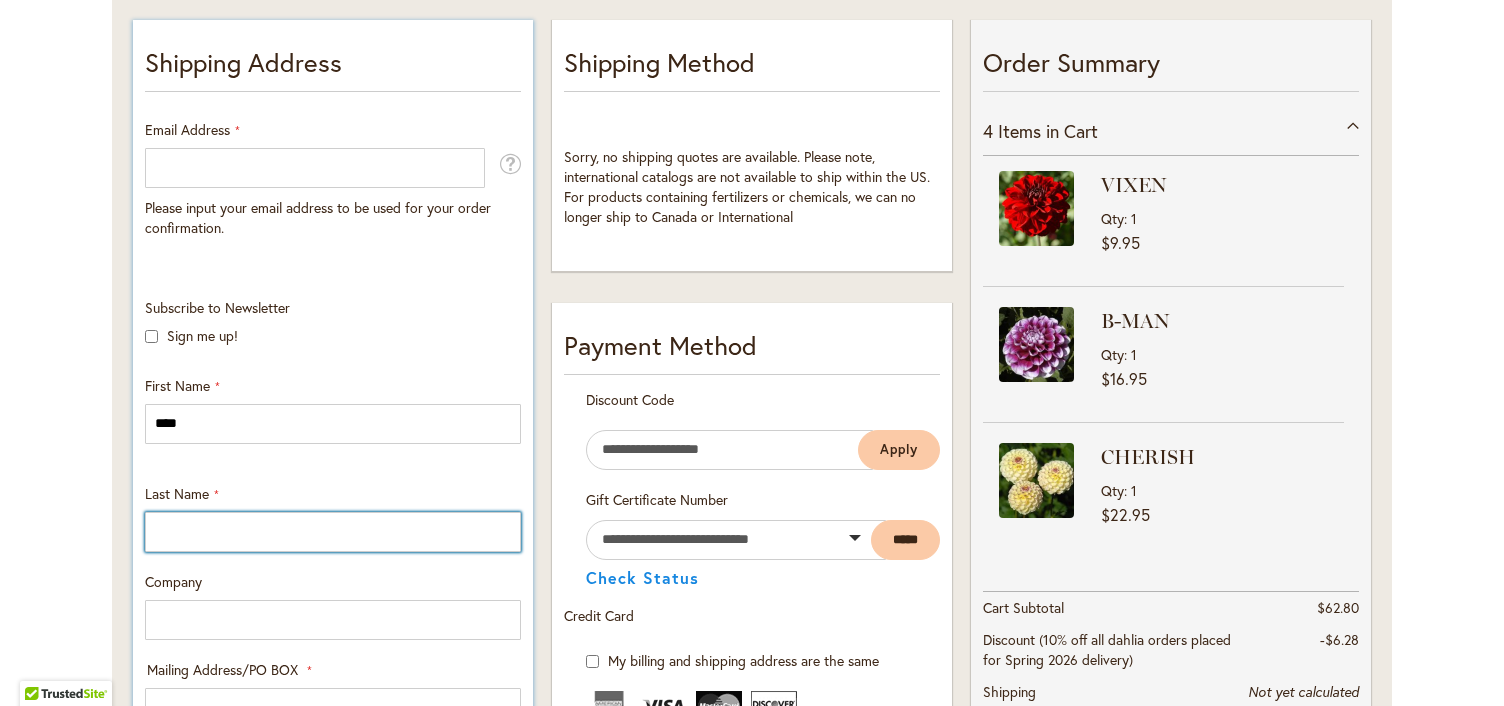 click on "Last Name" at bounding box center [333, 532] 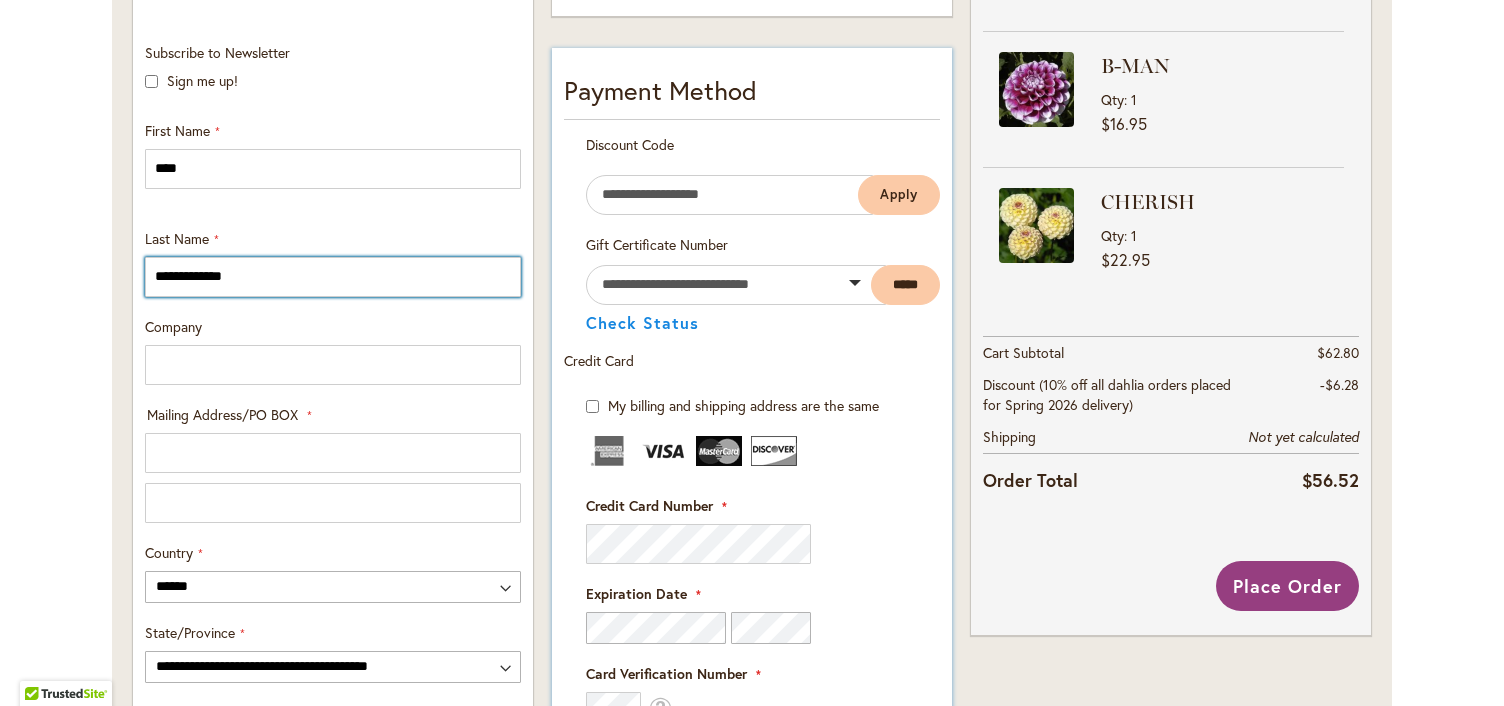 scroll, scrollTop: 700, scrollLeft: 0, axis: vertical 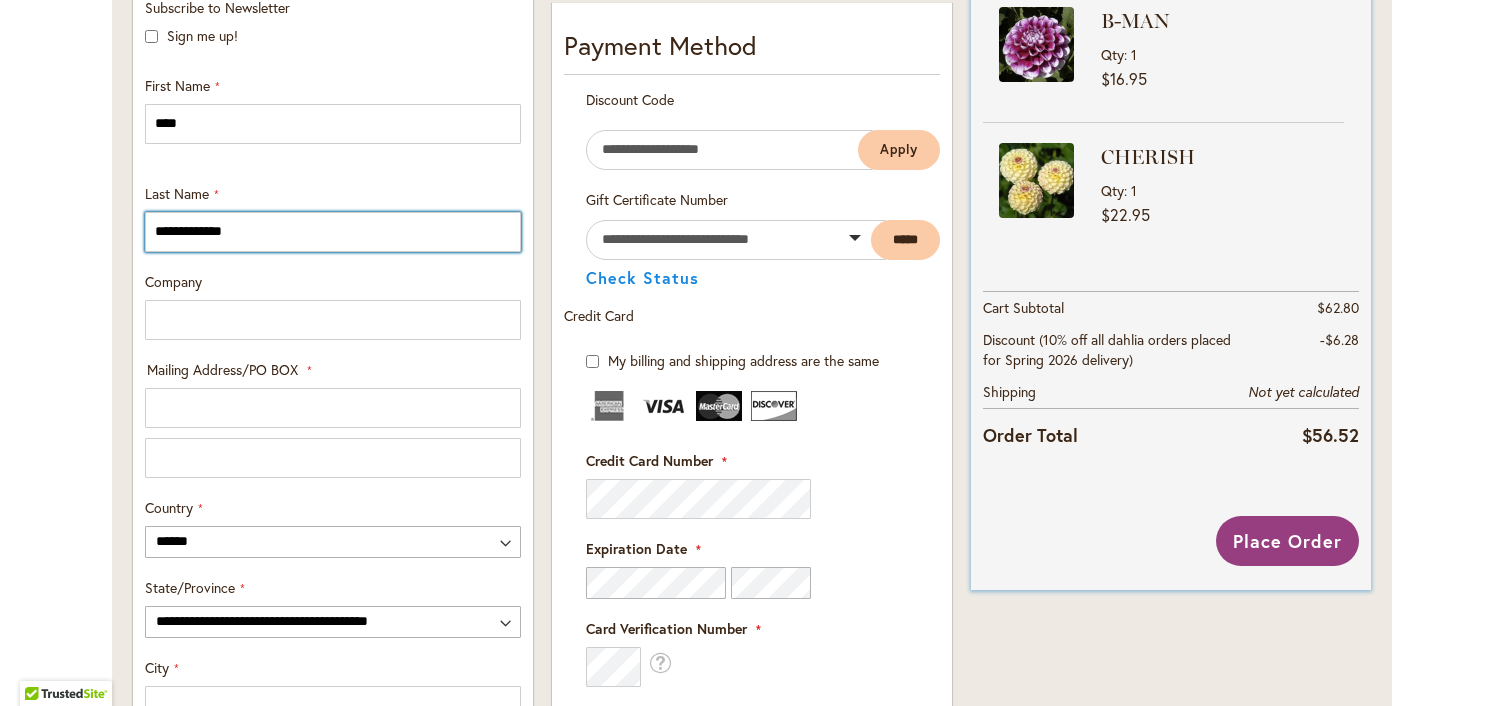type on "**********" 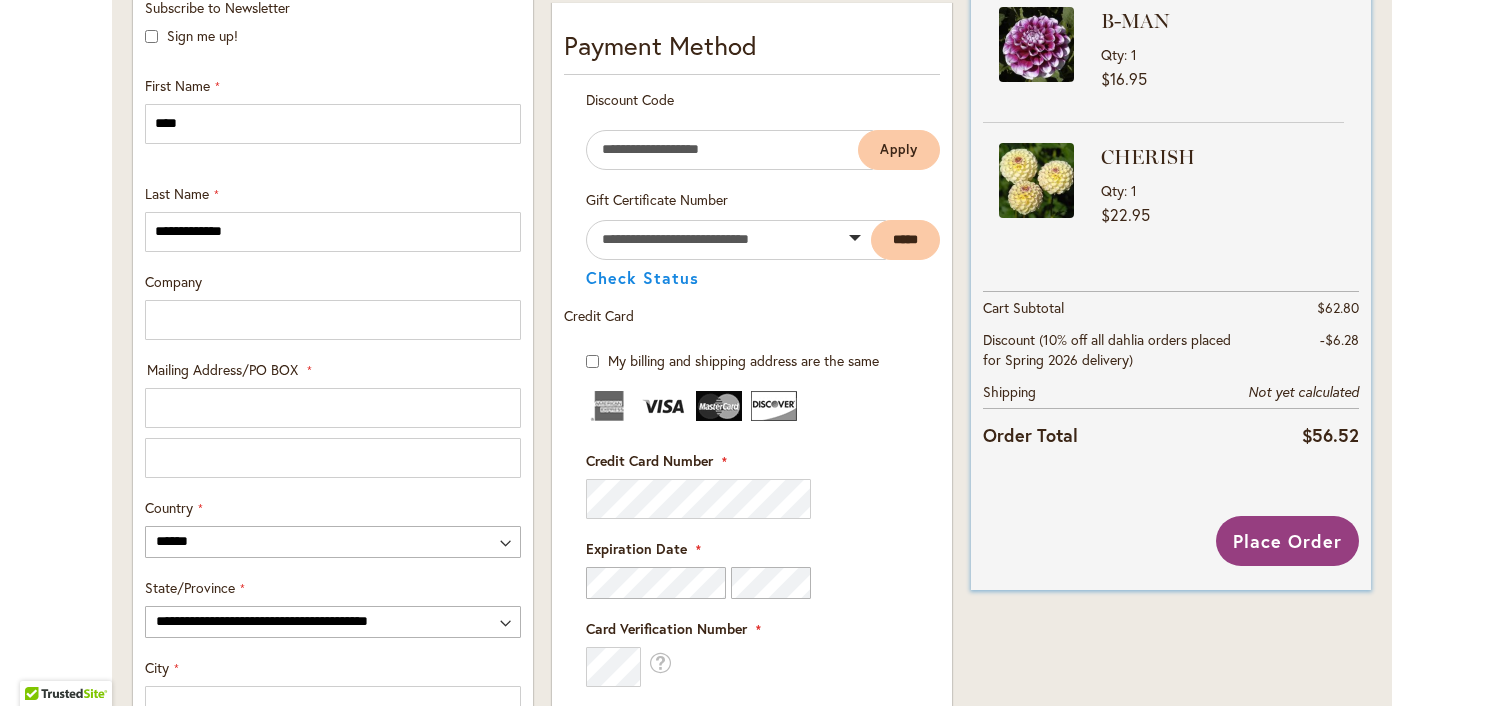 click on "4
Items in Cart
VIXEN
Qty
1
$9.95
B-MAN
Qty
1" at bounding box center [1171, 137] 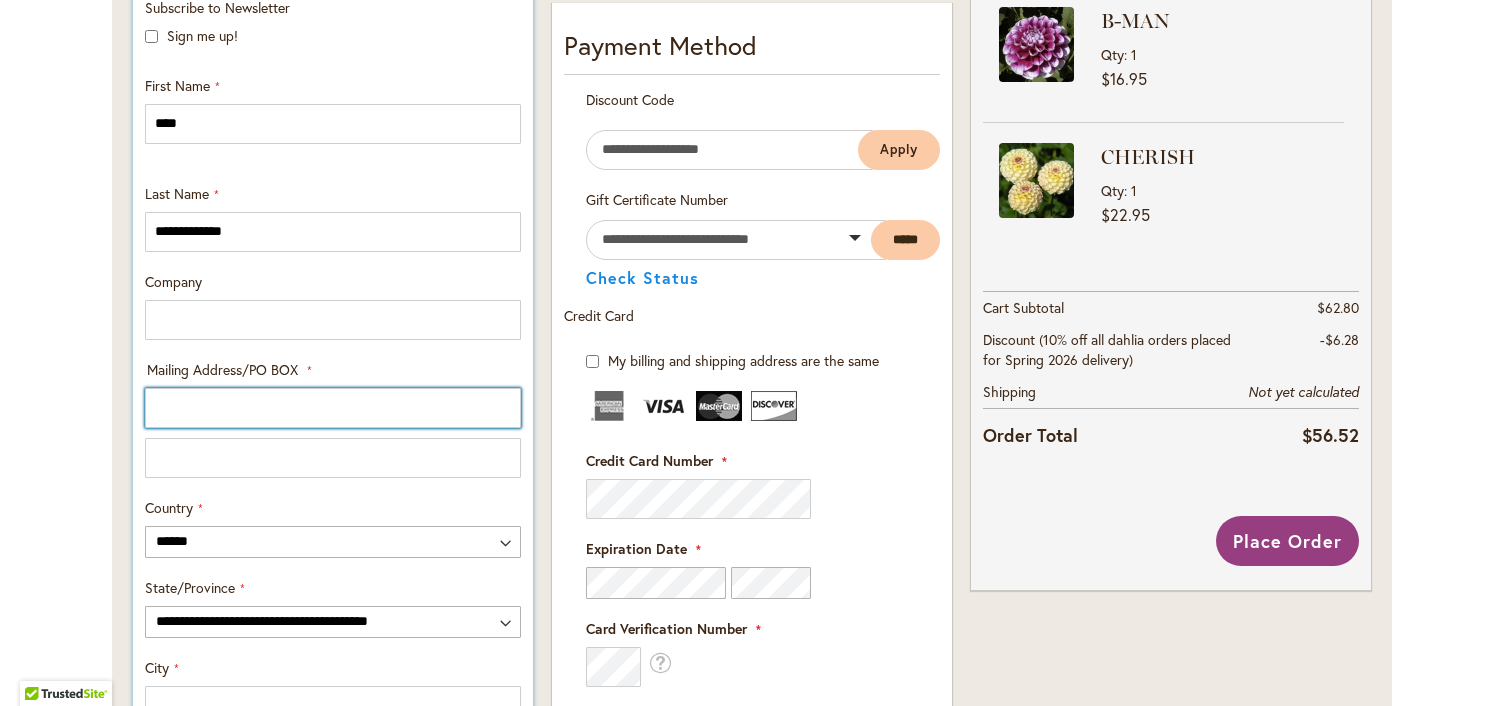 click on "Mailing Address/PO BOX: Line 1" at bounding box center [333, 408] 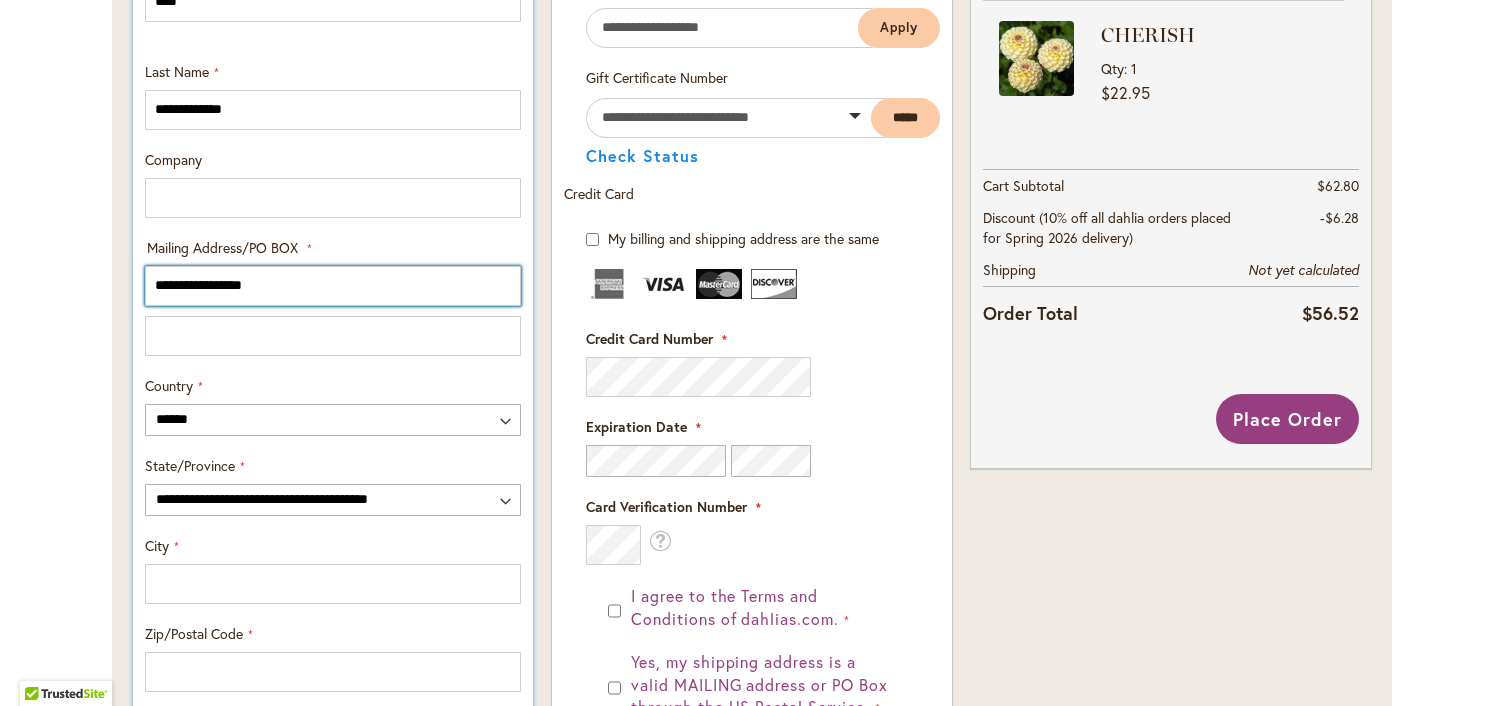 scroll, scrollTop: 900, scrollLeft: 0, axis: vertical 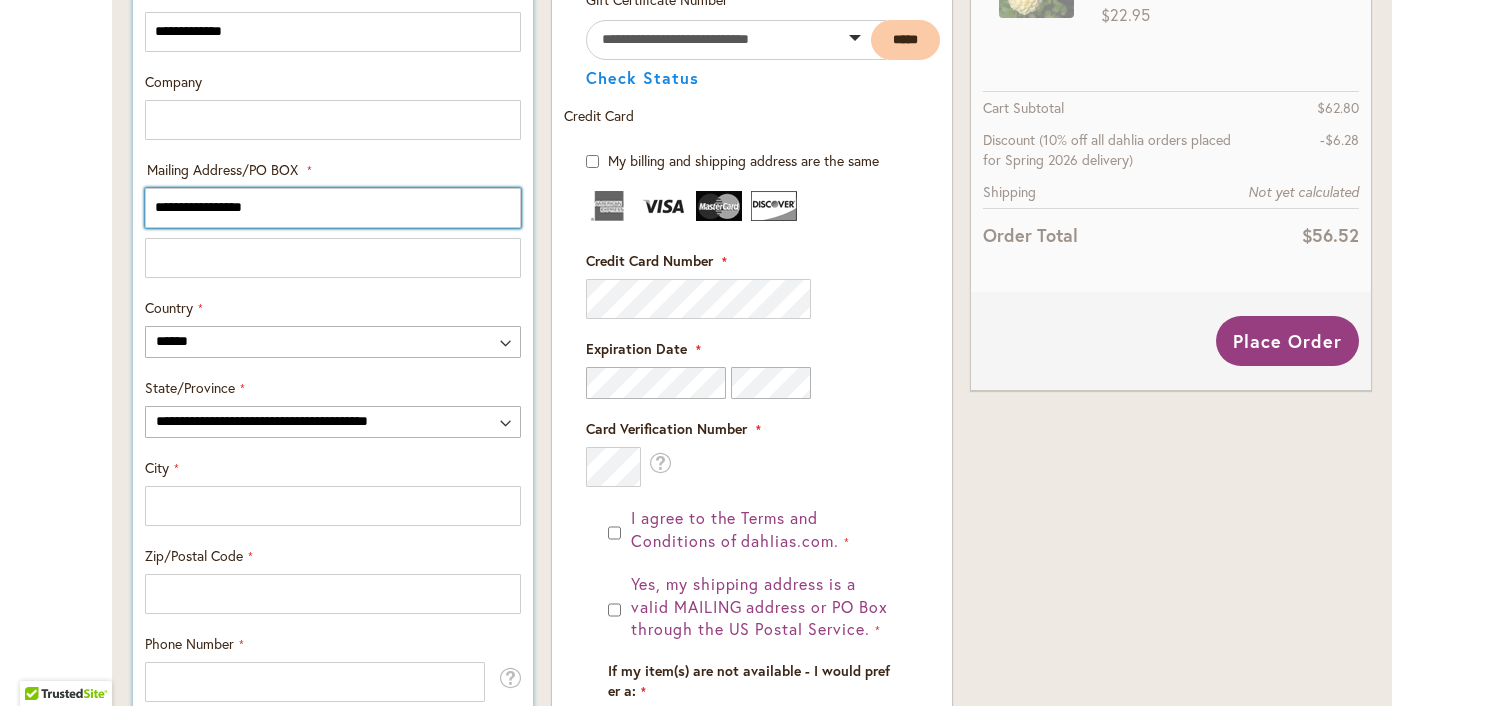 type on "**********" 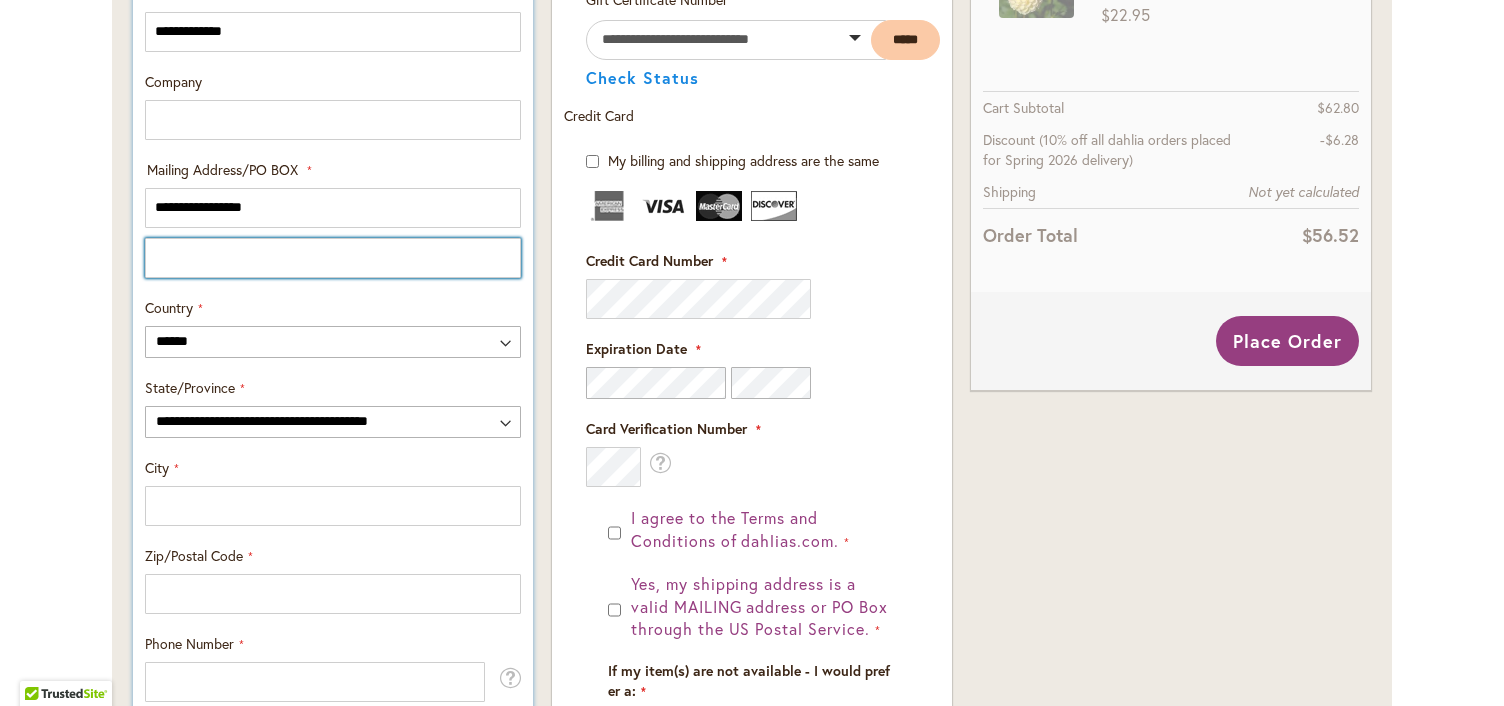 click on "Mailing Address/PO BOX: Line 2" at bounding box center (333, 258) 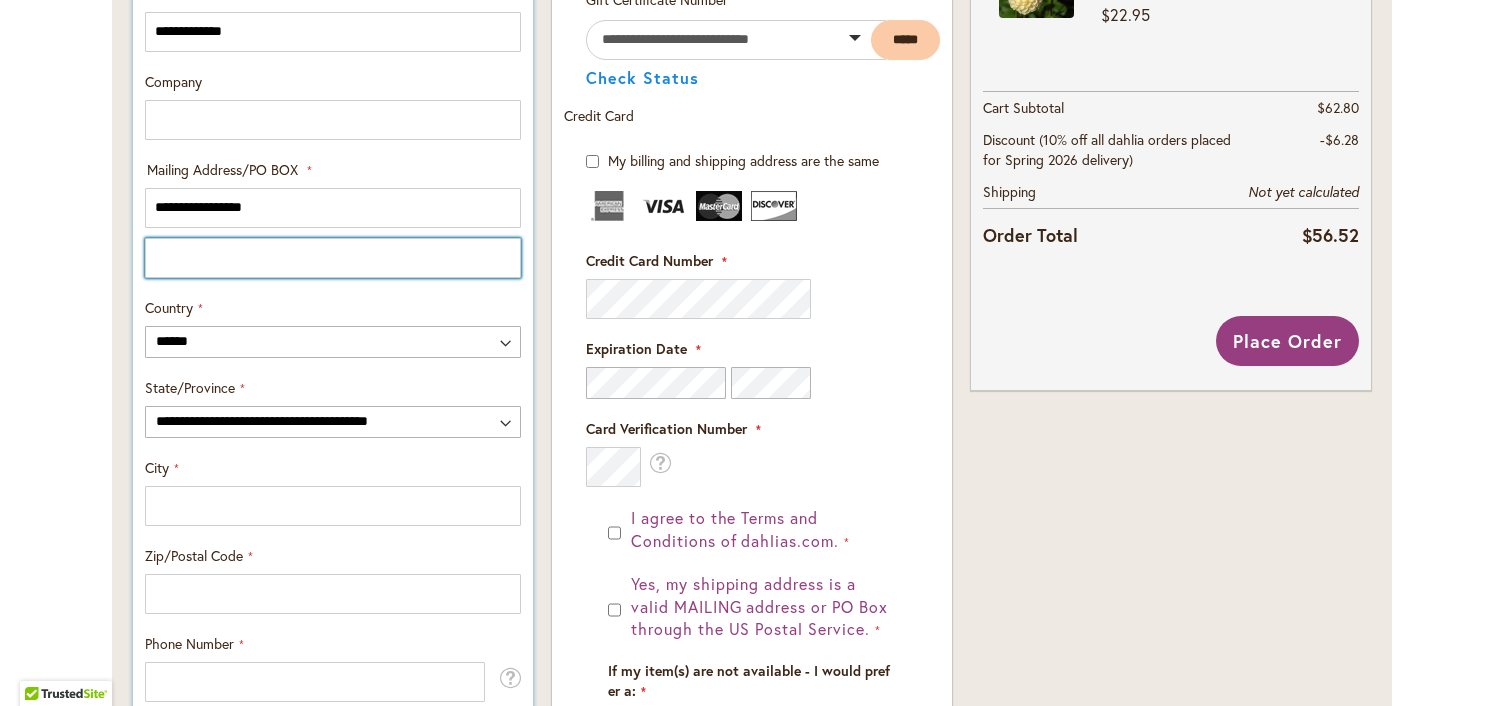click on "Mailing Address/PO BOX: Line 2" at bounding box center [333, 258] 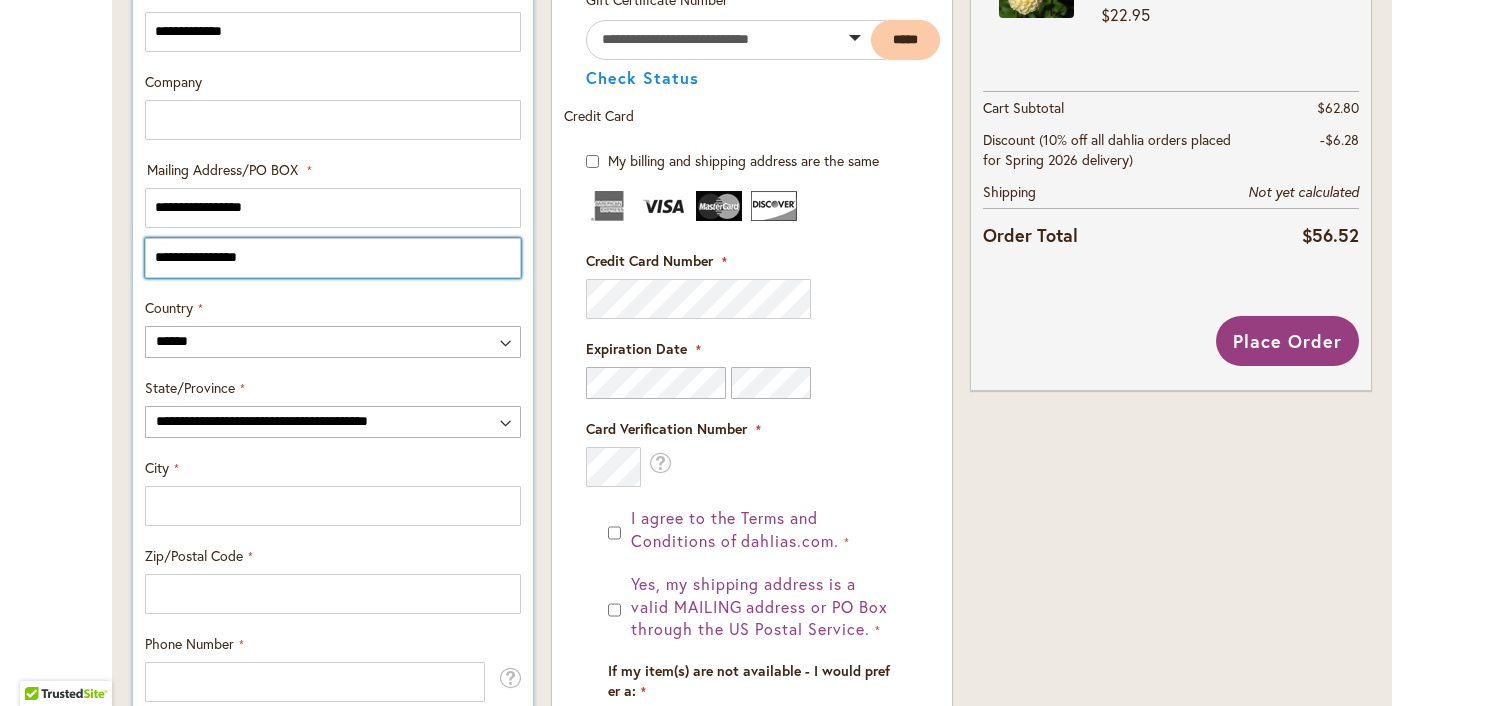 type on "**********" 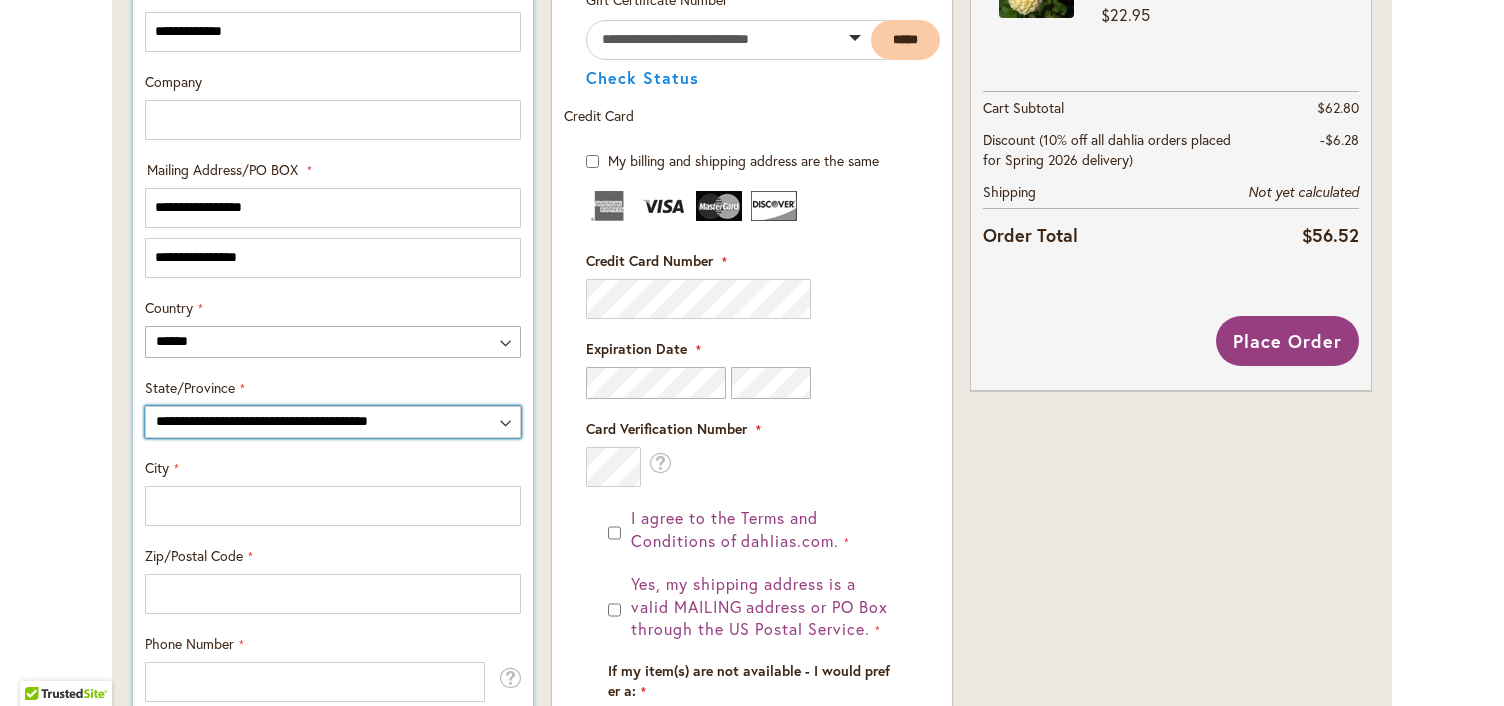 click on "**********" at bounding box center (333, 422) 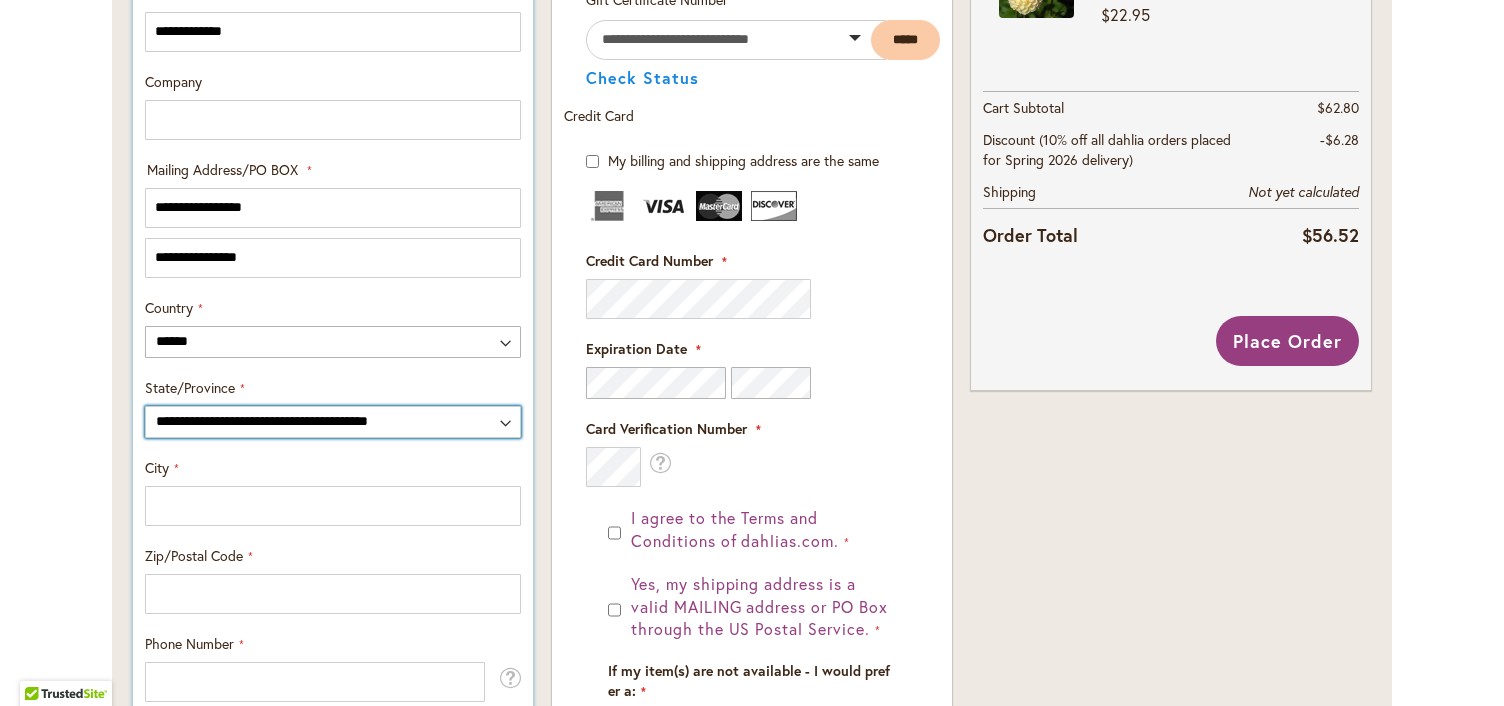 select on "**" 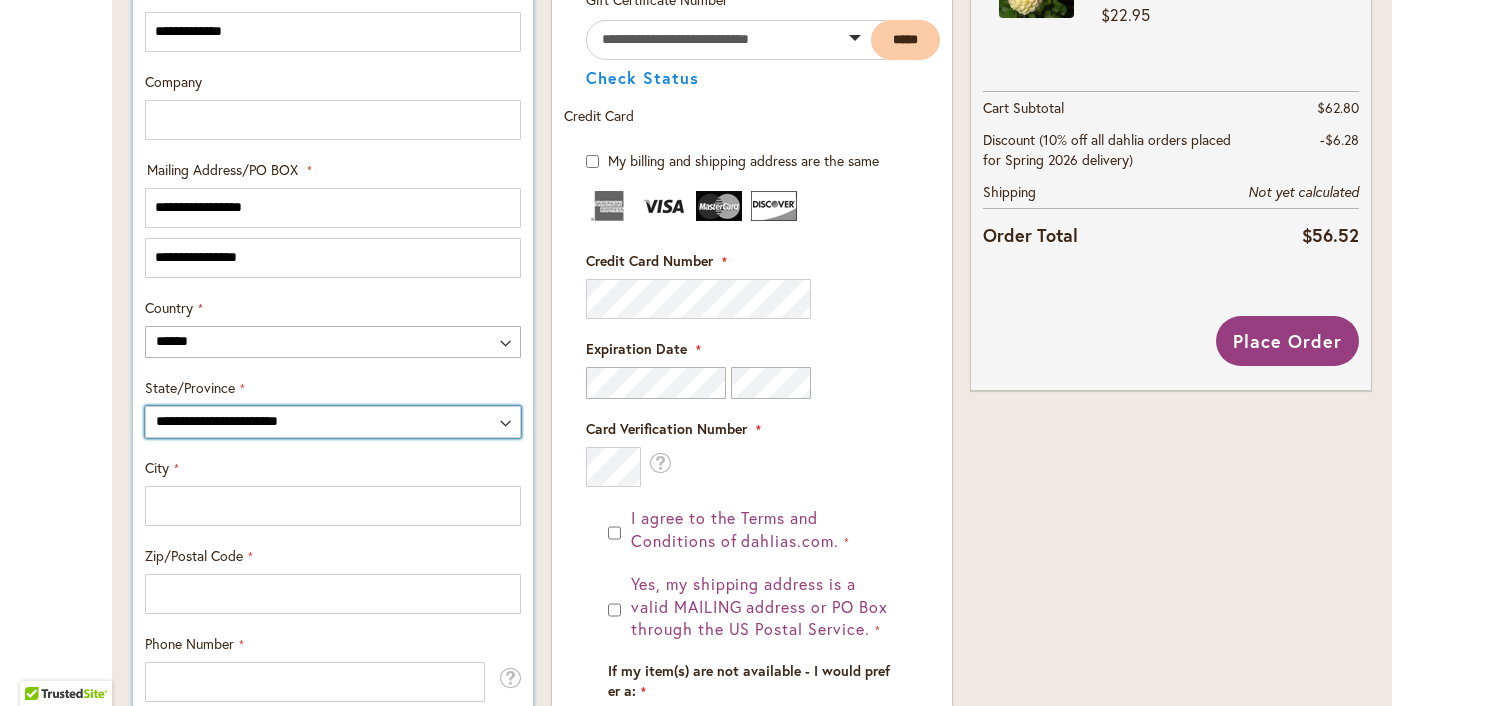 click on "**********" at bounding box center [333, 422] 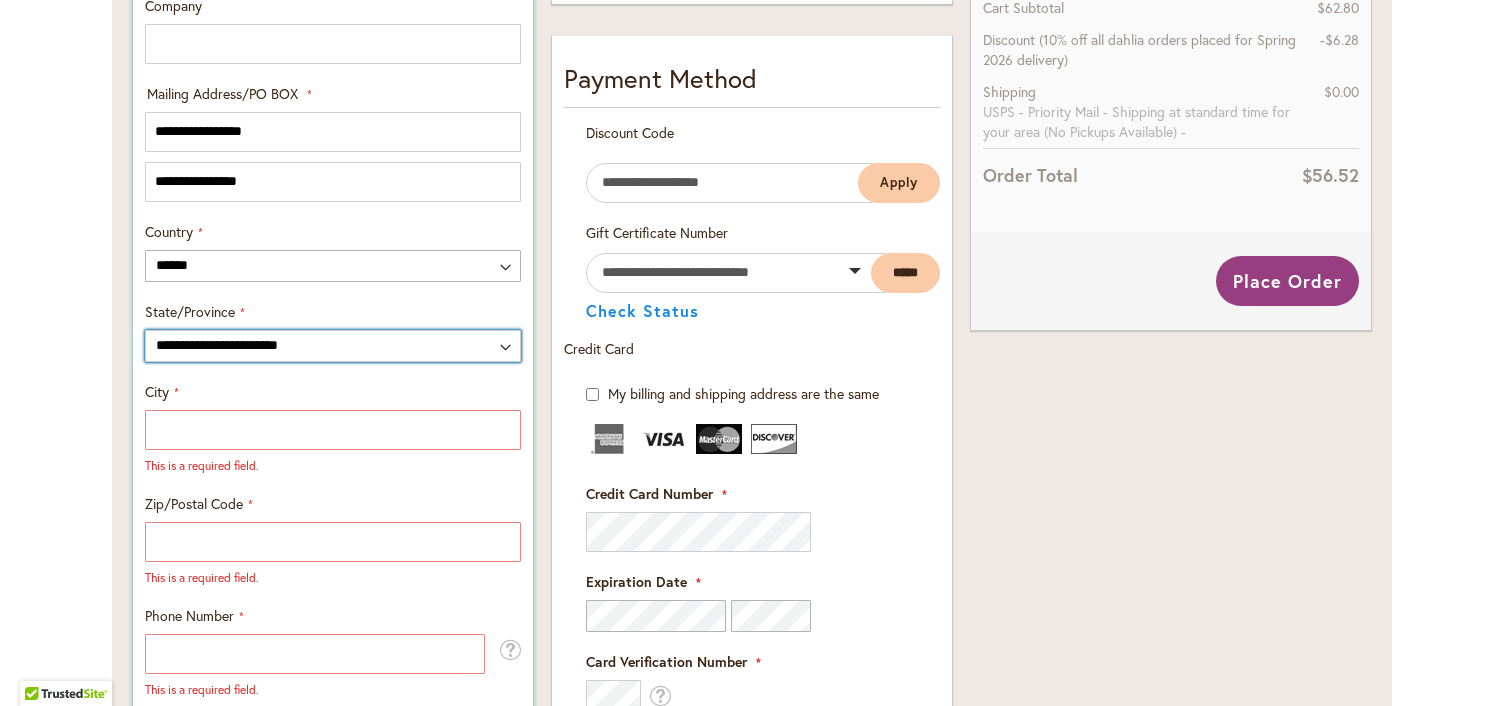 scroll, scrollTop: 1024, scrollLeft: 0, axis: vertical 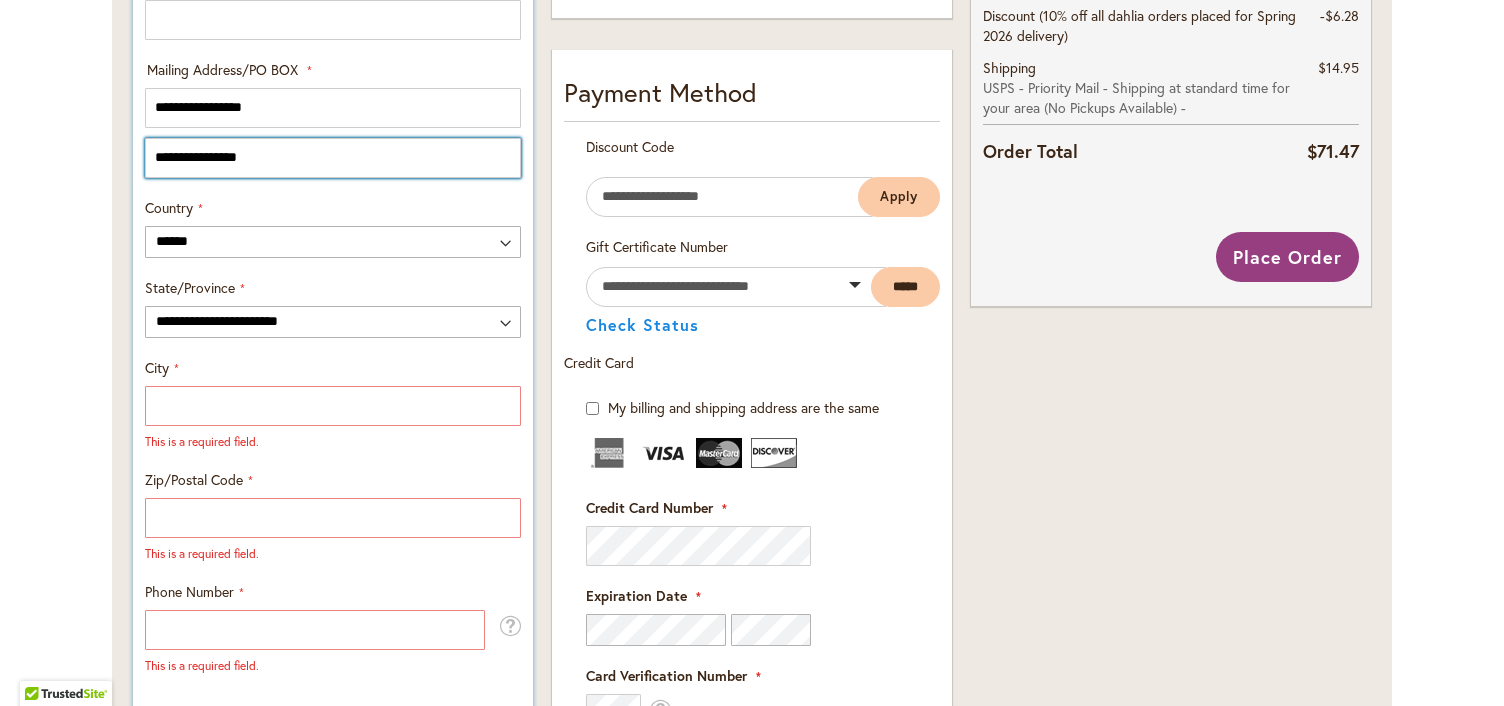 drag, startPoint x: 277, startPoint y: 162, endPoint x: 129, endPoint y: 153, distance: 148.27339 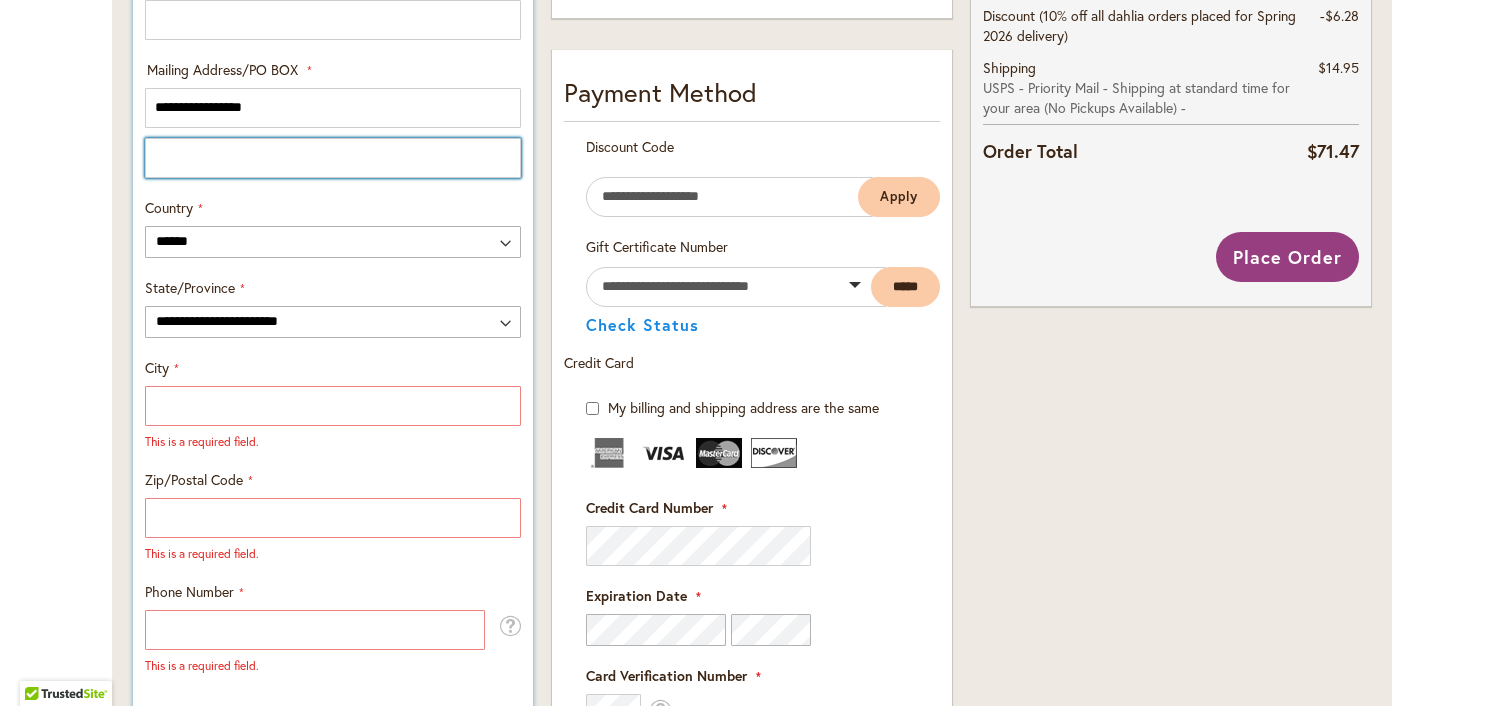 type 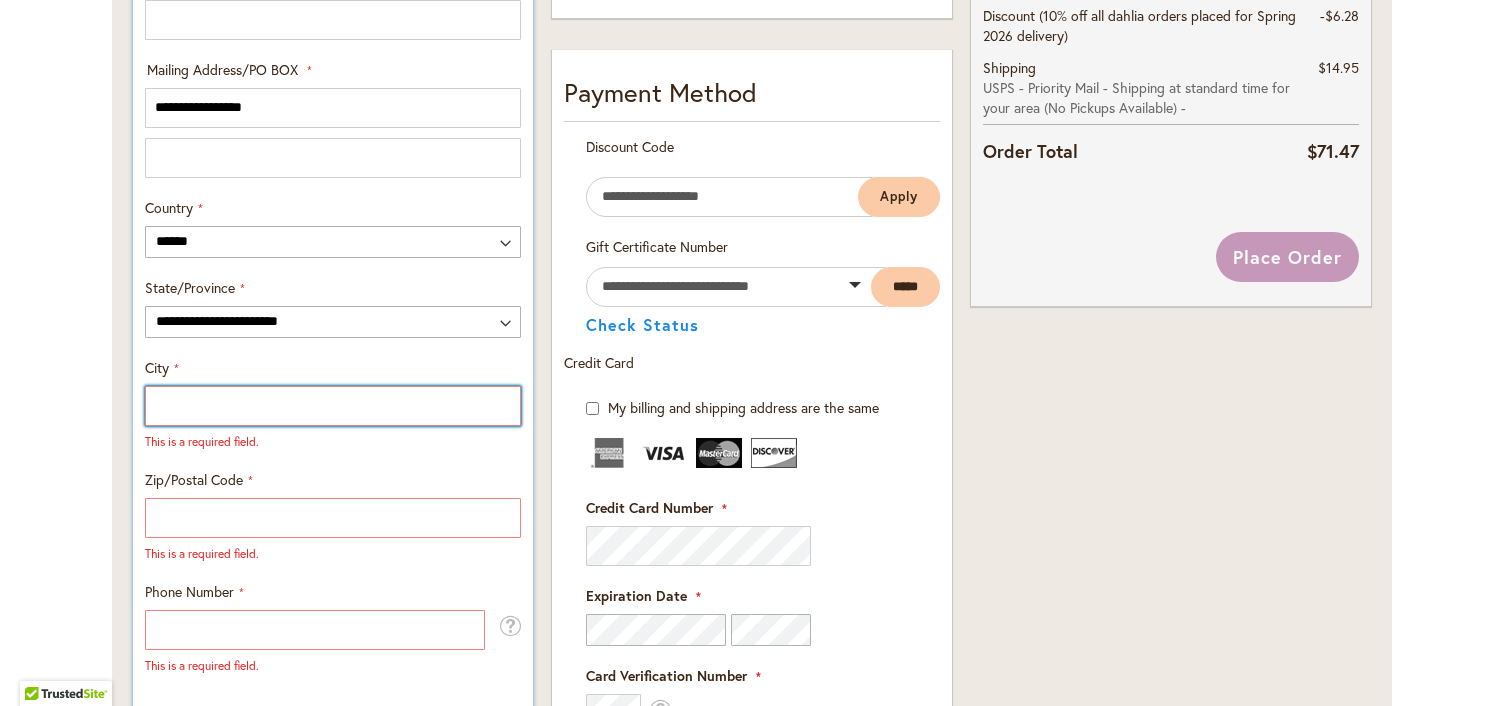 click on "City" at bounding box center (333, 406) 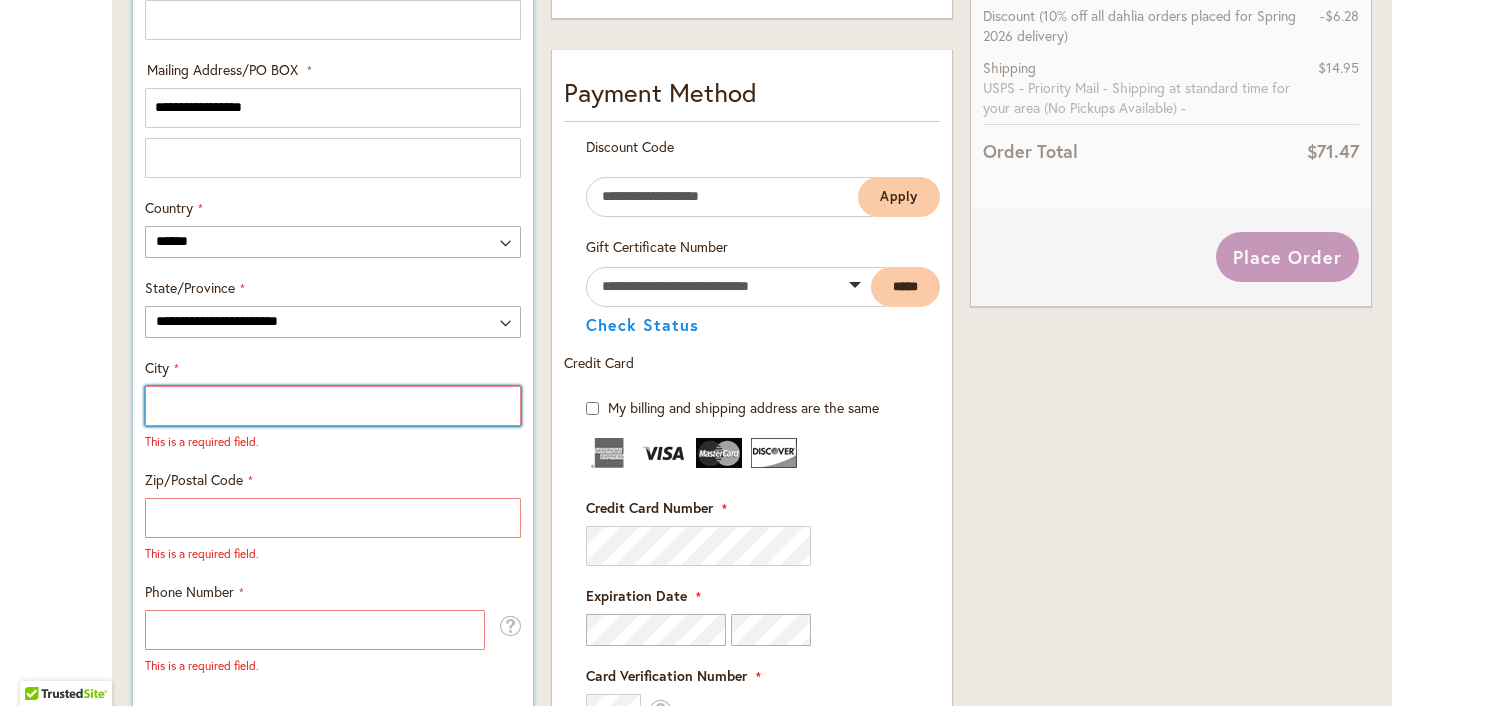 paste on "**********" 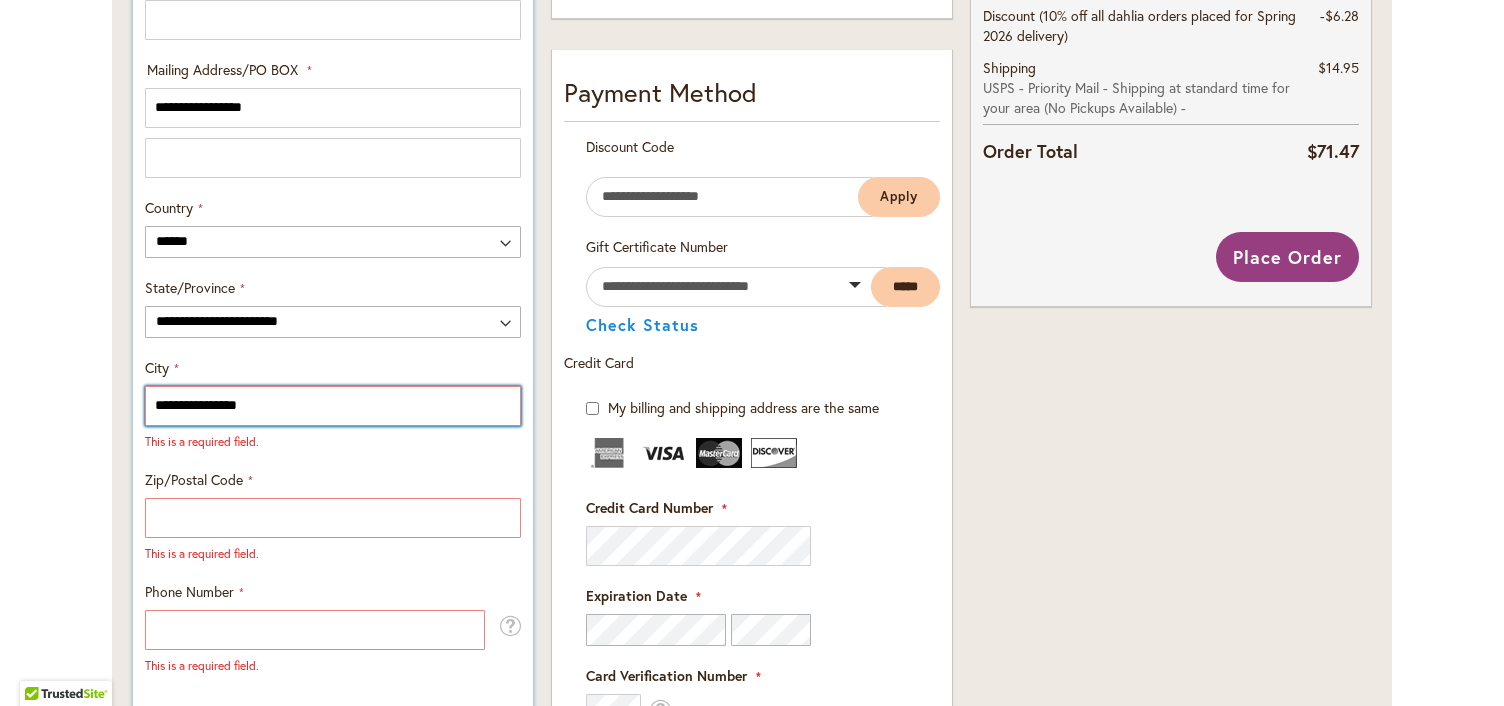 type on "**********" 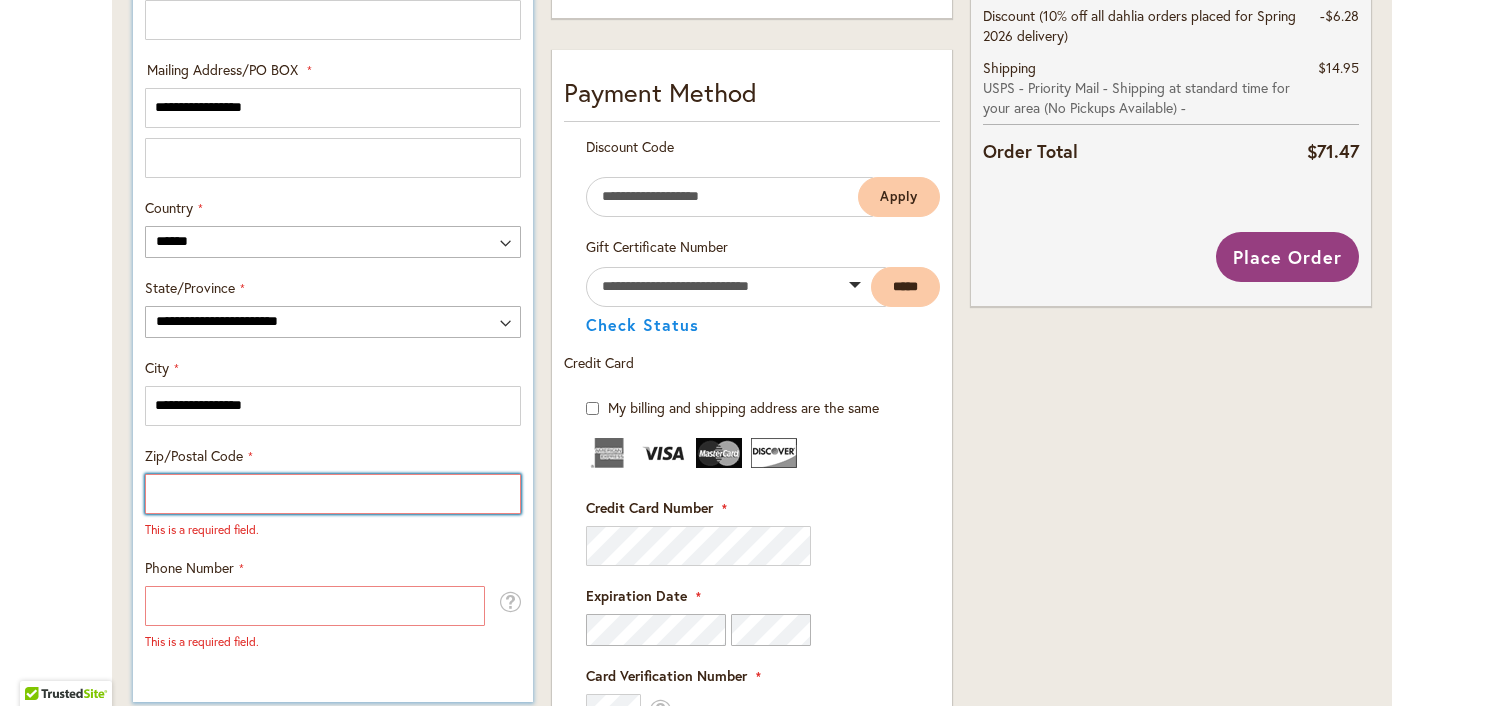 click on "Zip/Postal Code" at bounding box center (333, 494) 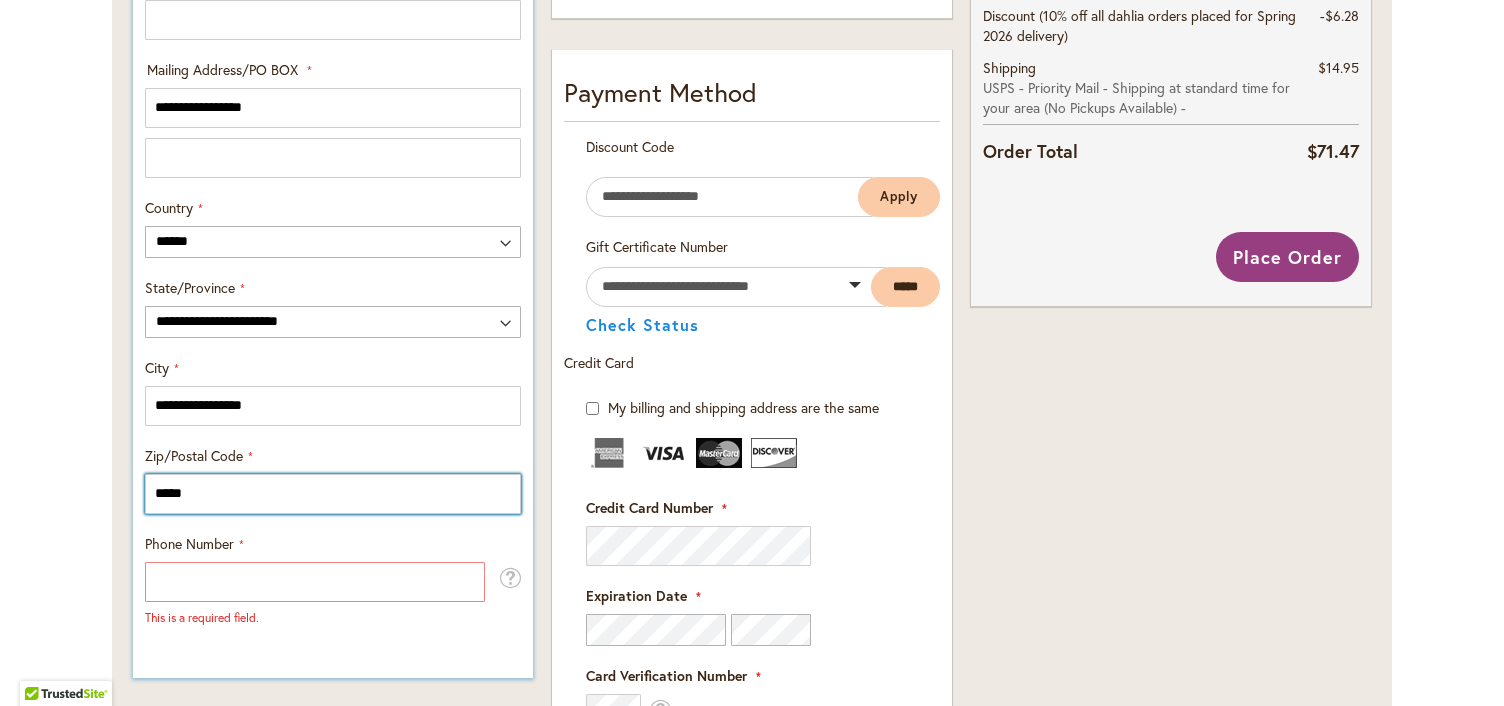 type on "*****" 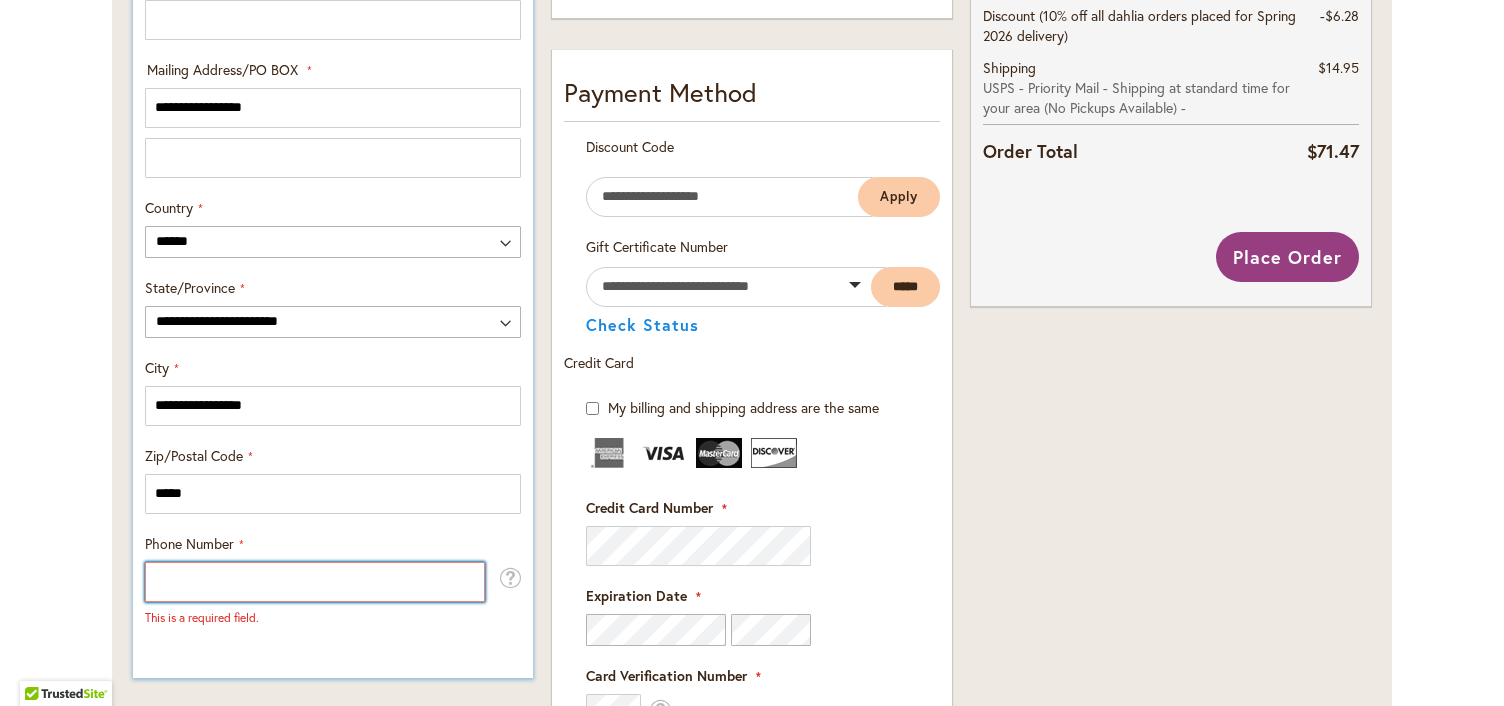 click on "Phone Number" at bounding box center [315, 582] 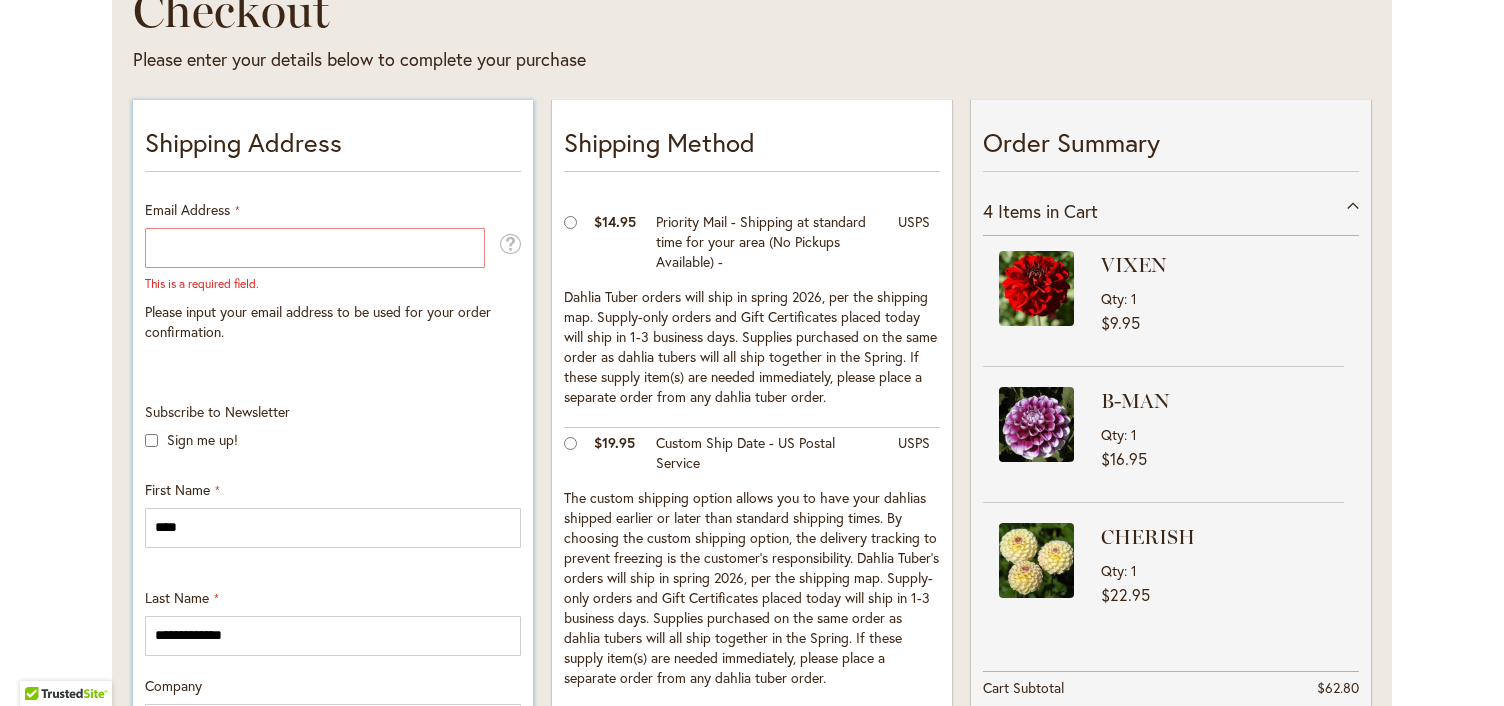 scroll, scrollTop: 324, scrollLeft: 0, axis: vertical 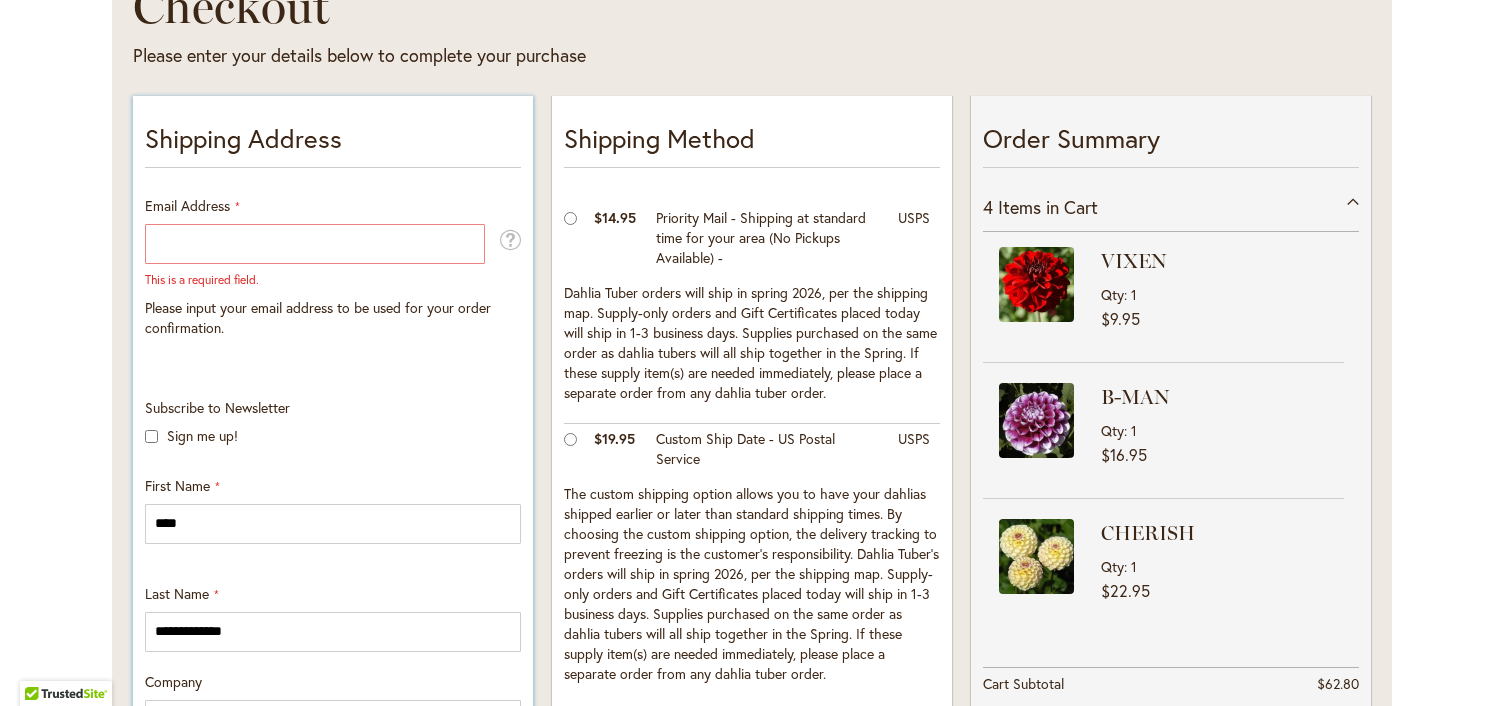 type on "**********" 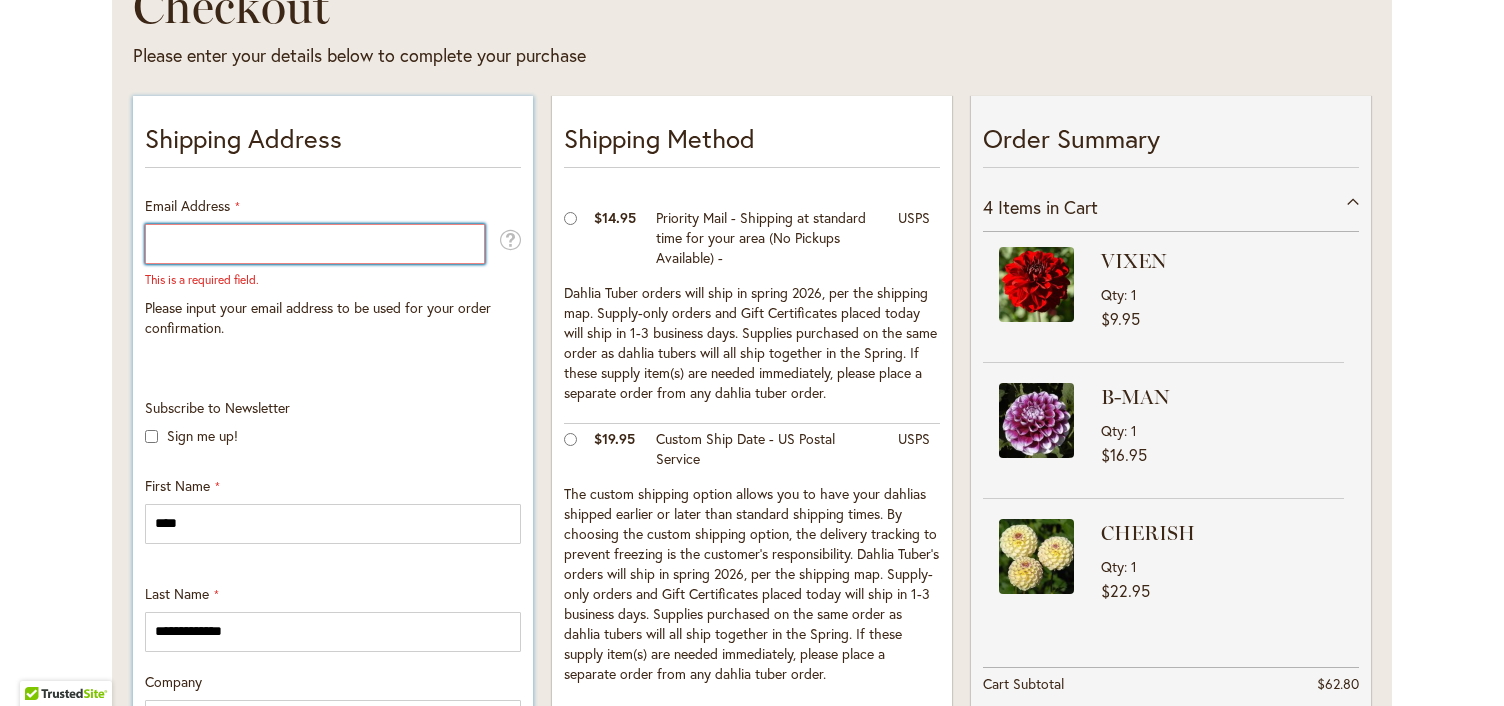 click on "Email Address" at bounding box center [315, 244] 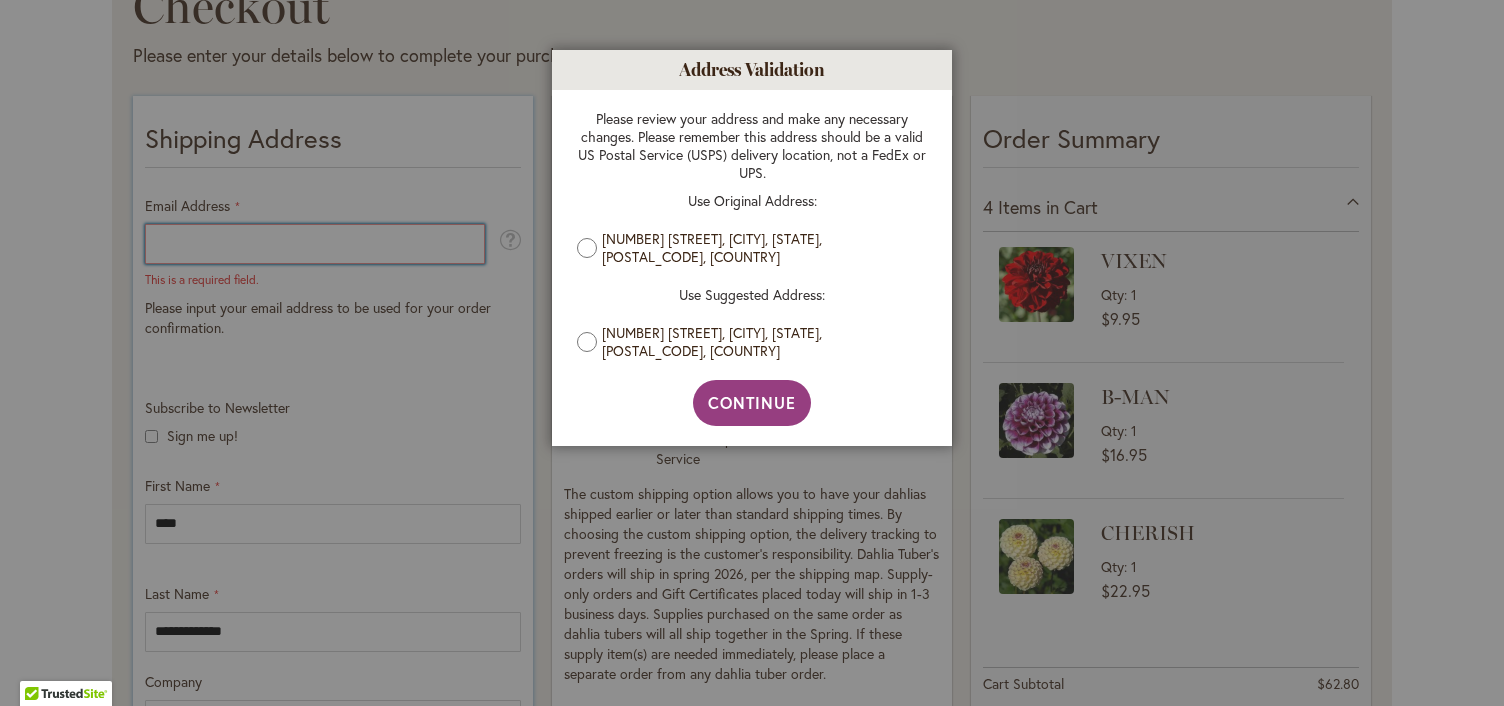 type on "**********" 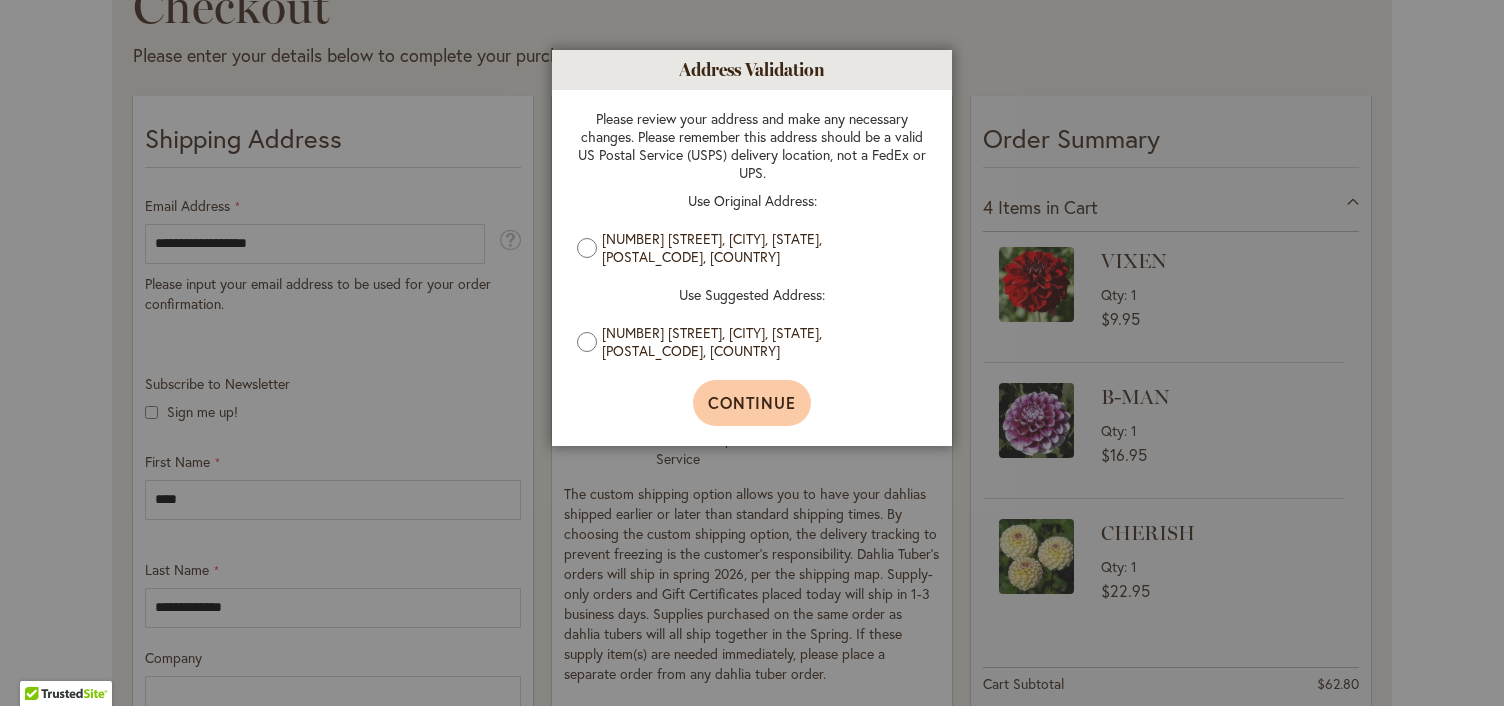 click on "Continue" at bounding box center [752, 402] 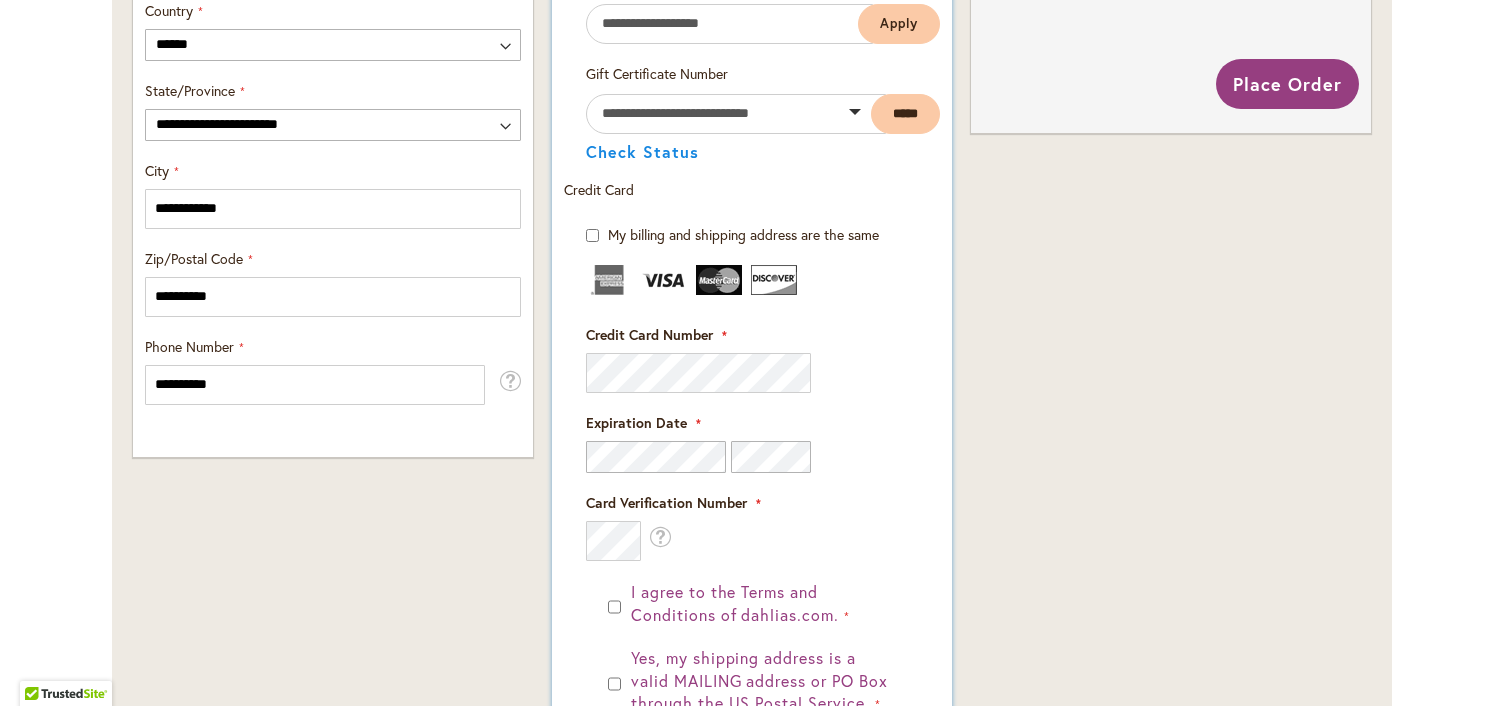 scroll, scrollTop: 1200, scrollLeft: 0, axis: vertical 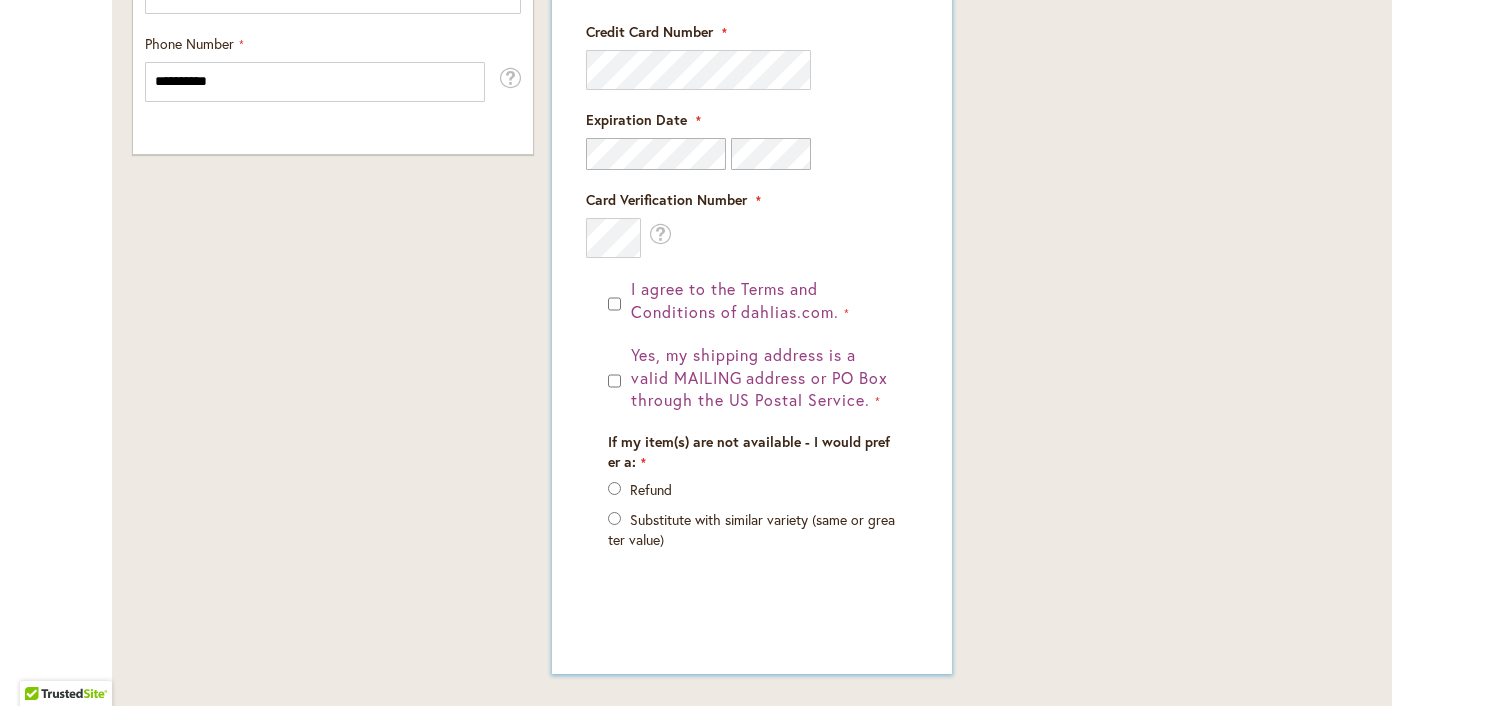click on "Card Verification Number
What is this?" at bounding box center [752, 224] 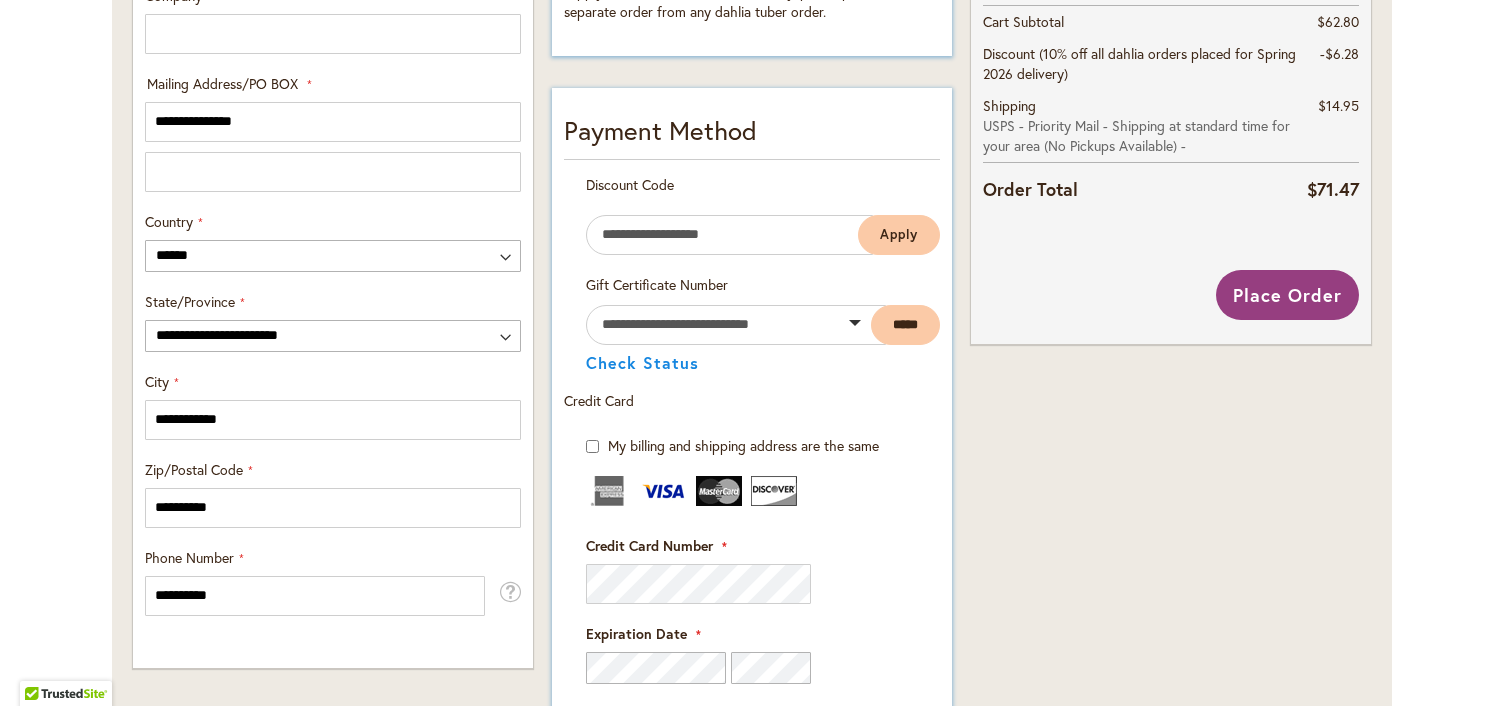 scroll, scrollTop: 931, scrollLeft: 0, axis: vertical 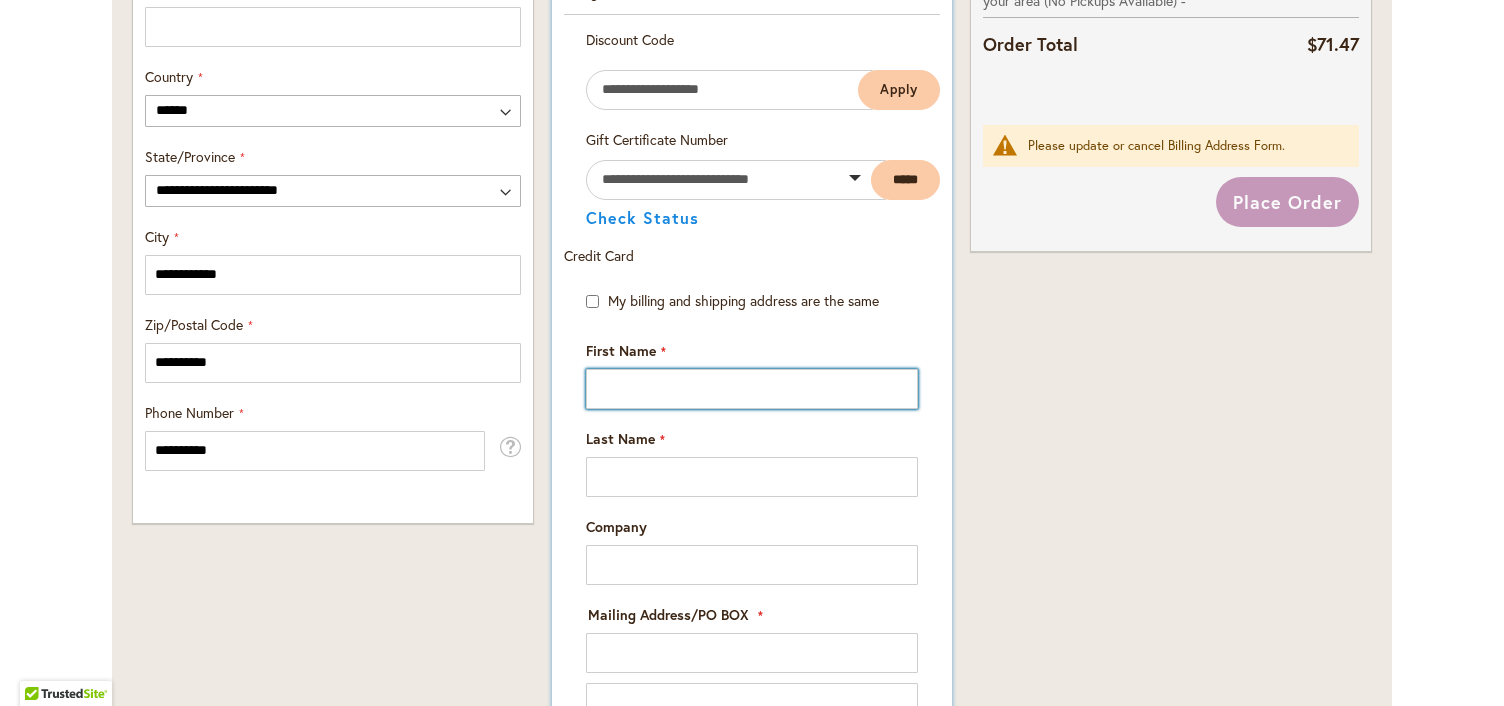 click on "First Name" at bounding box center (752, 389) 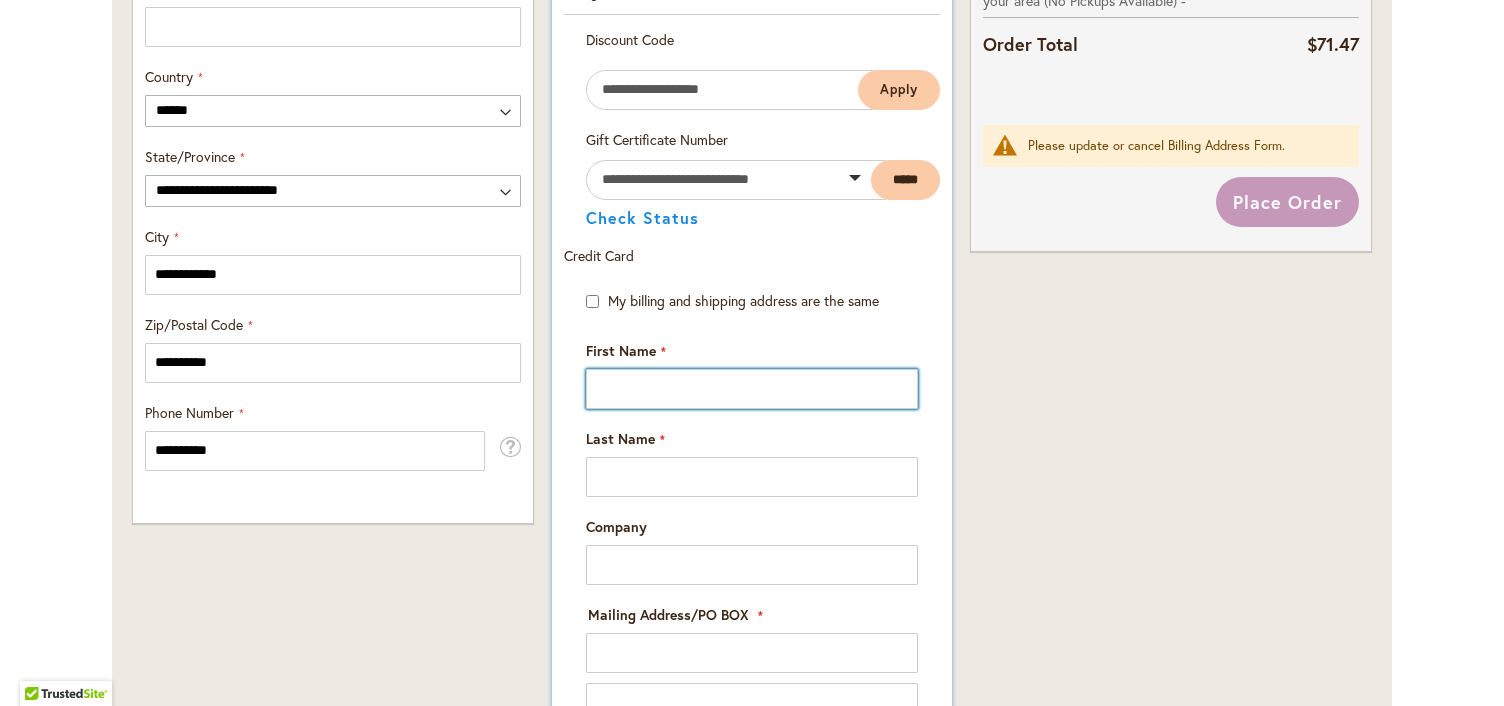 type on "****" 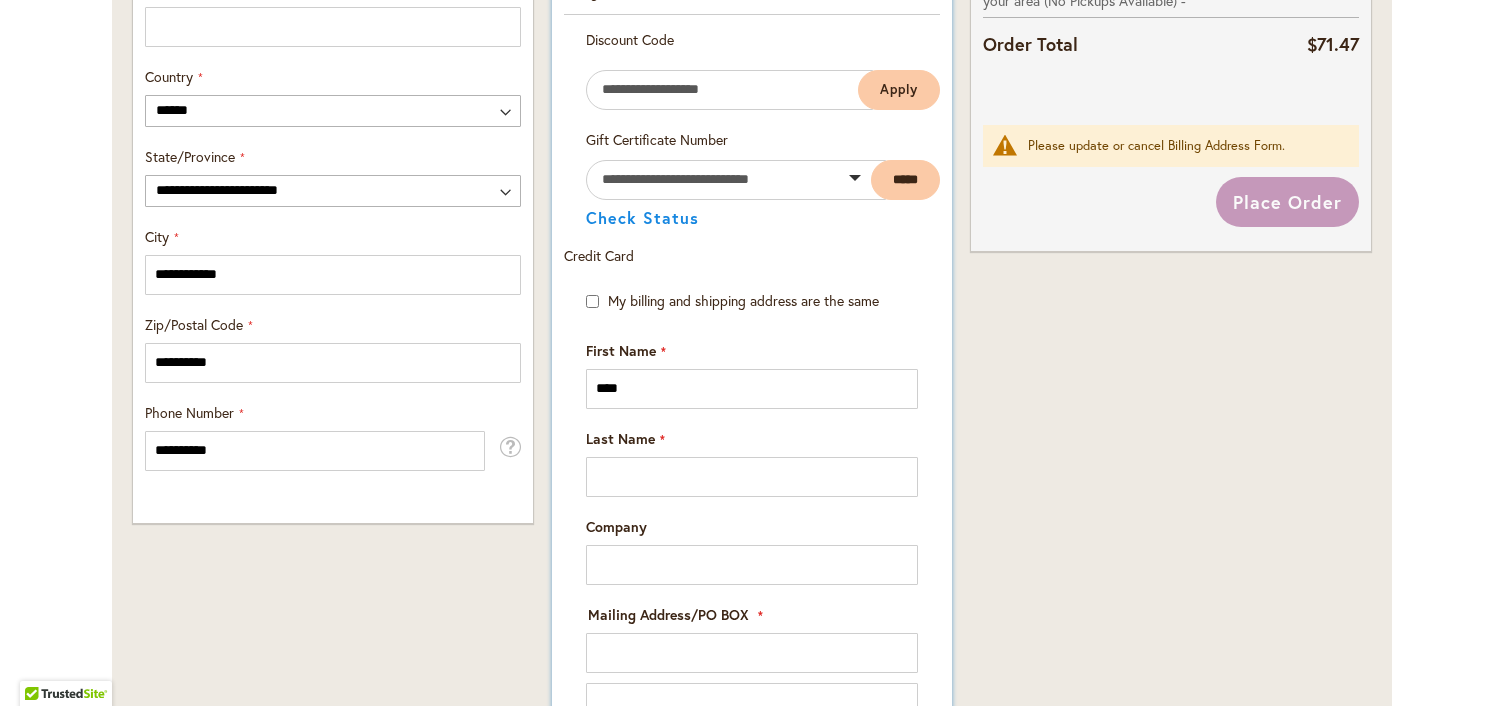 type on "****" 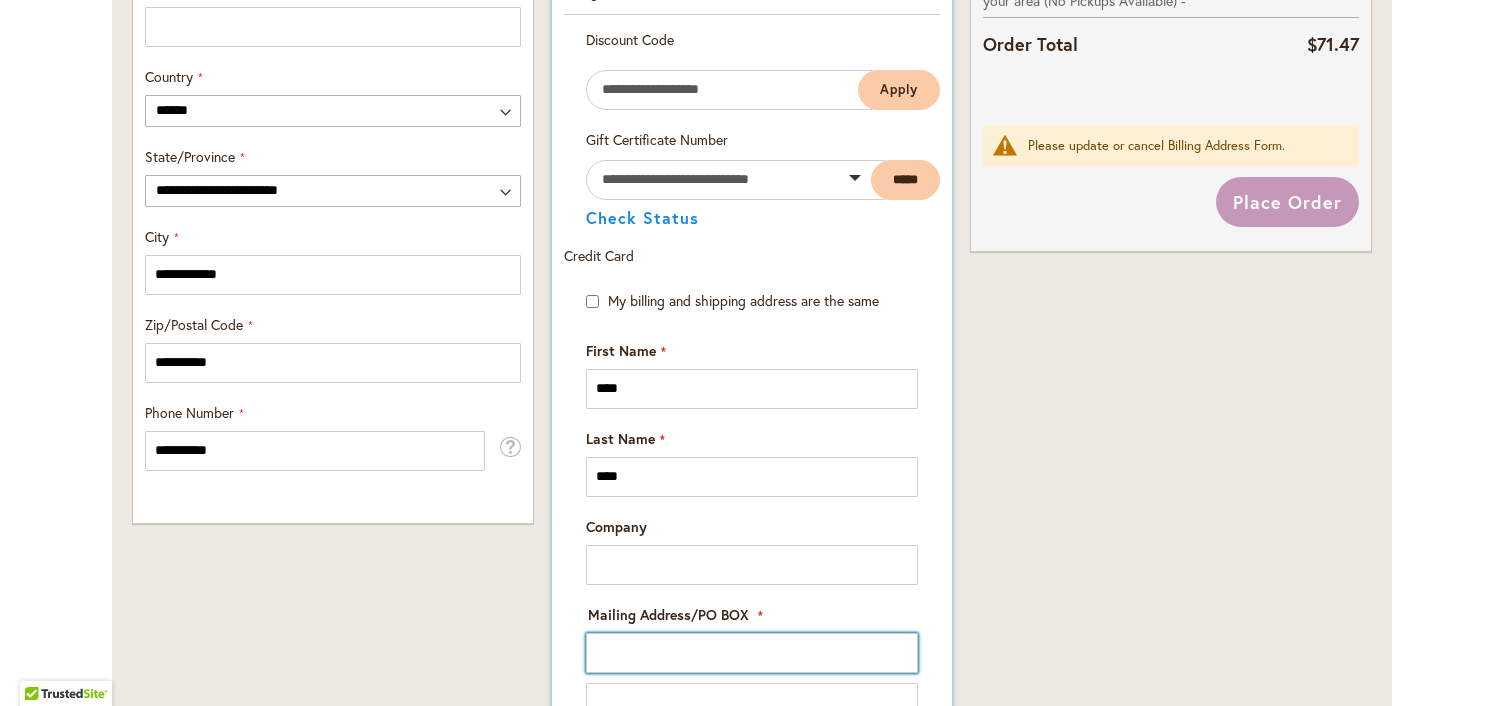 type on "**********" 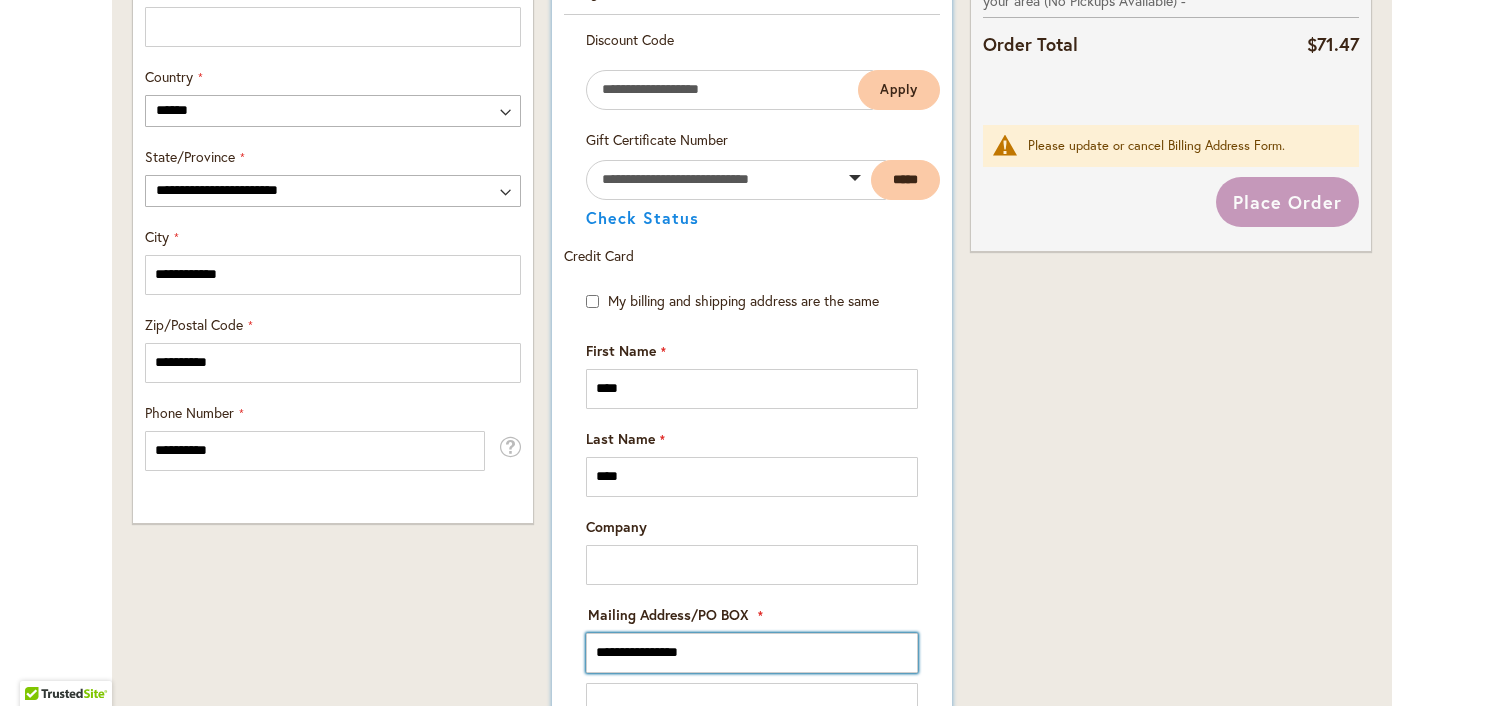 type on "*********" 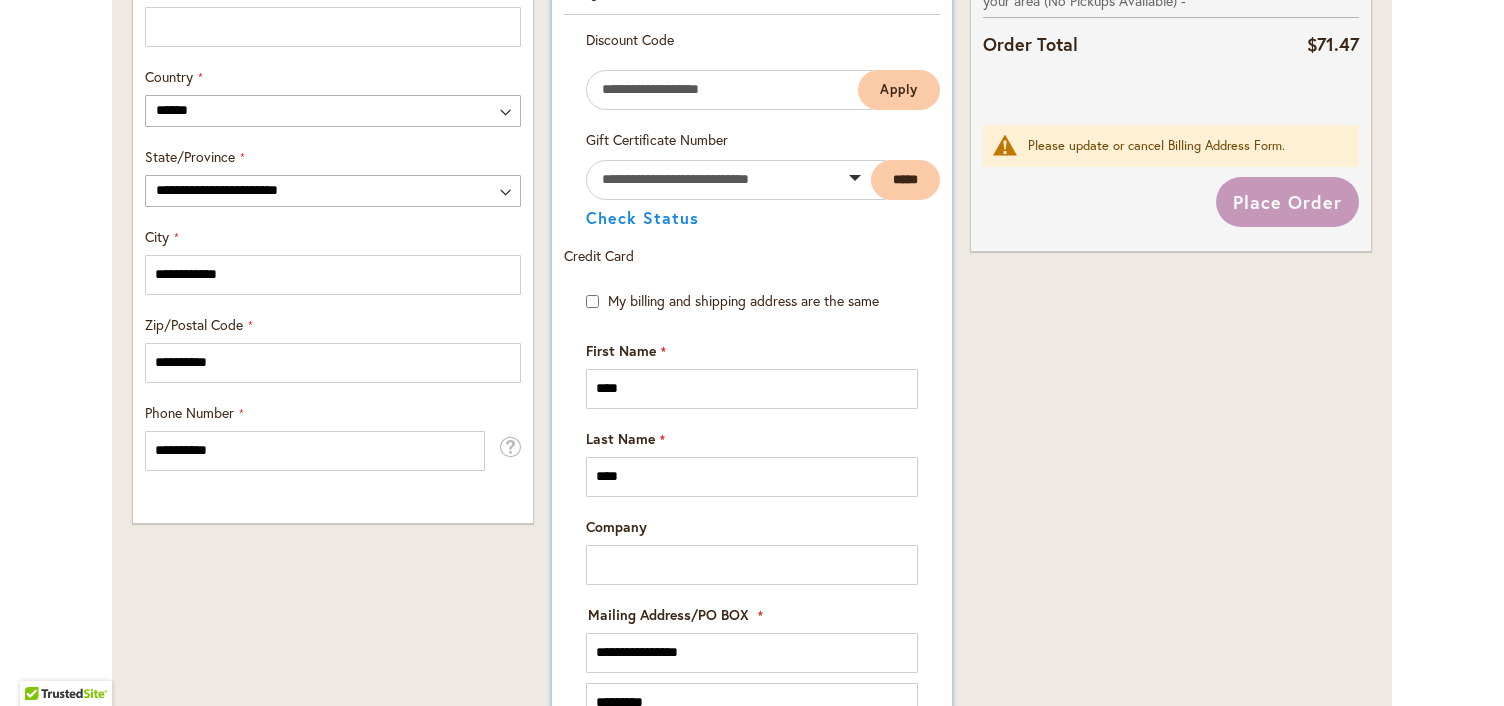 select on "**" 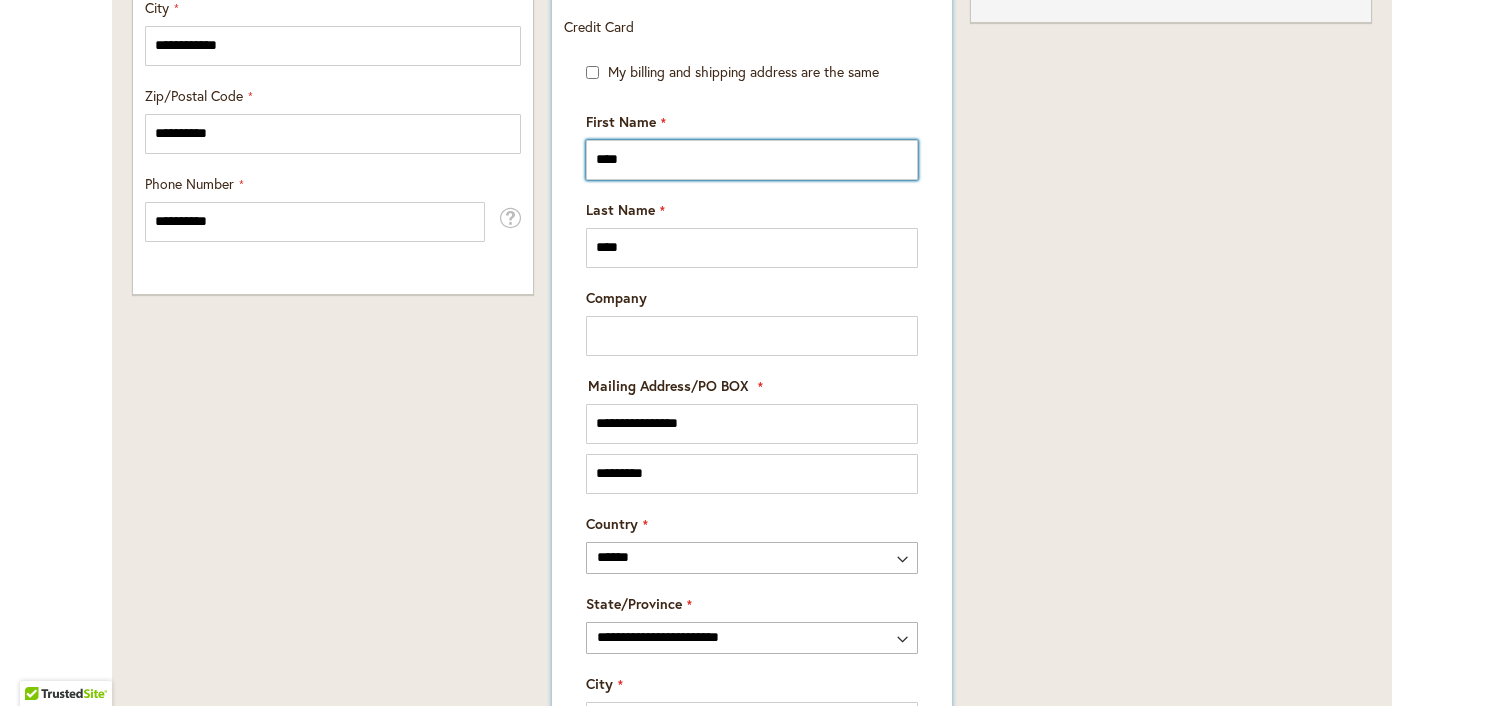 scroll, scrollTop: 1431, scrollLeft: 0, axis: vertical 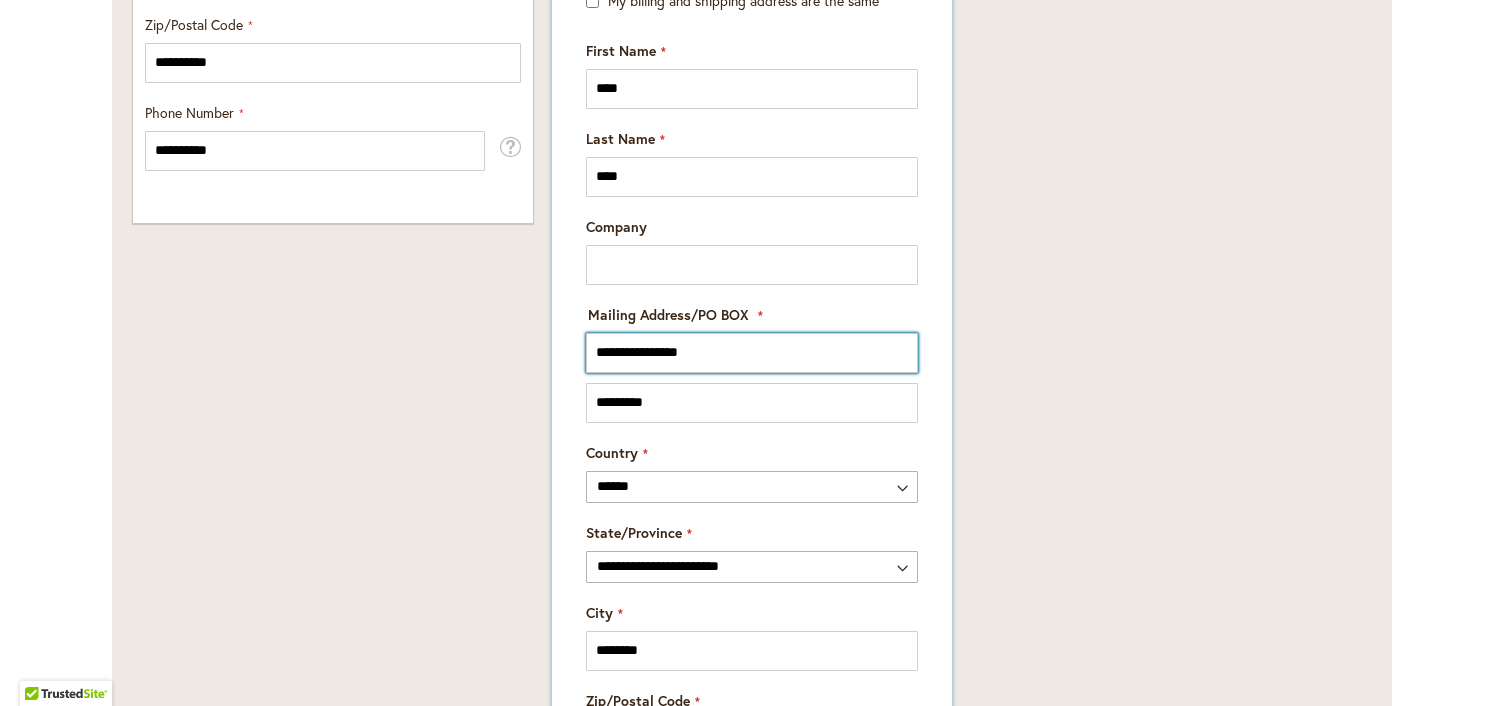 drag, startPoint x: 740, startPoint y: 355, endPoint x: 567, endPoint y: 354, distance: 173.00288 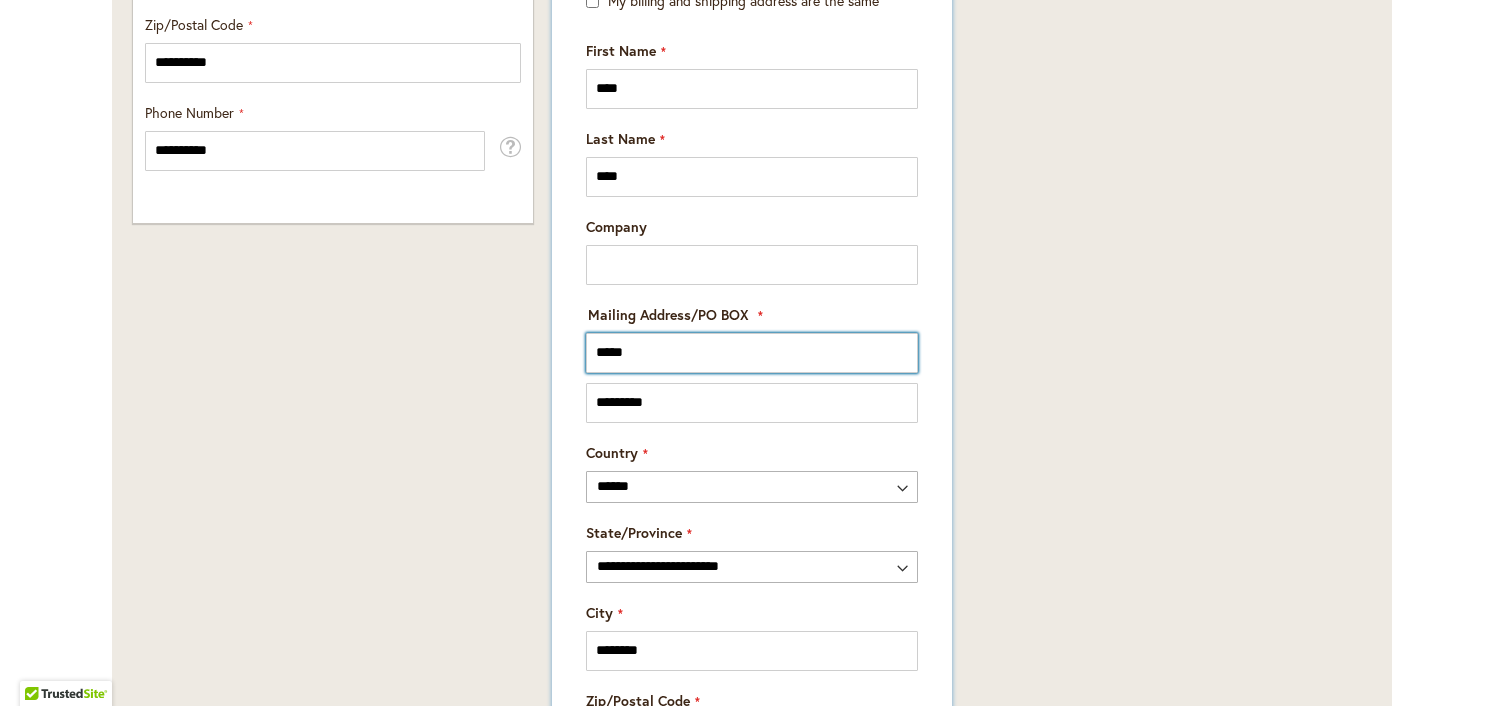 click on "*****" at bounding box center [752, 353] 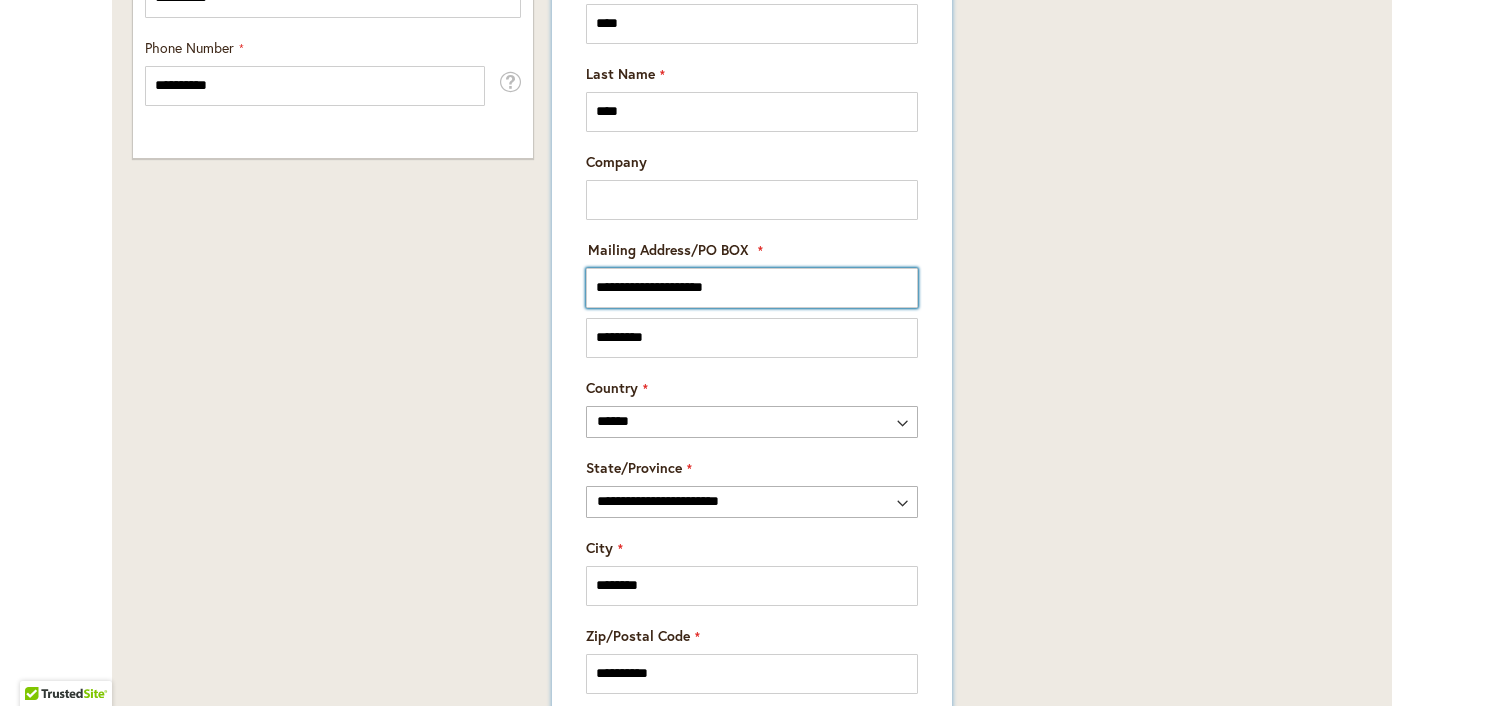 scroll, scrollTop: 1631, scrollLeft: 0, axis: vertical 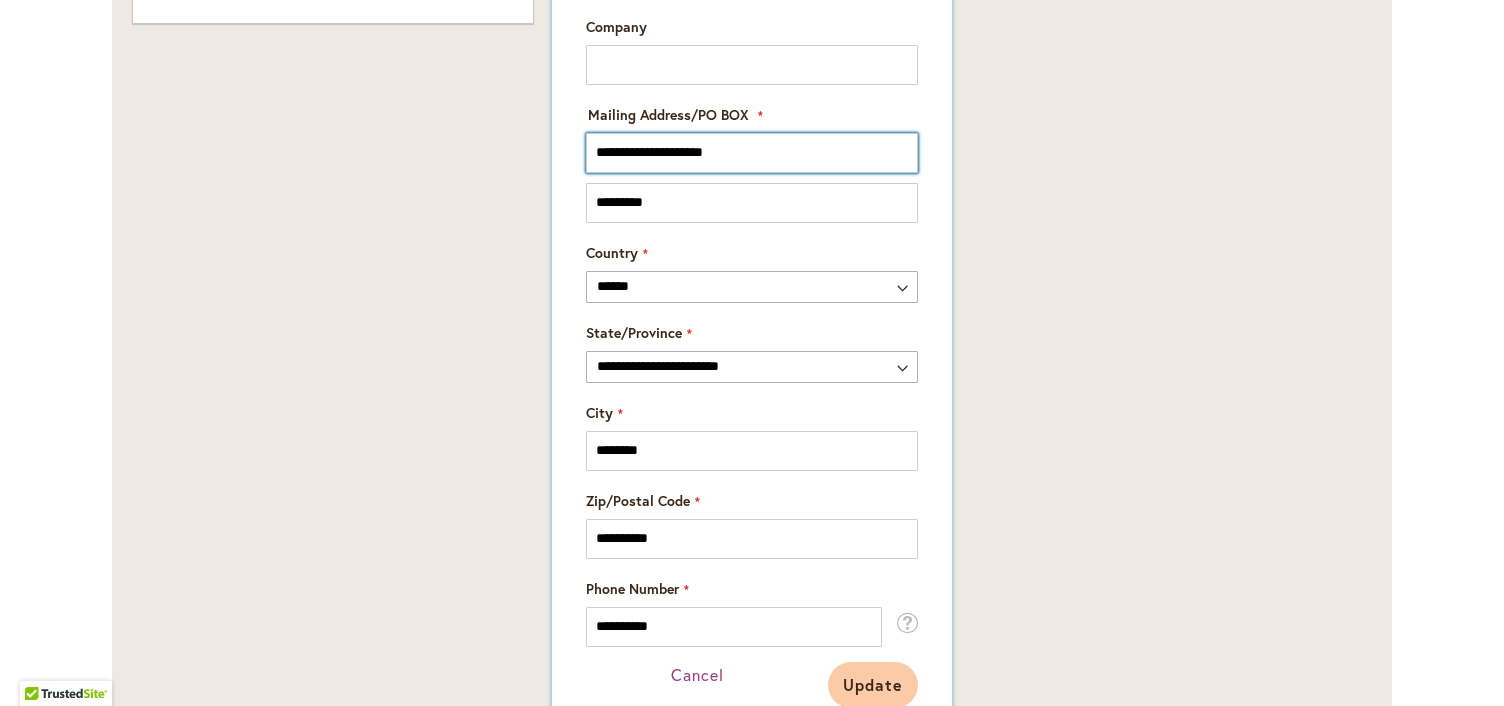 type on "**********" 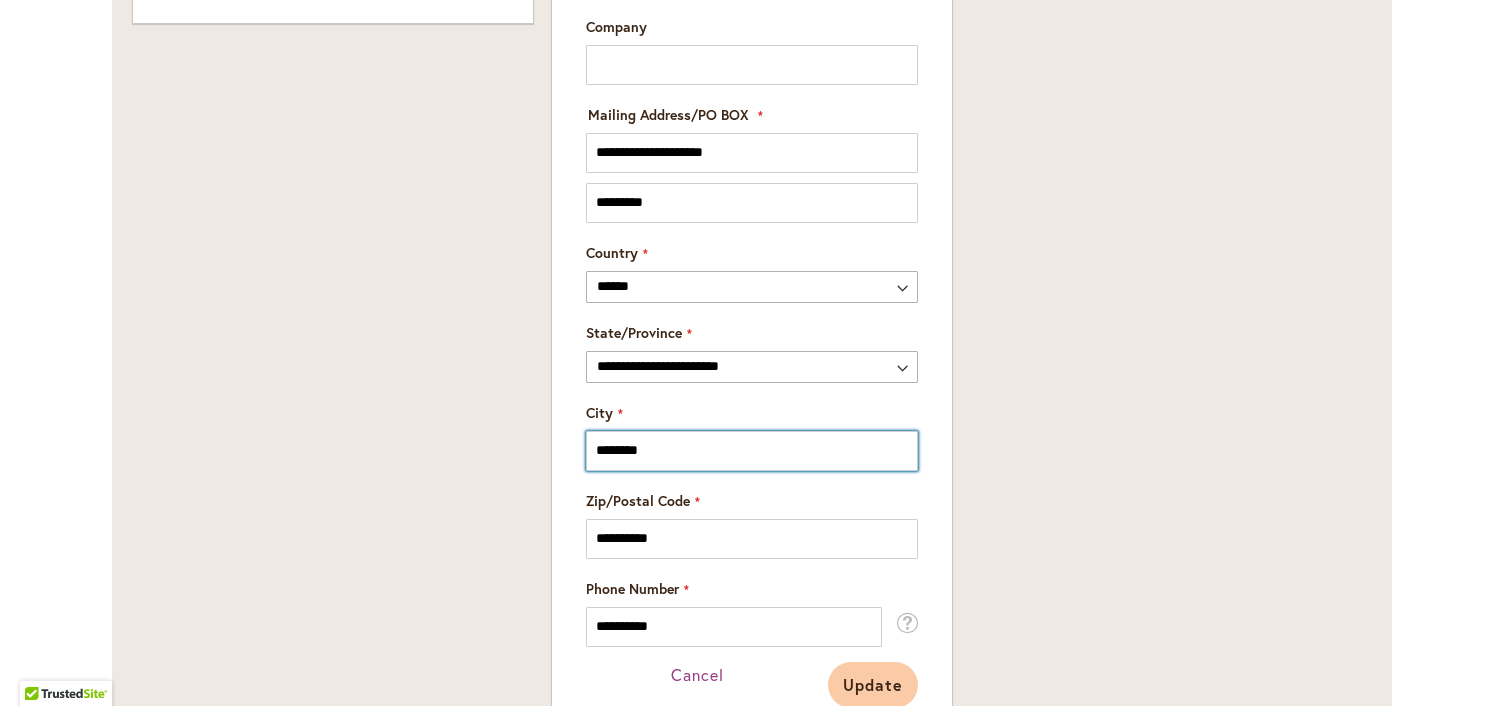 drag, startPoint x: 669, startPoint y: 453, endPoint x: 521, endPoint y: 451, distance: 148.01352 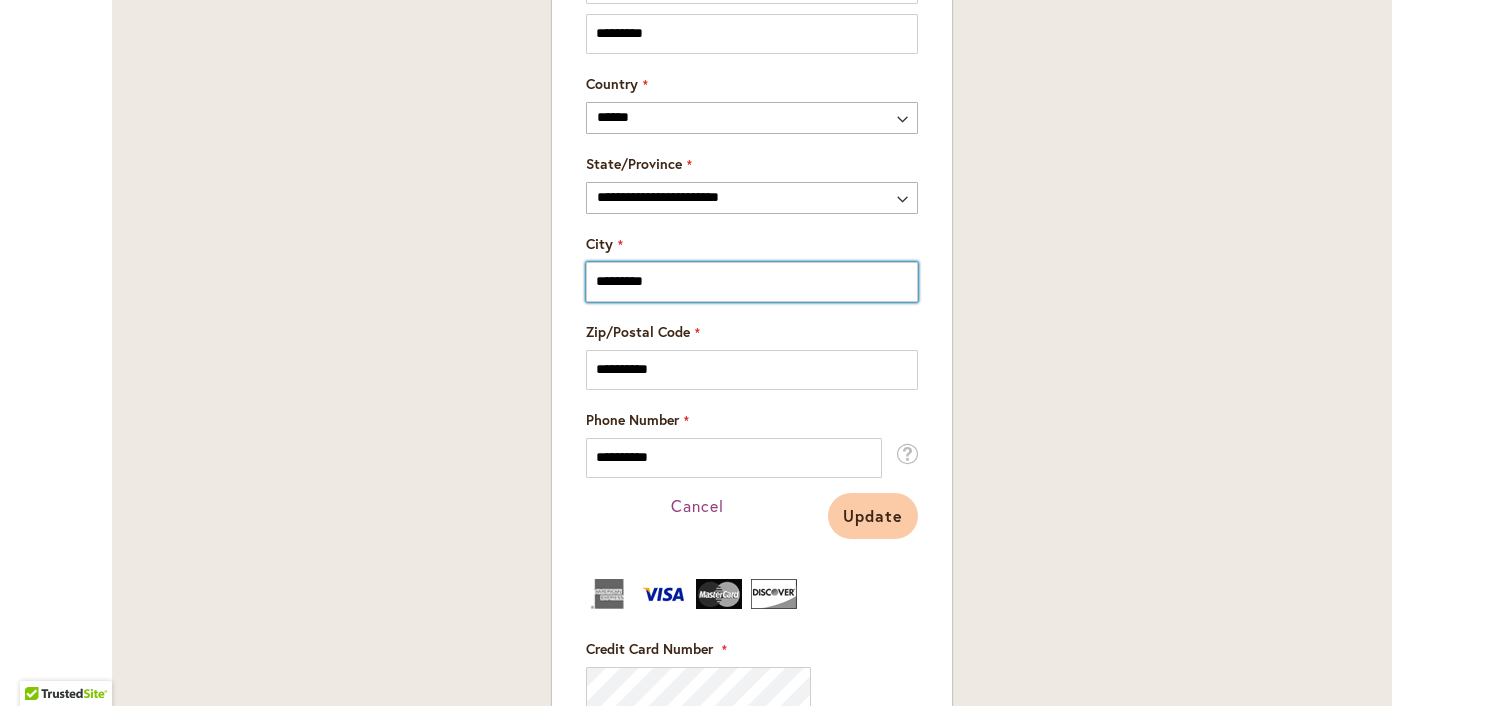 scroll, scrollTop: 1831, scrollLeft: 0, axis: vertical 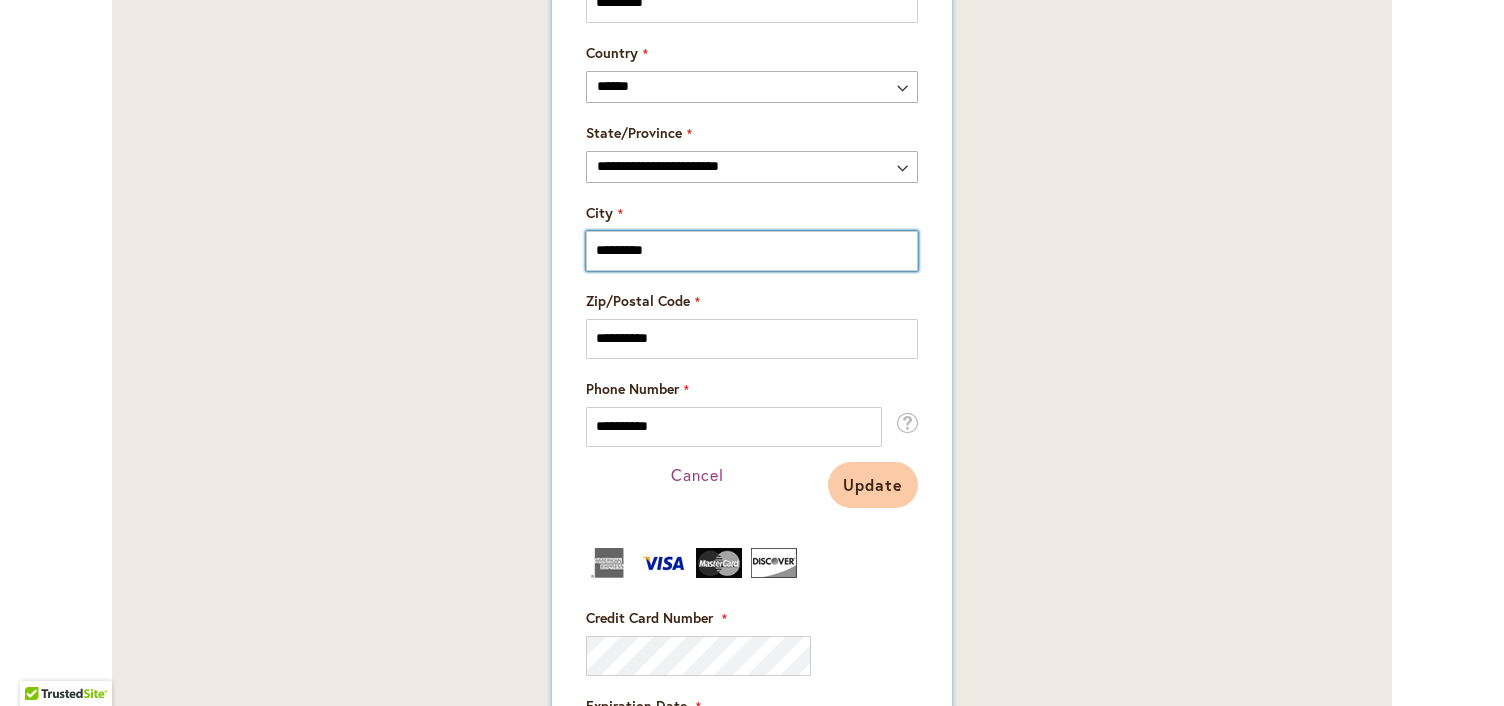 type on "*********" 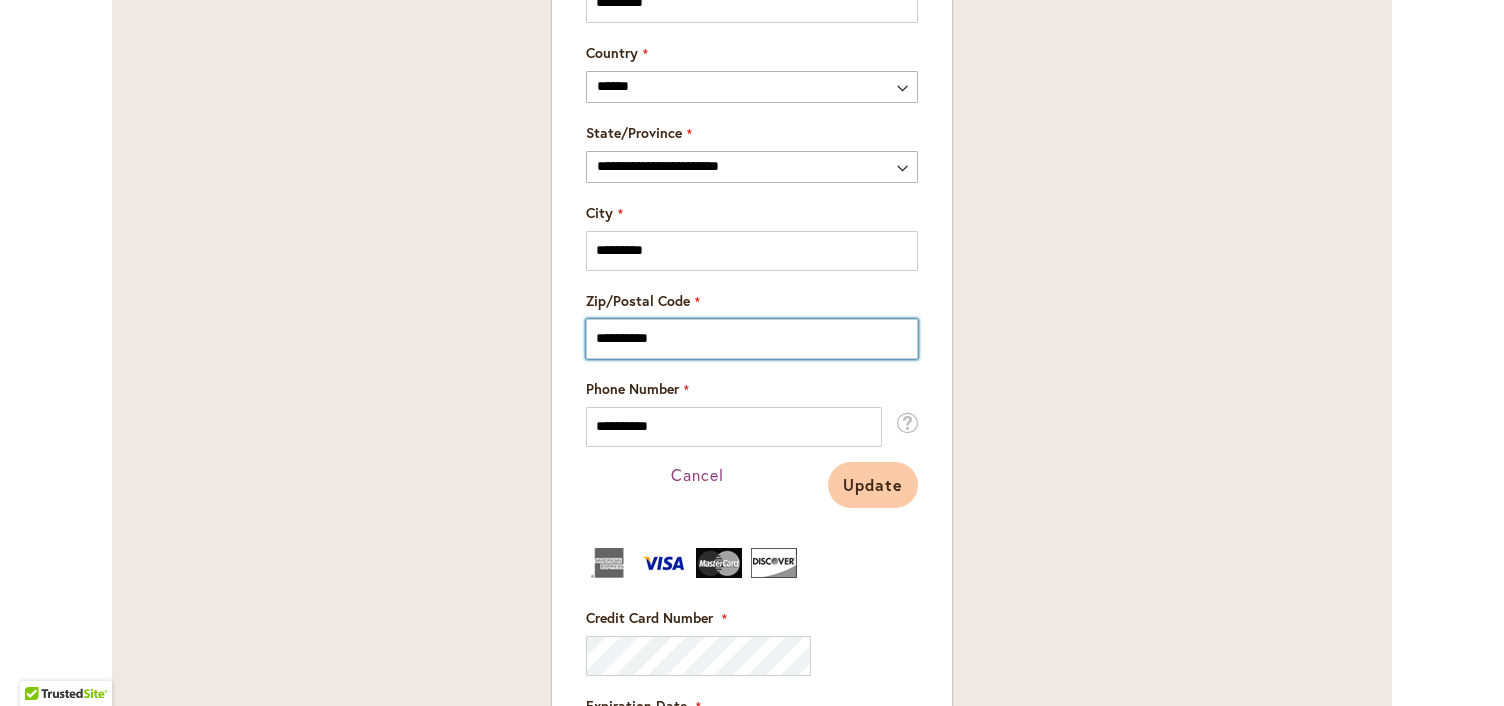 drag, startPoint x: 704, startPoint y: 341, endPoint x: 510, endPoint y: 343, distance: 194.01031 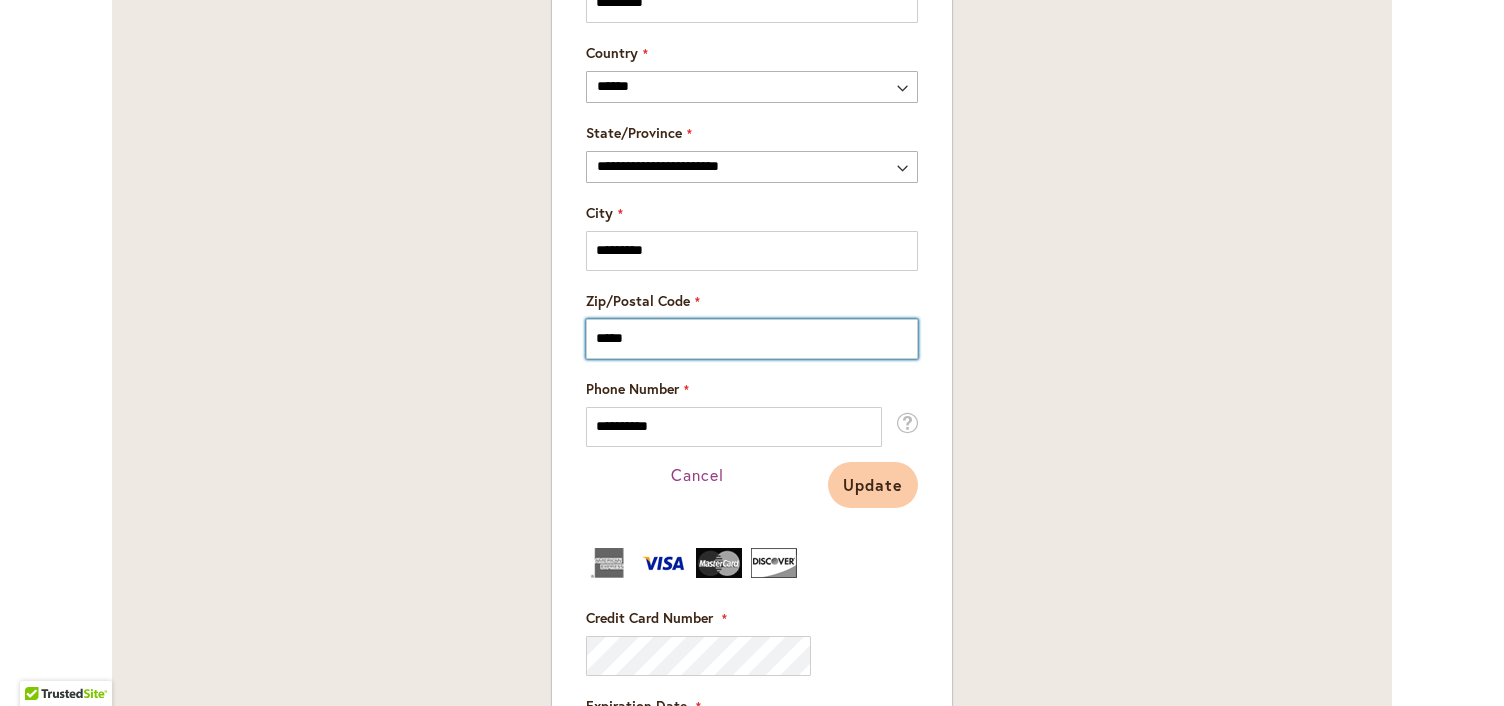 type on "*****" 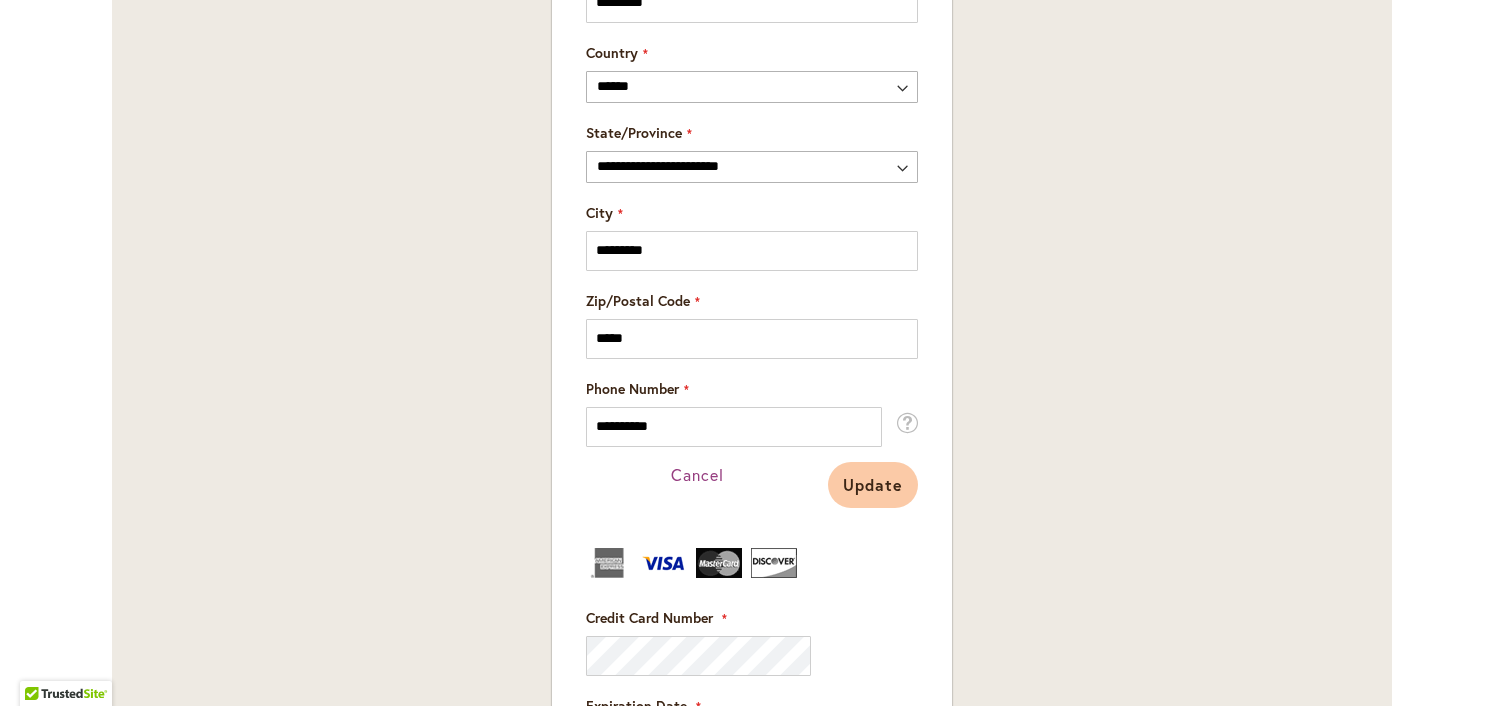 click on "**********" at bounding box center (333, -63) 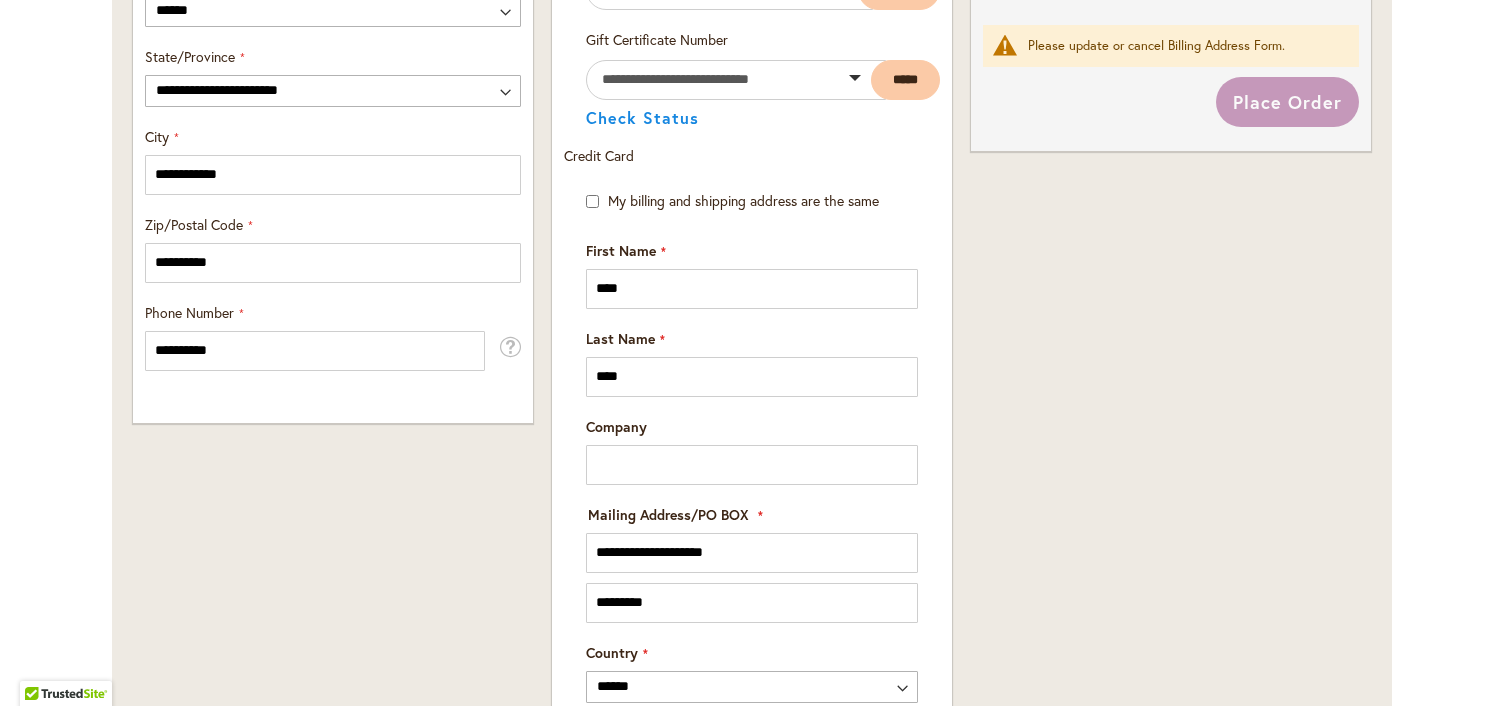 scroll, scrollTop: 1131, scrollLeft: 0, axis: vertical 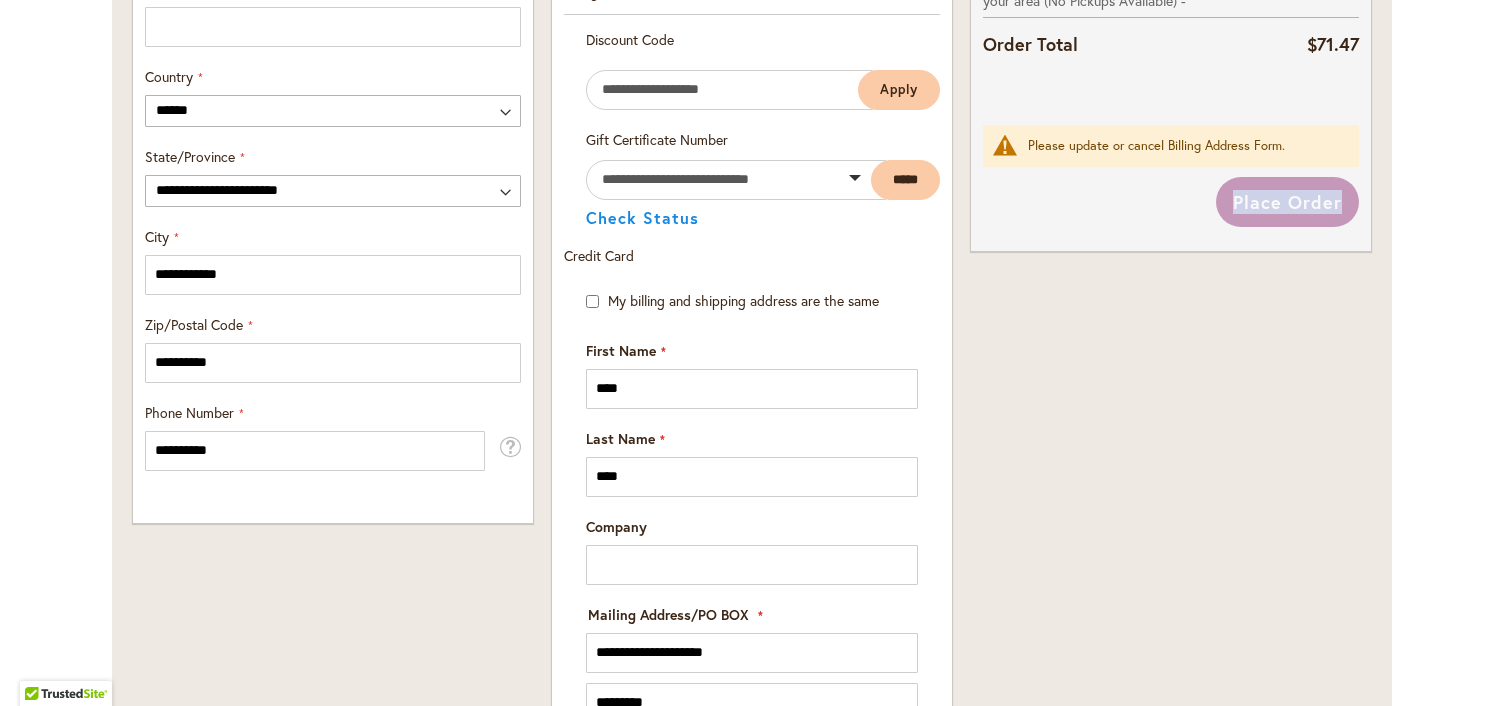 click on "Order Summary
4
Items in Cart
VIXEN
Qty
1
$9.95
B-MAN Qty 1" at bounding box center [1171, 637] 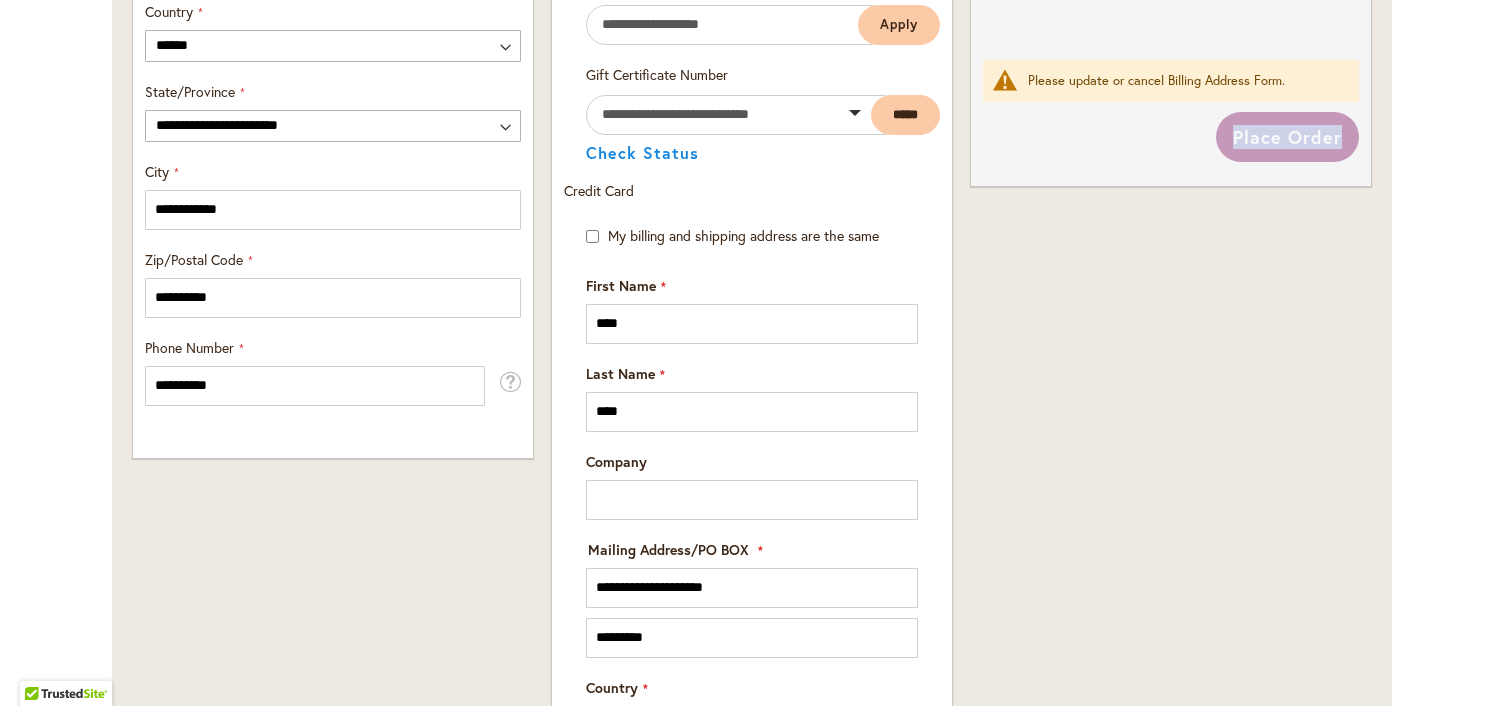 scroll, scrollTop: 1231, scrollLeft: 0, axis: vertical 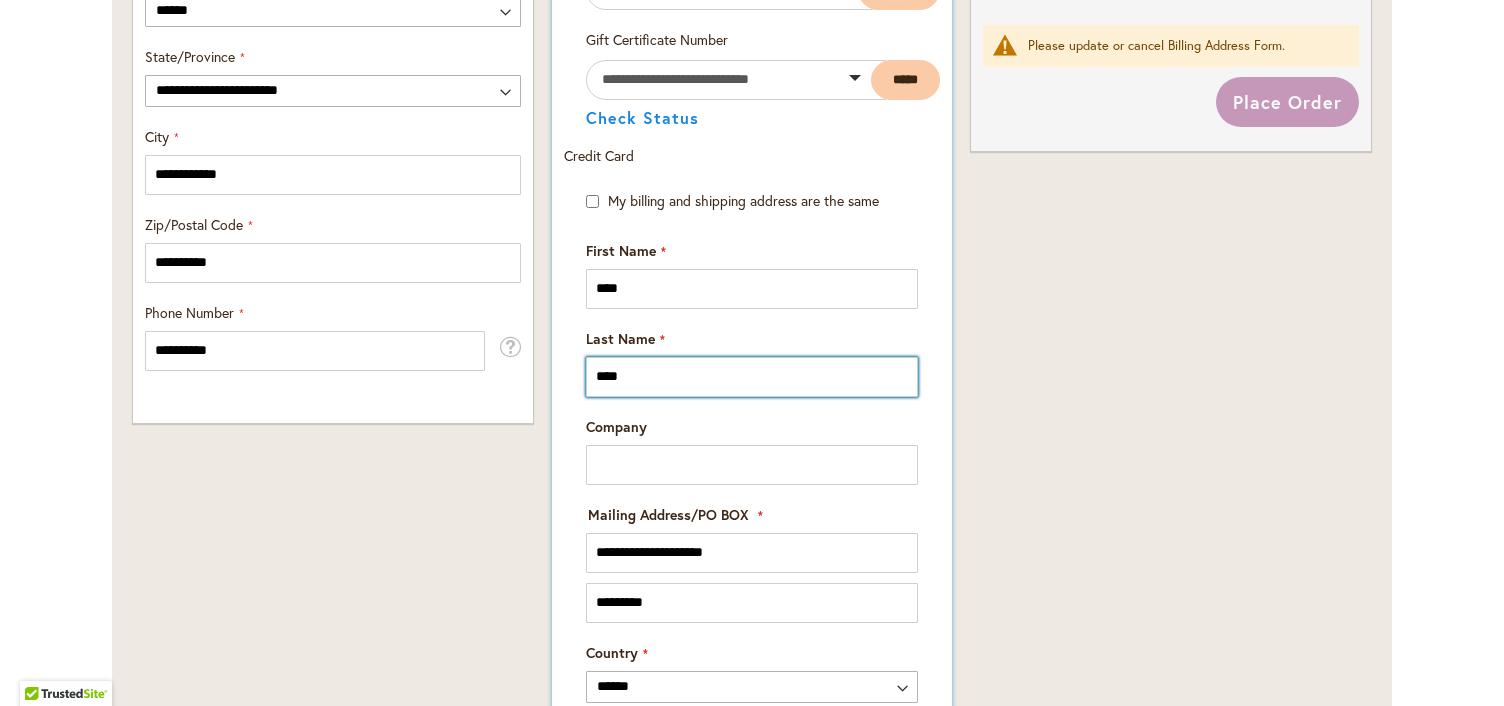click on "****" at bounding box center [752, 377] 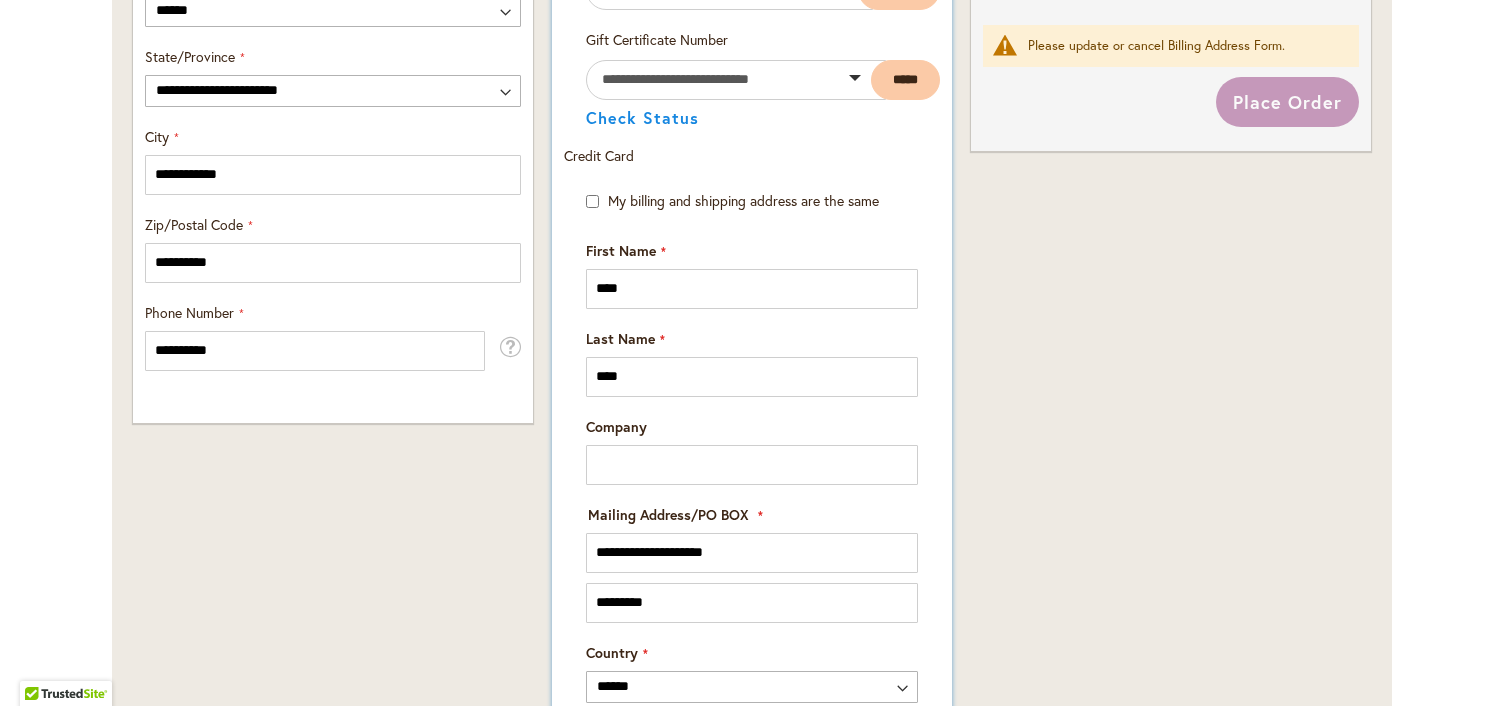 click on "Last Name
****" at bounding box center (752, 363) 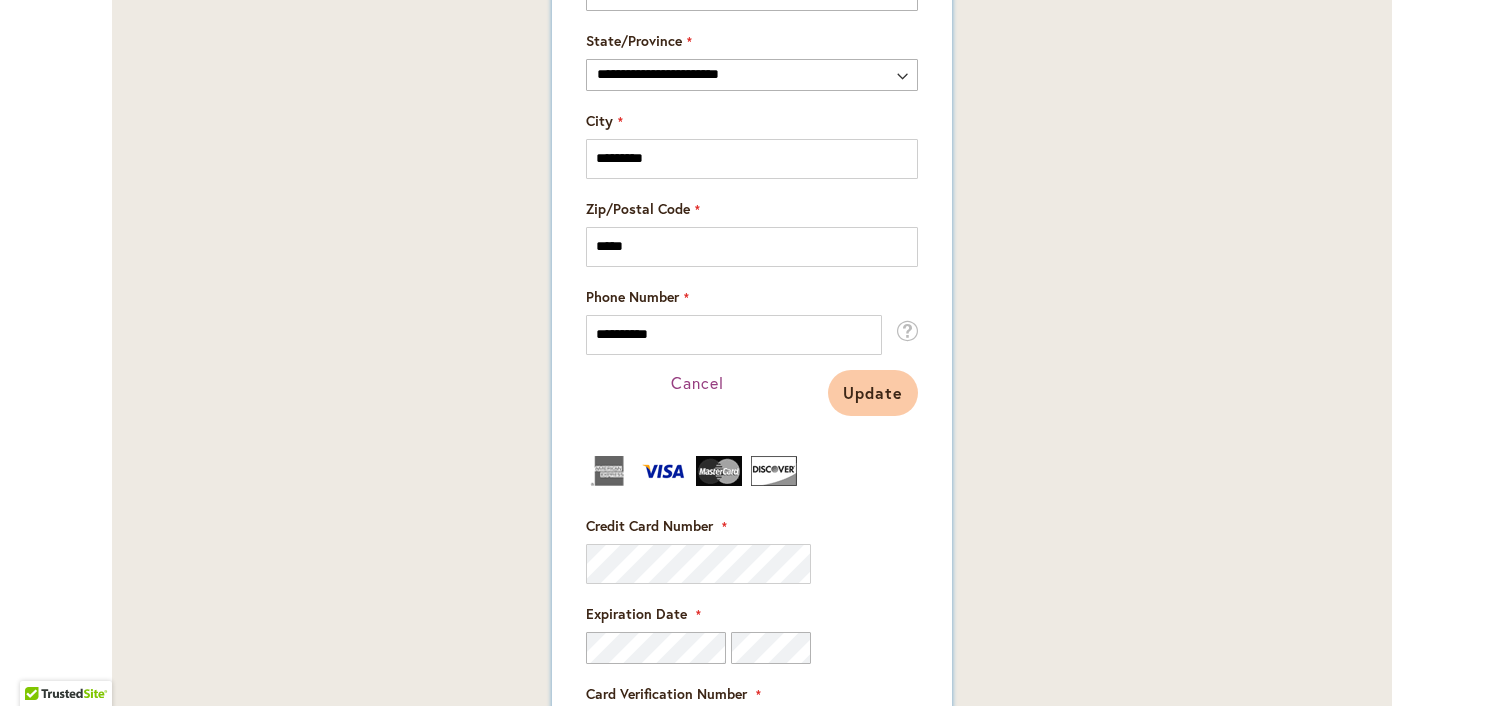 scroll, scrollTop: 2131, scrollLeft: 0, axis: vertical 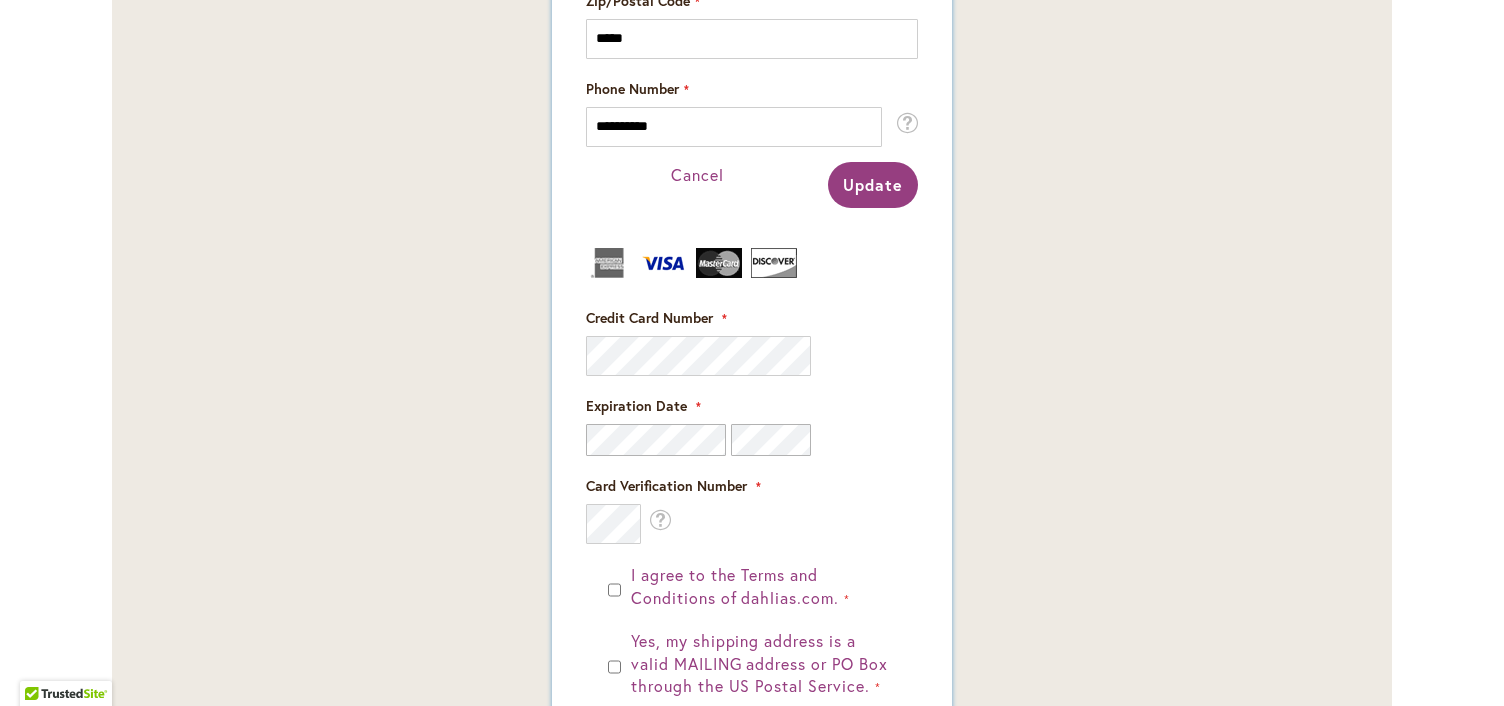 click on "Update" at bounding box center [873, 184] 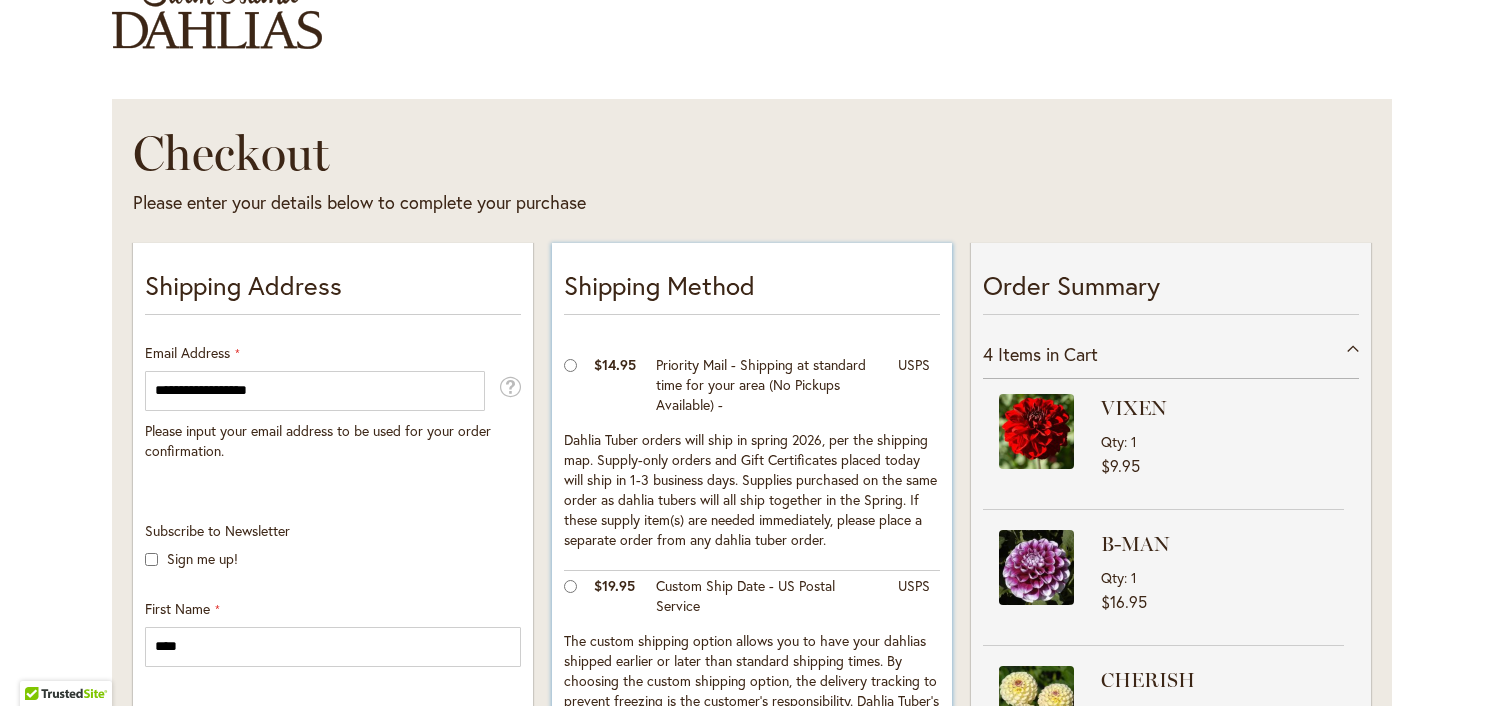 scroll, scrollTop: 422, scrollLeft: 0, axis: vertical 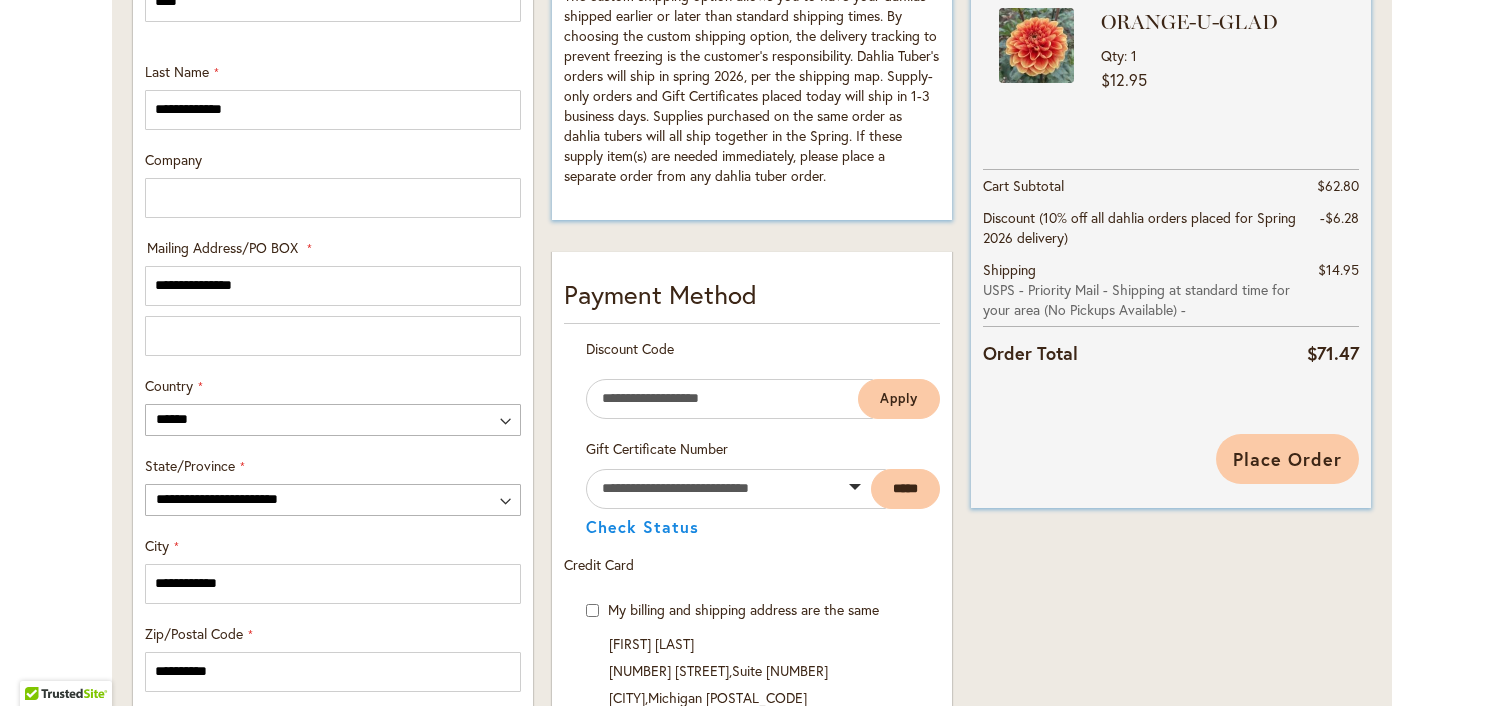 click on "Place Order" at bounding box center [1287, 459] 